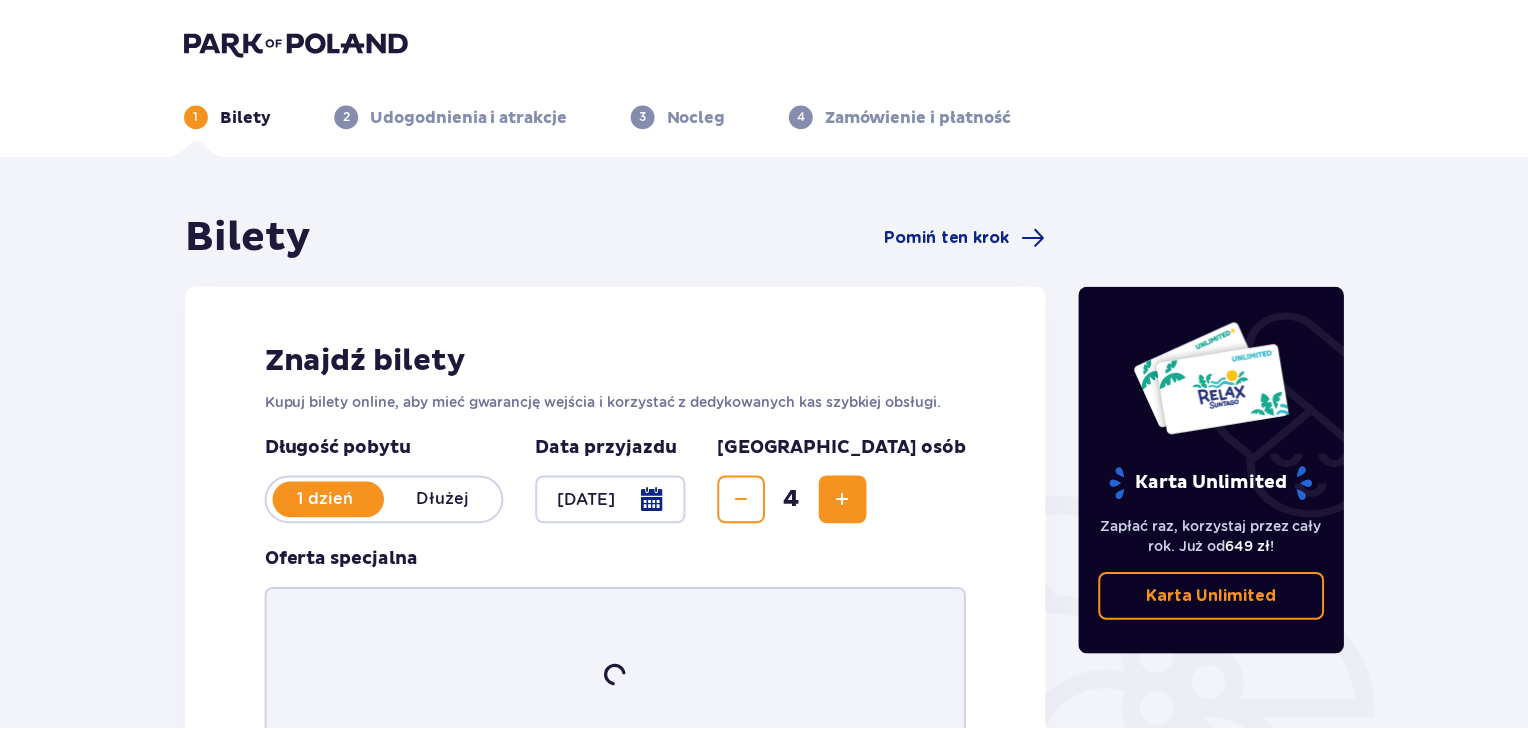 scroll, scrollTop: 0, scrollLeft: 0, axis: both 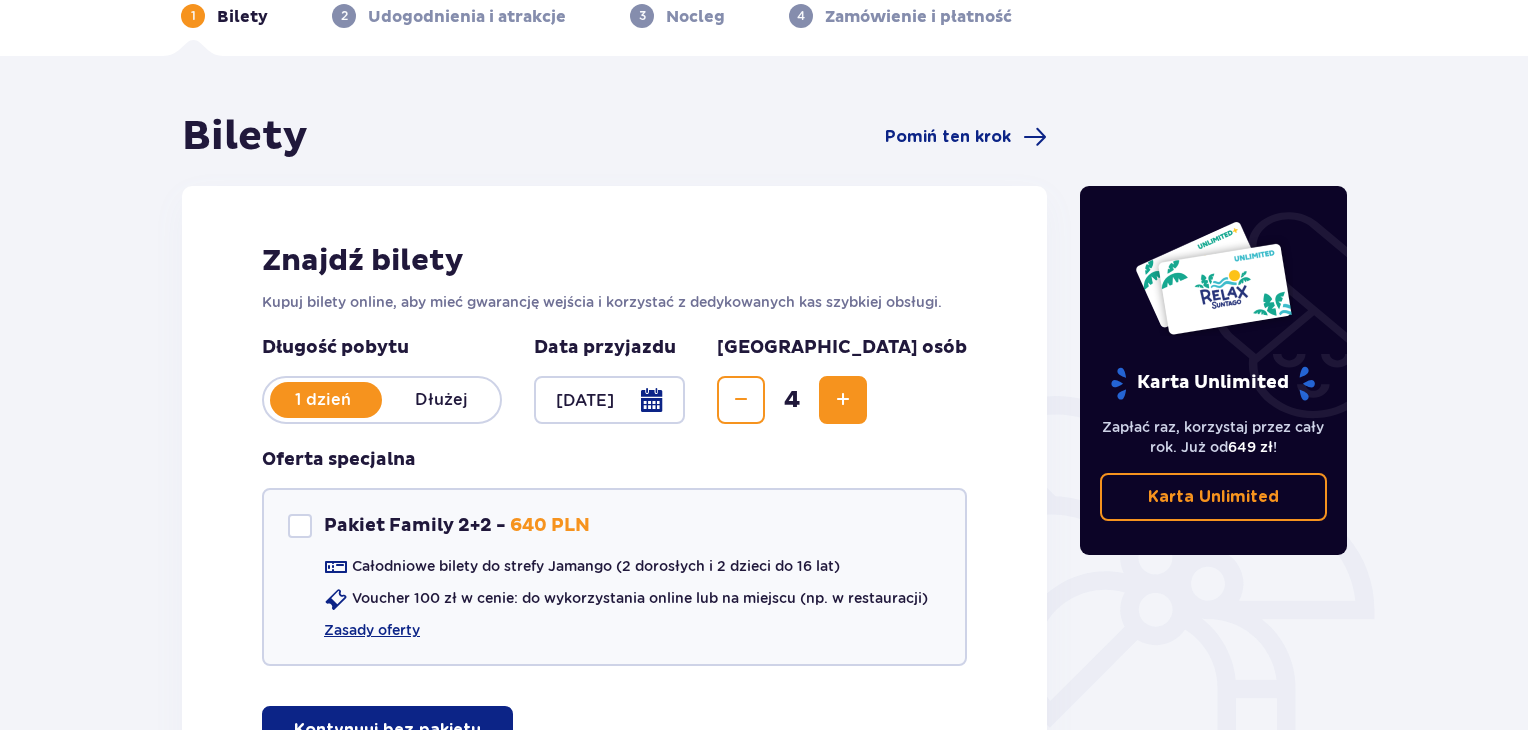 click at bounding box center [741, 400] 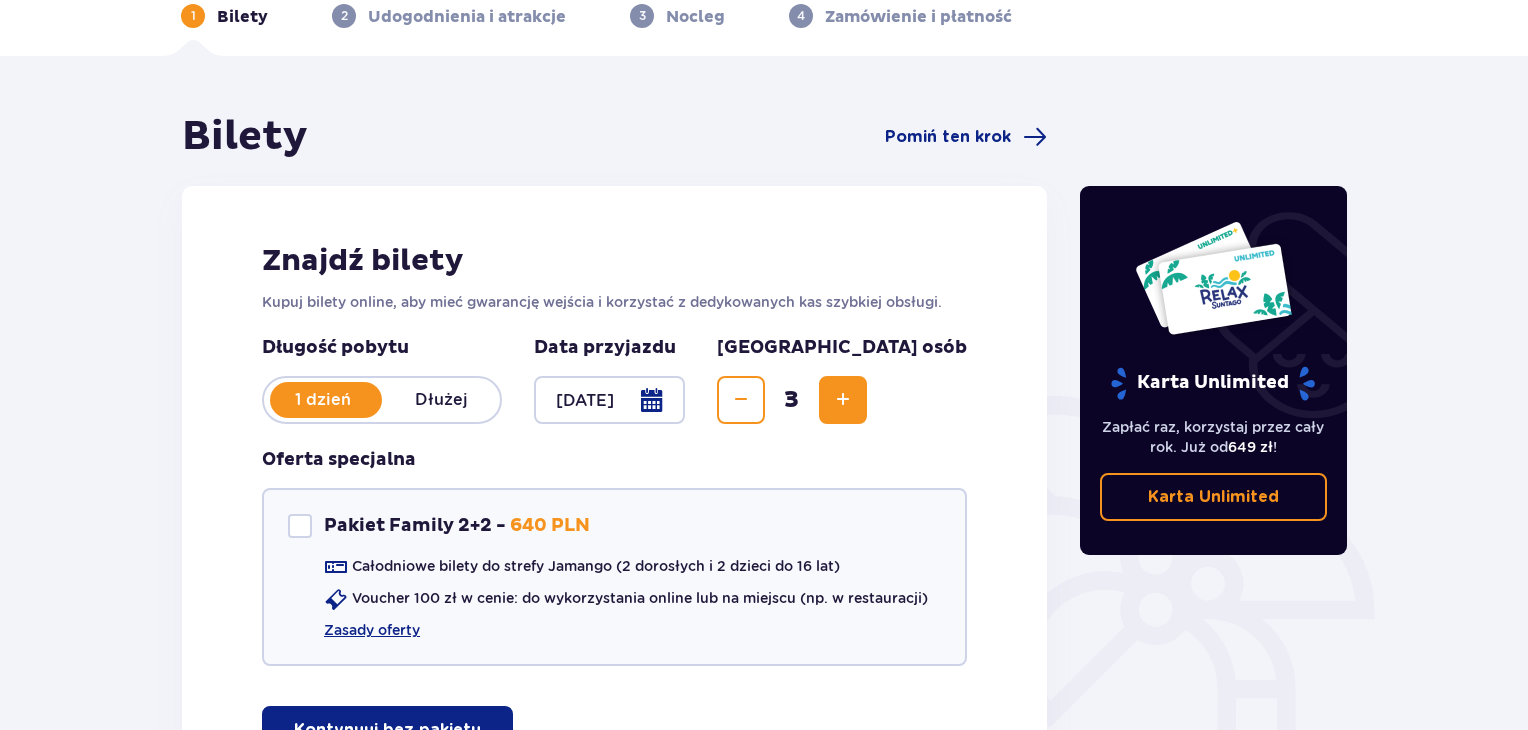 click at bounding box center [741, 400] 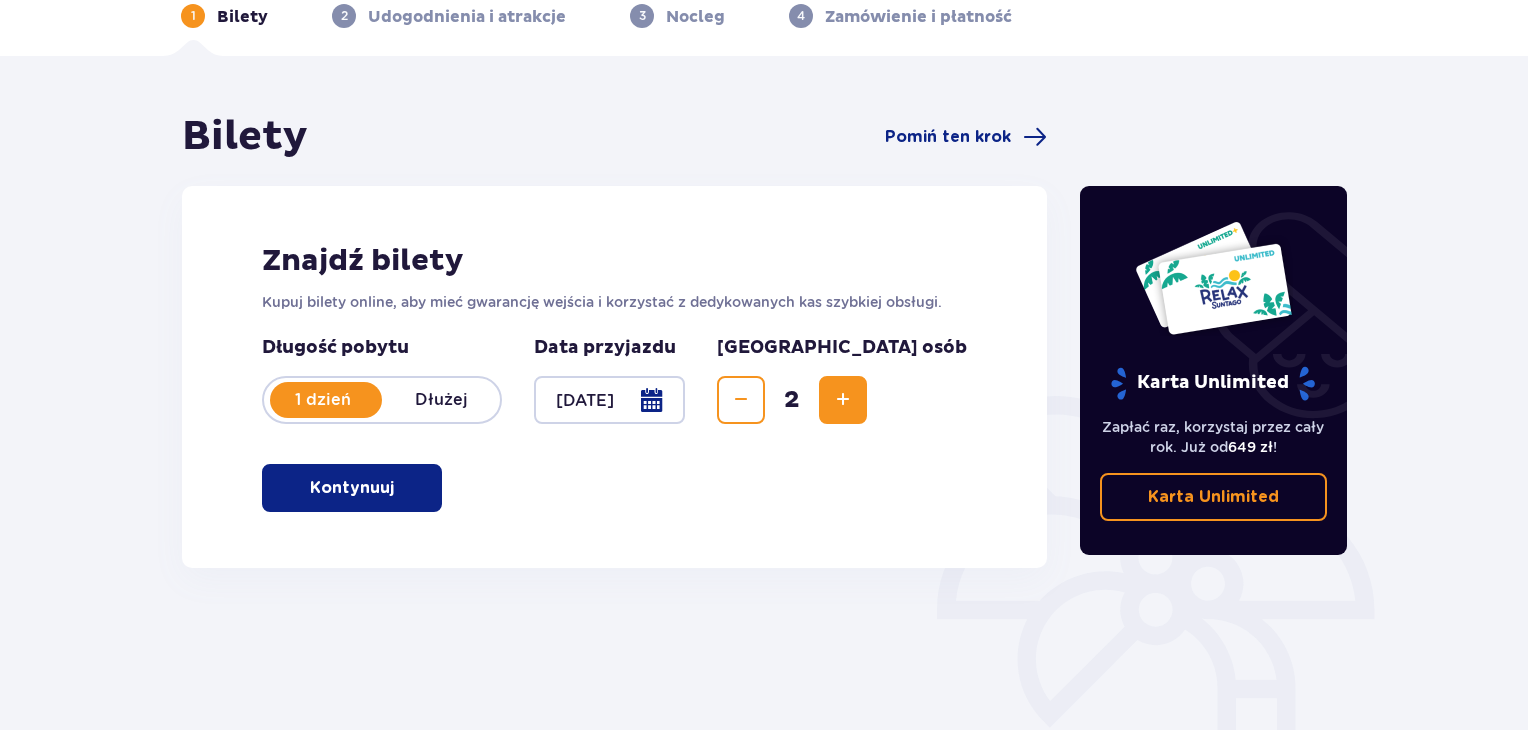 click at bounding box center (741, 400) 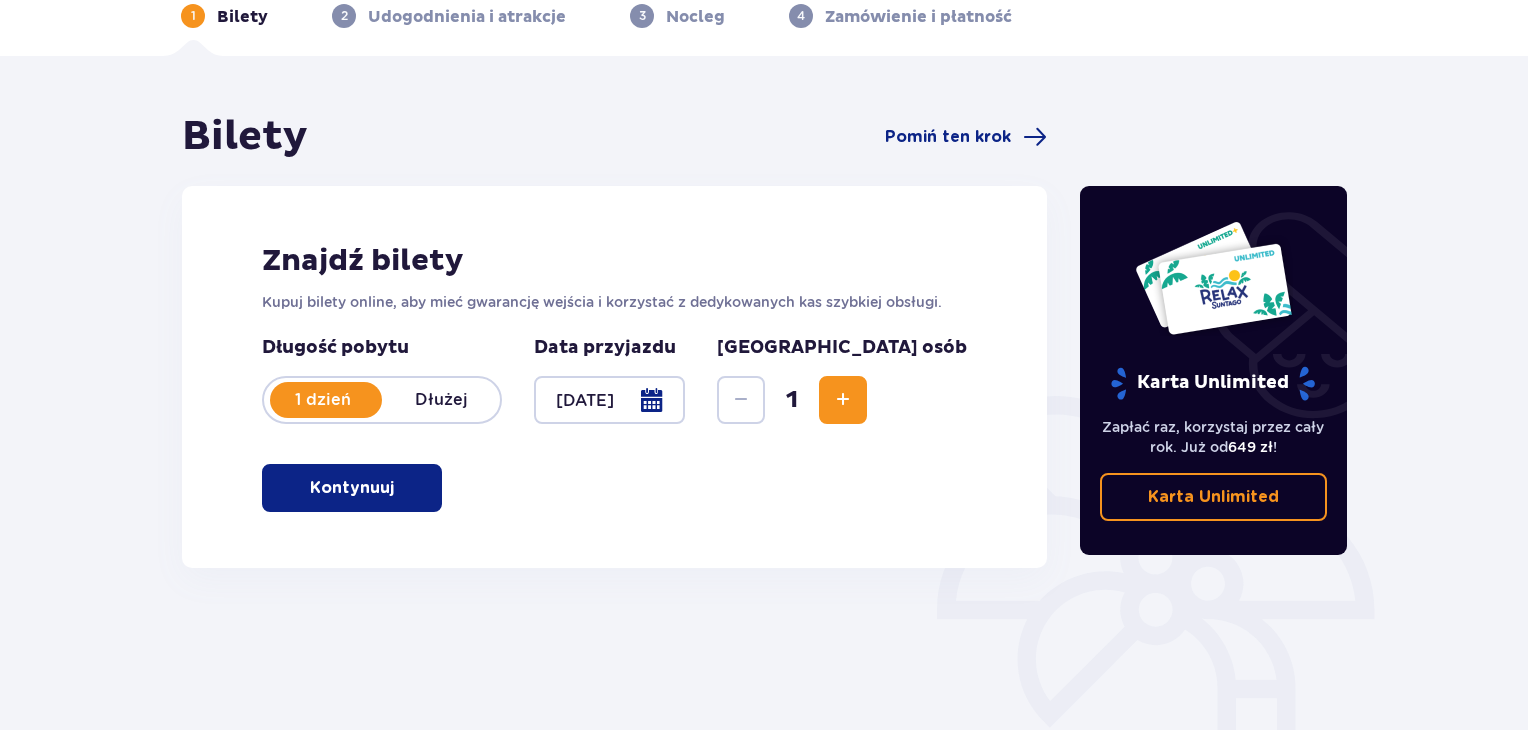 scroll, scrollTop: 289, scrollLeft: 0, axis: vertical 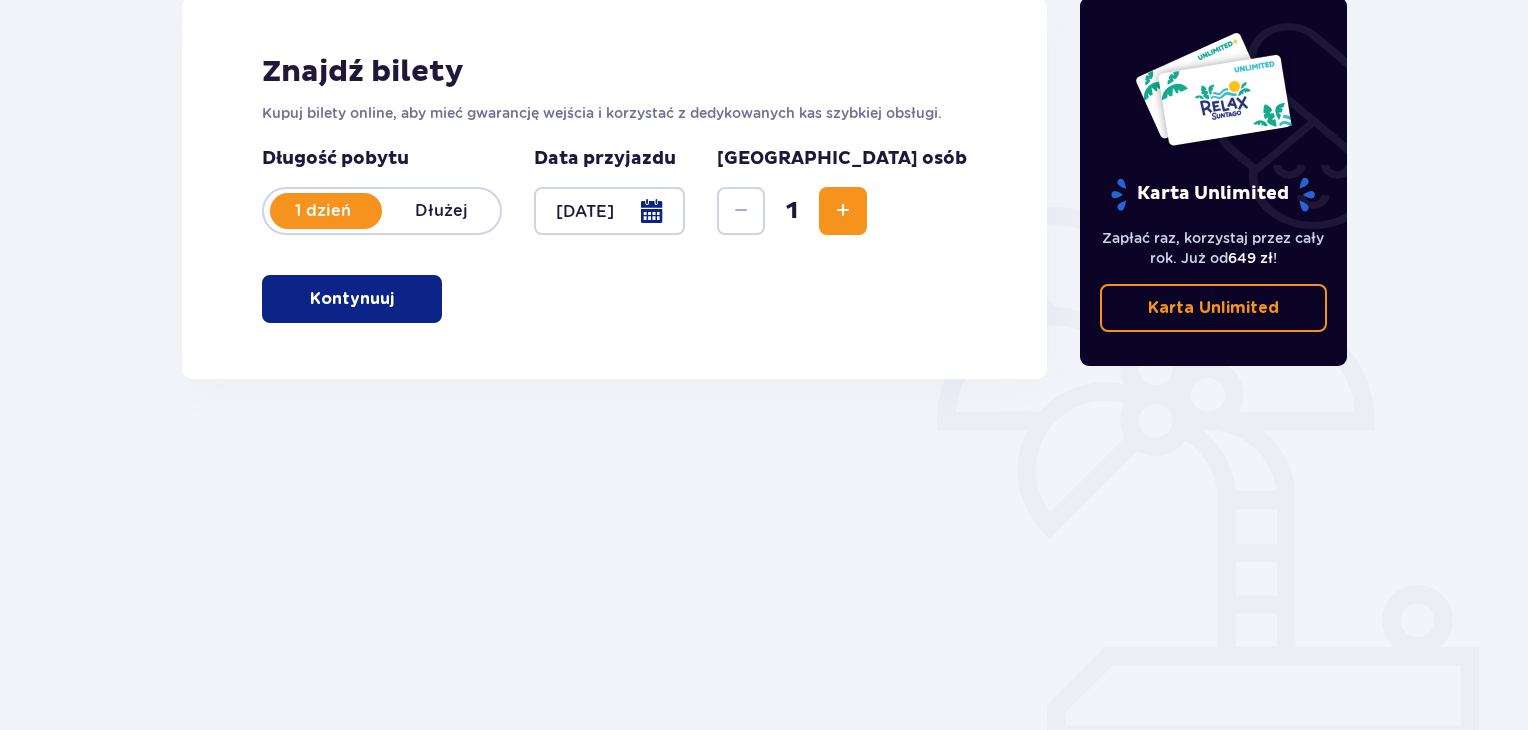 click at bounding box center (398, 299) 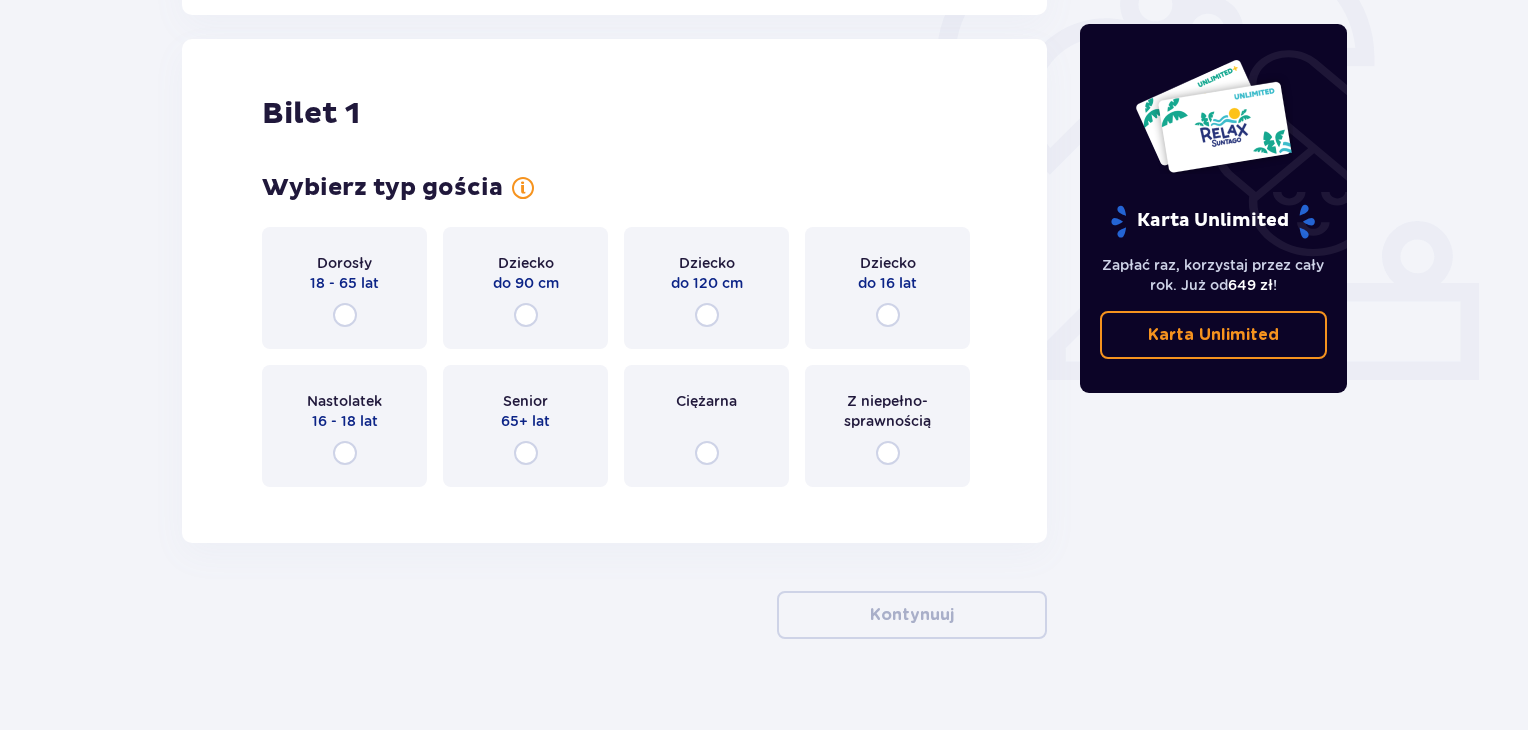 scroll, scrollTop: 668, scrollLeft: 0, axis: vertical 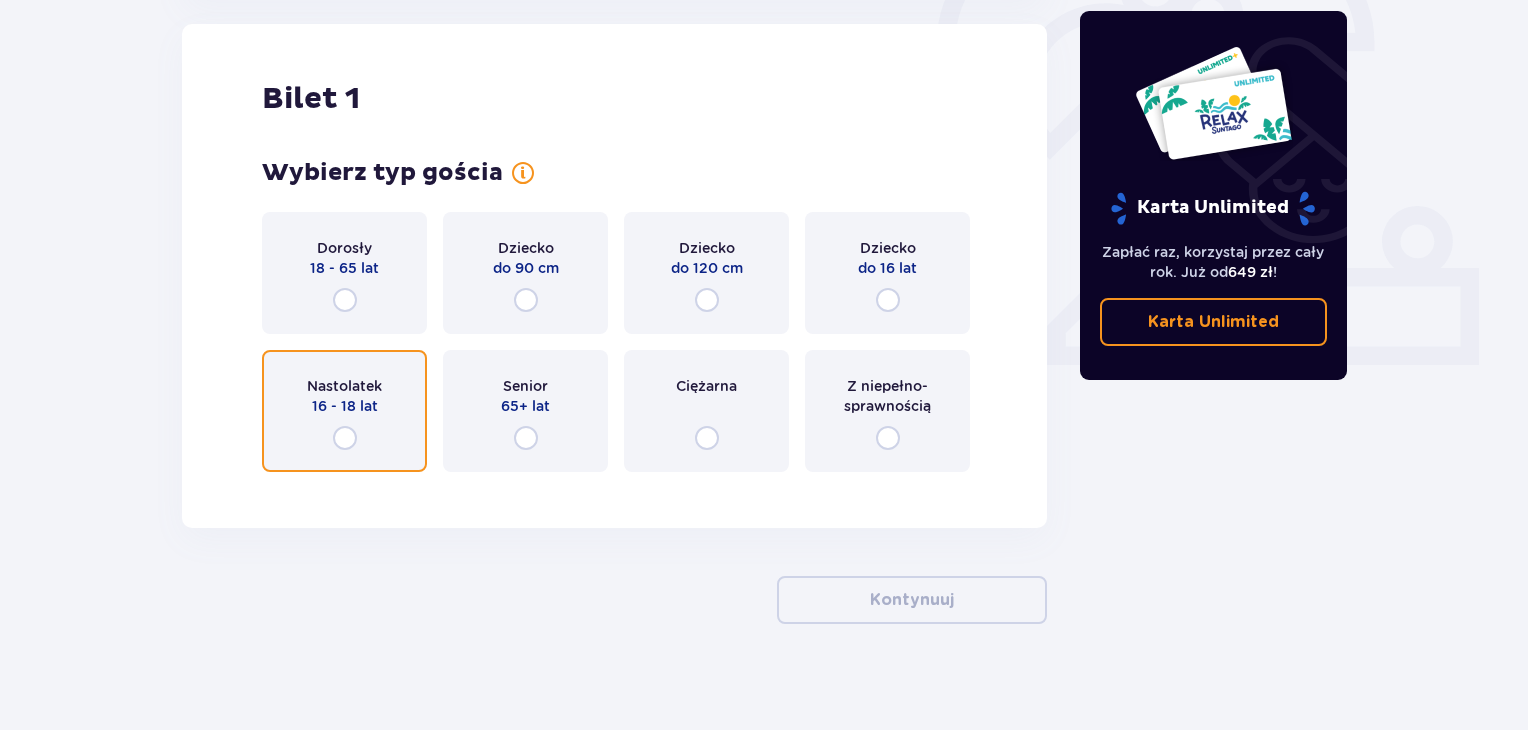 click at bounding box center [345, 438] 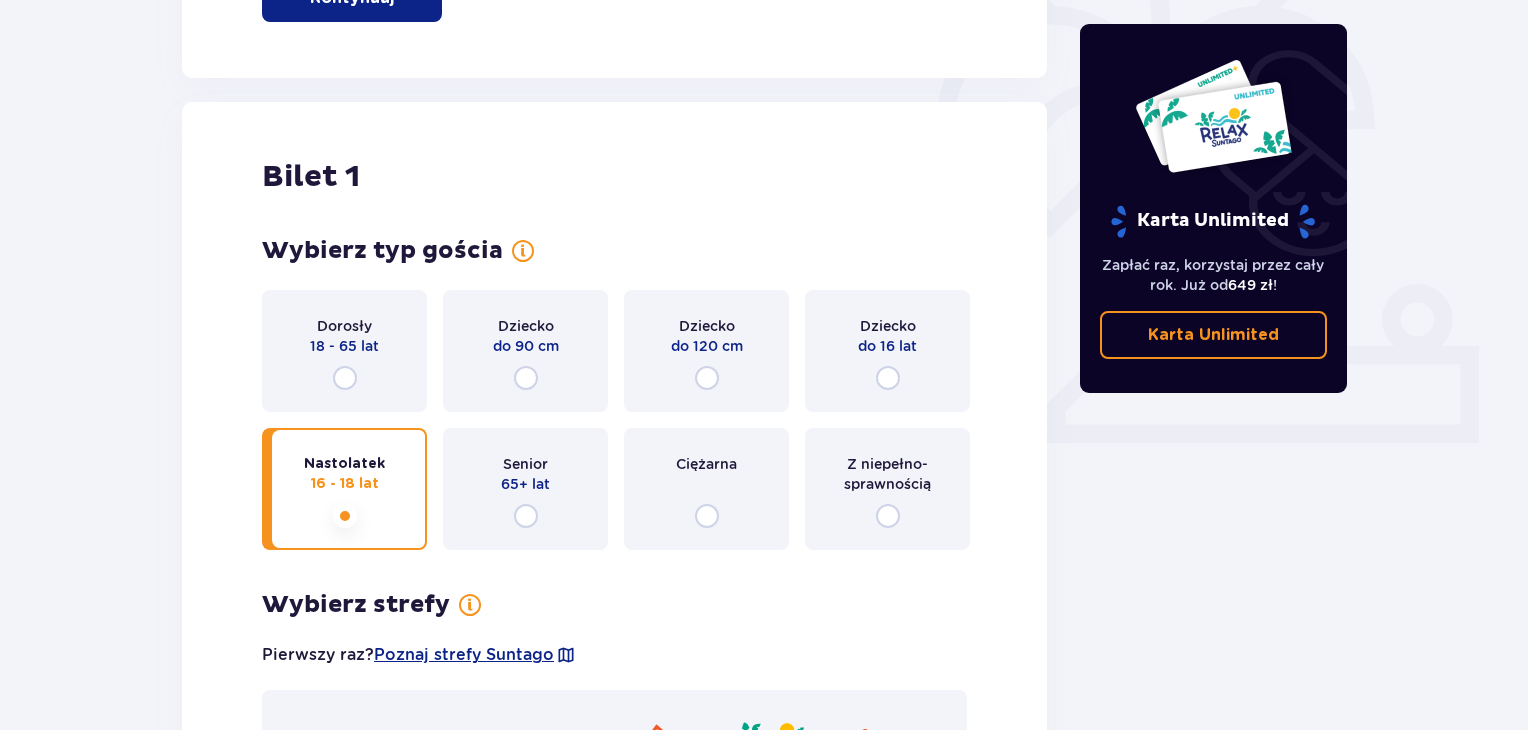 scroll, scrollTop: 0, scrollLeft: 0, axis: both 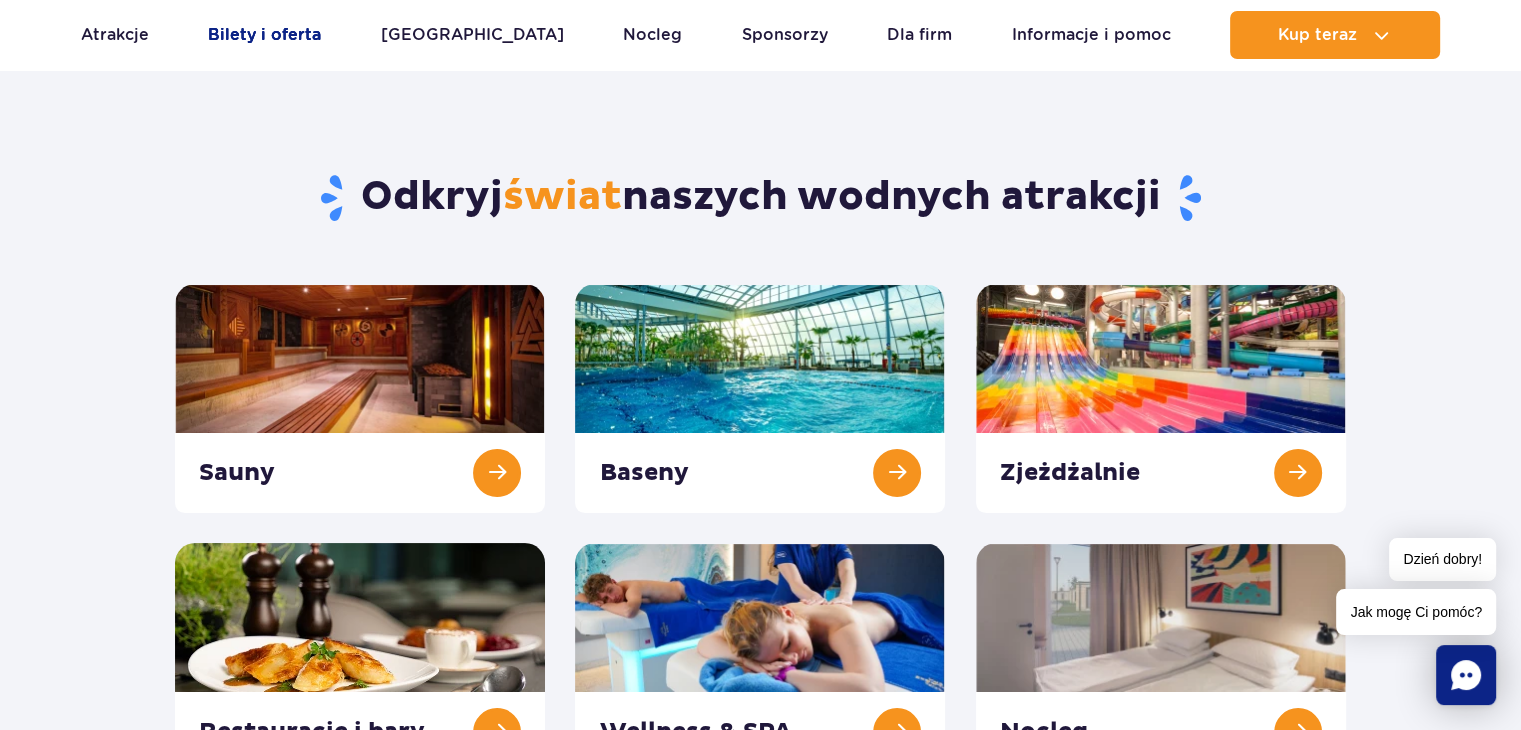click on "Bilety i oferta" at bounding box center [264, 35] 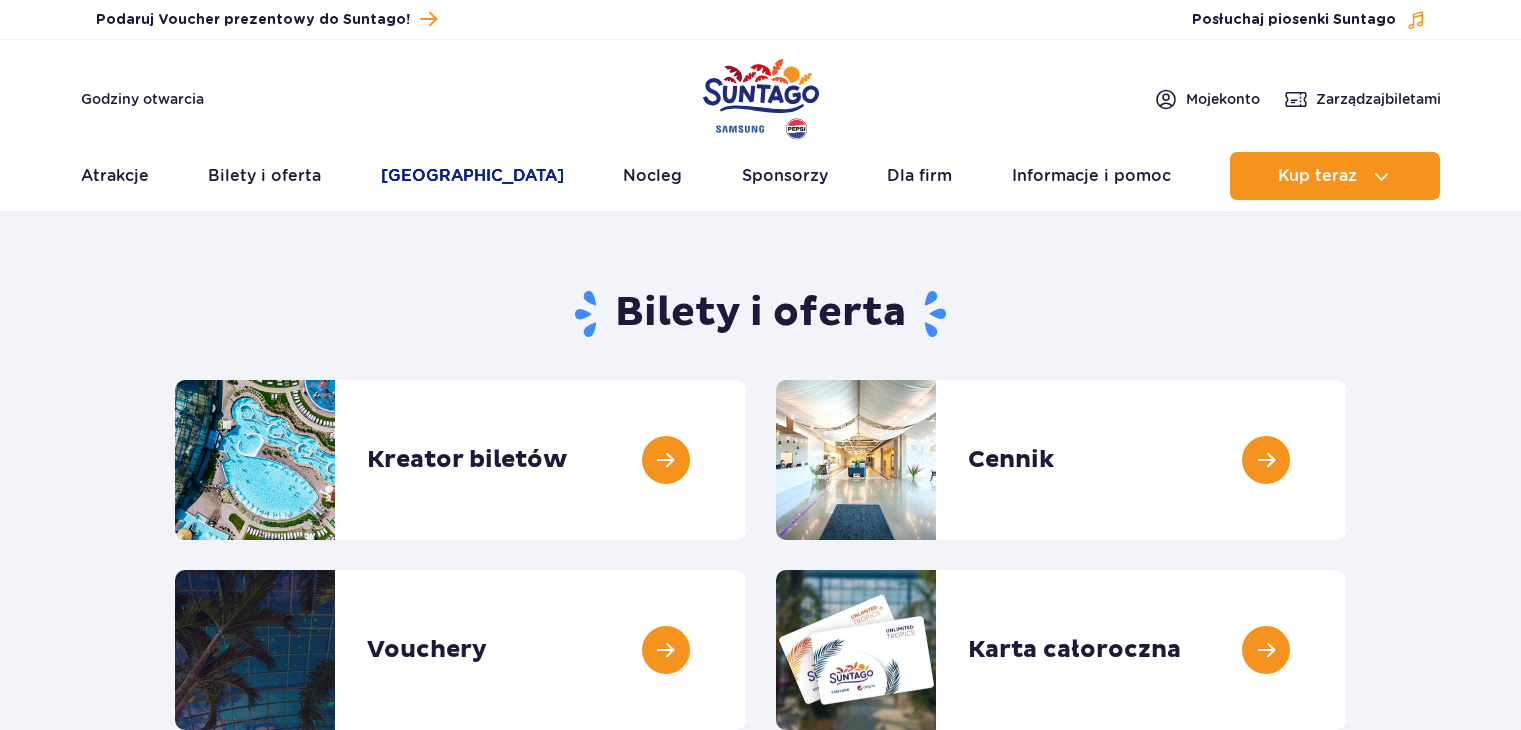 scroll, scrollTop: 0, scrollLeft: 0, axis: both 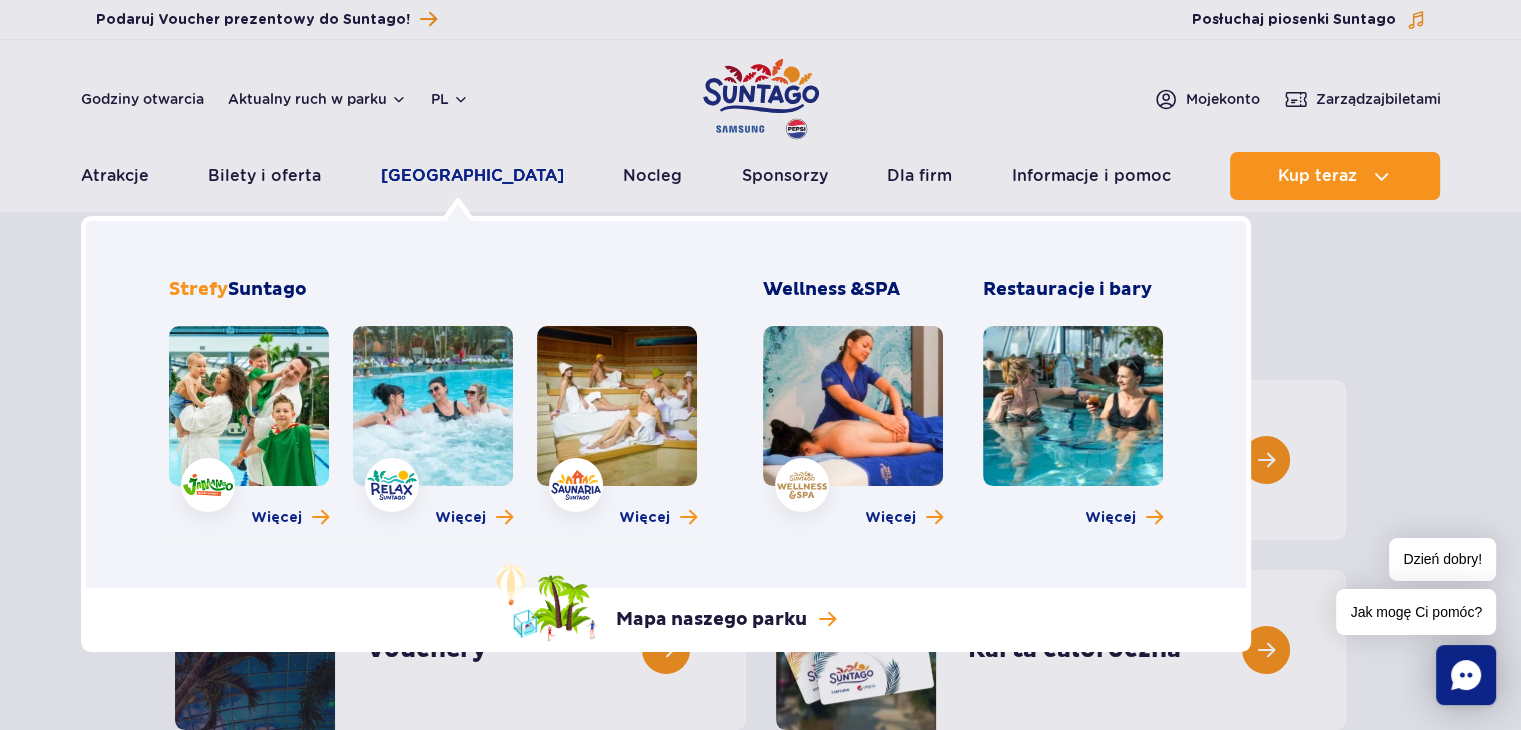 click on "[GEOGRAPHIC_DATA]" at bounding box center [472, 176] 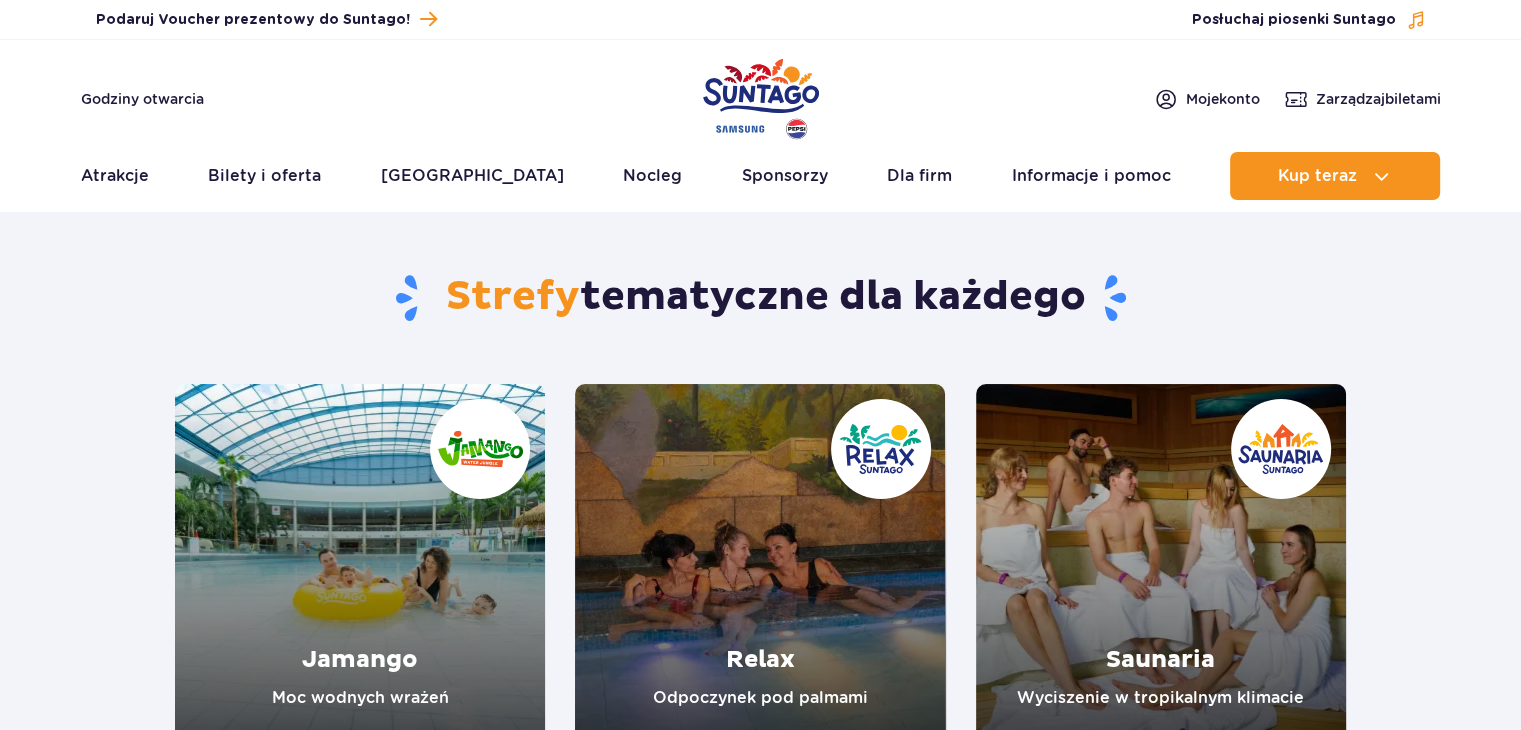 scroll, scrollTop: 200, scrollLeft: 0, axis: vertical 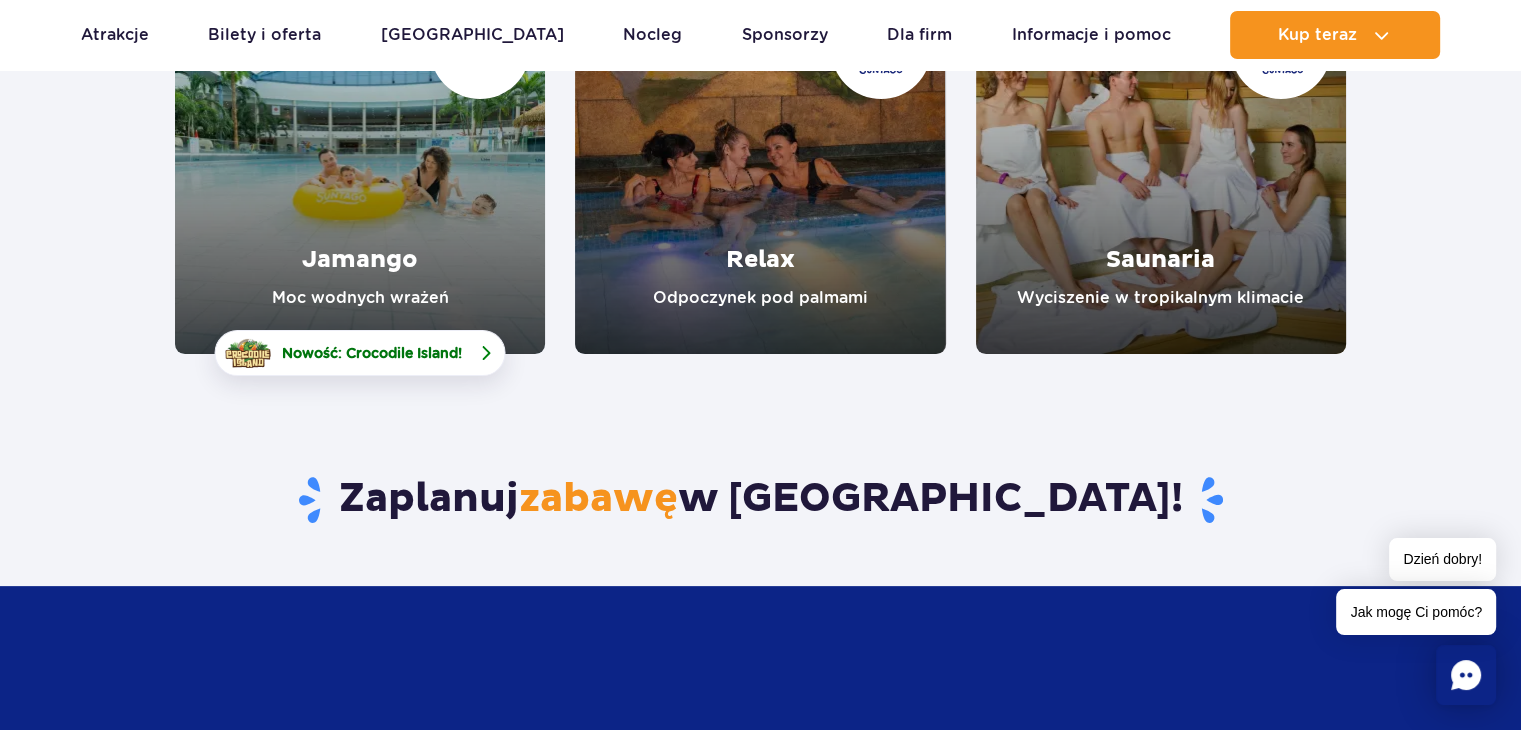 click on "Nowość: Crocodile Island!" at bounding box center [372, 353] 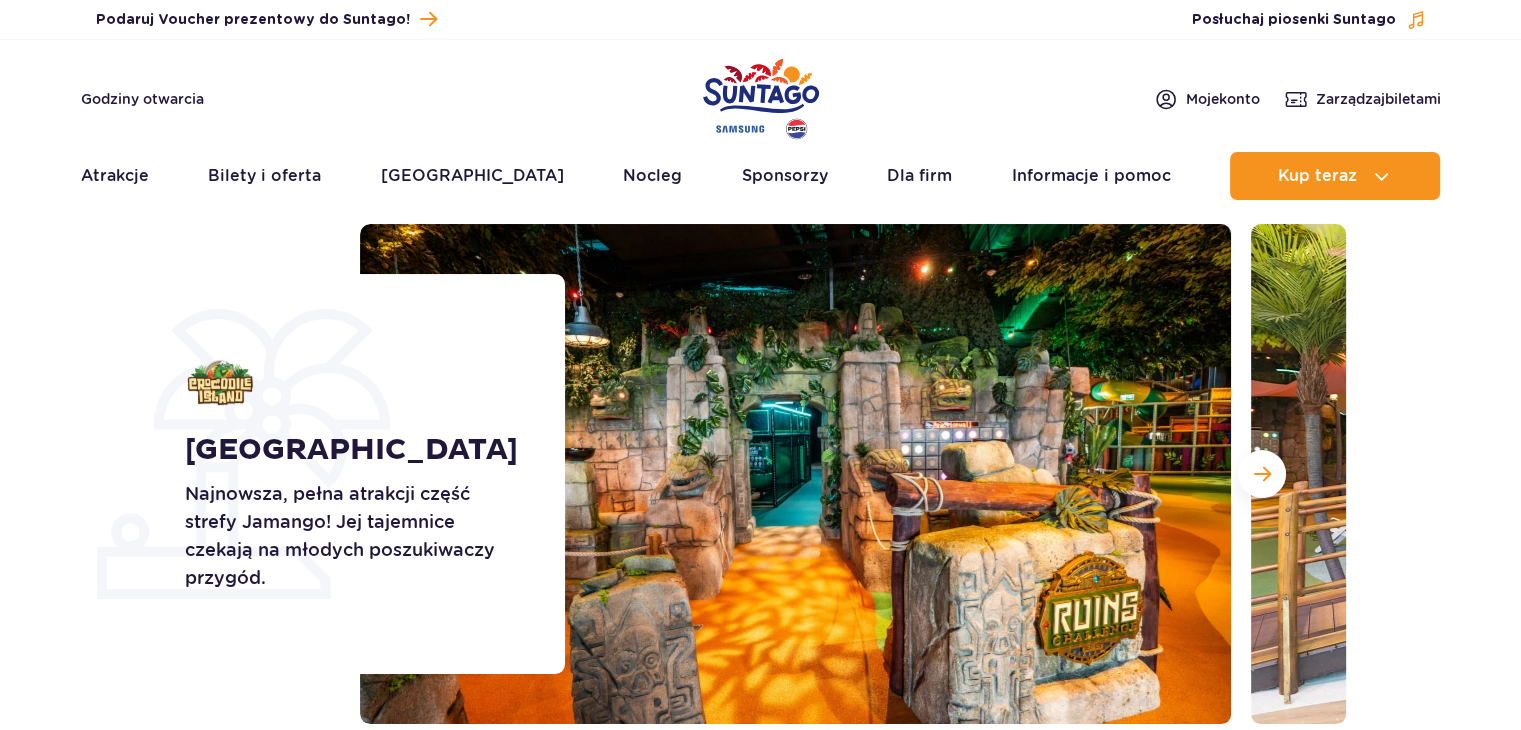 scroll, scrollTop: 100, scrollLeft: 0, axis: vertical 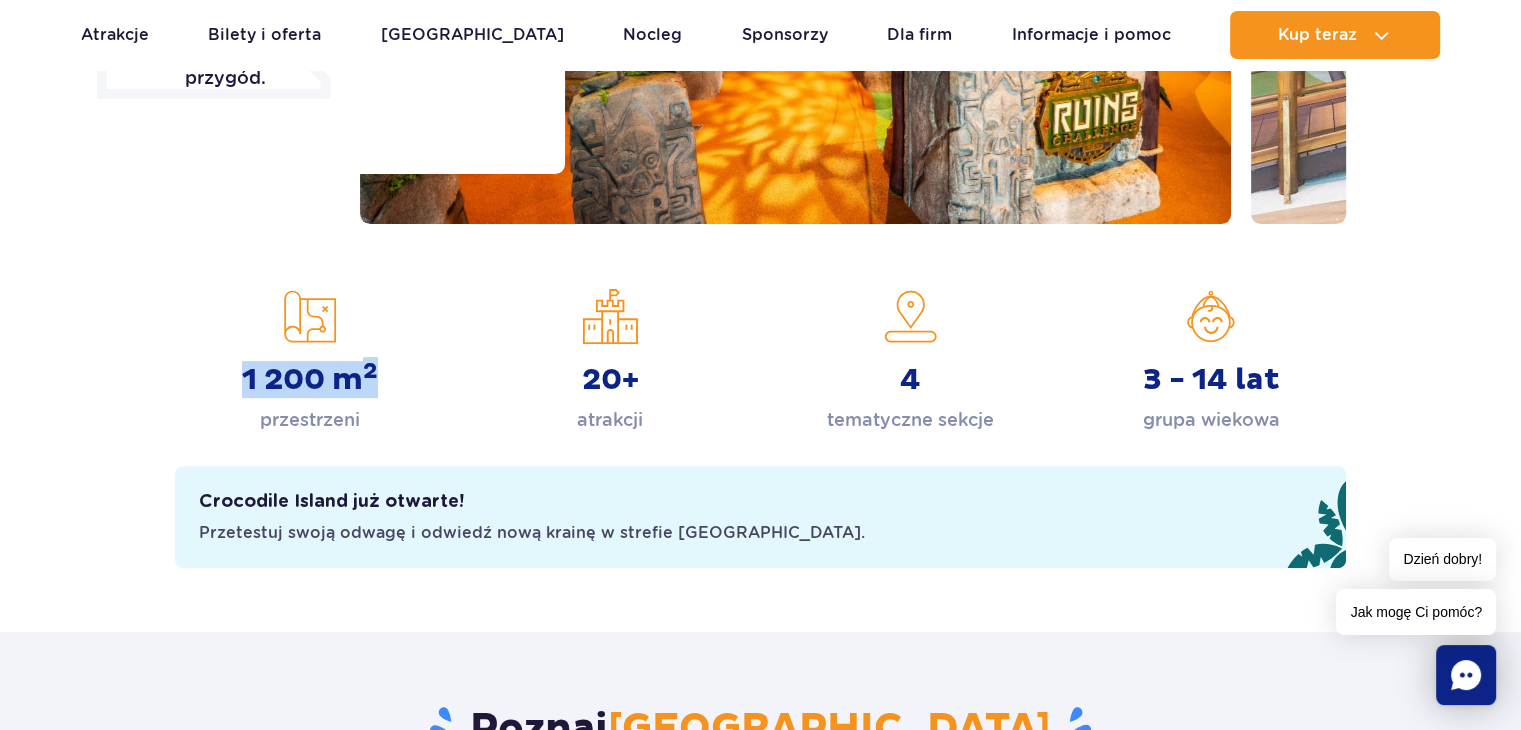 drag, startPoint x: 246, startPoint y: 379, endPoint x: 430, endPoint y: 385, distance: 184.0978 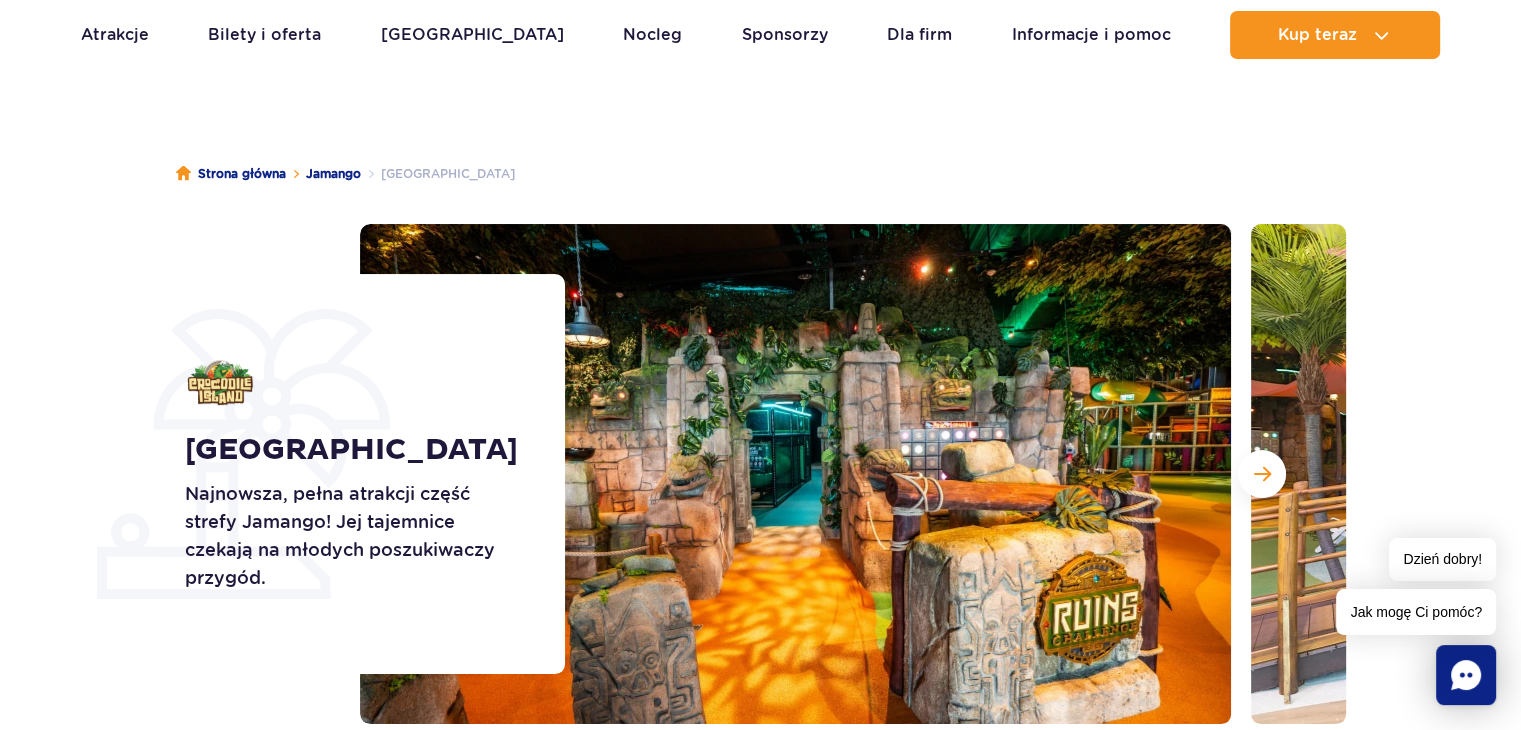 scroll, scrollTop: 0, scrollLeft: 0, axis: both 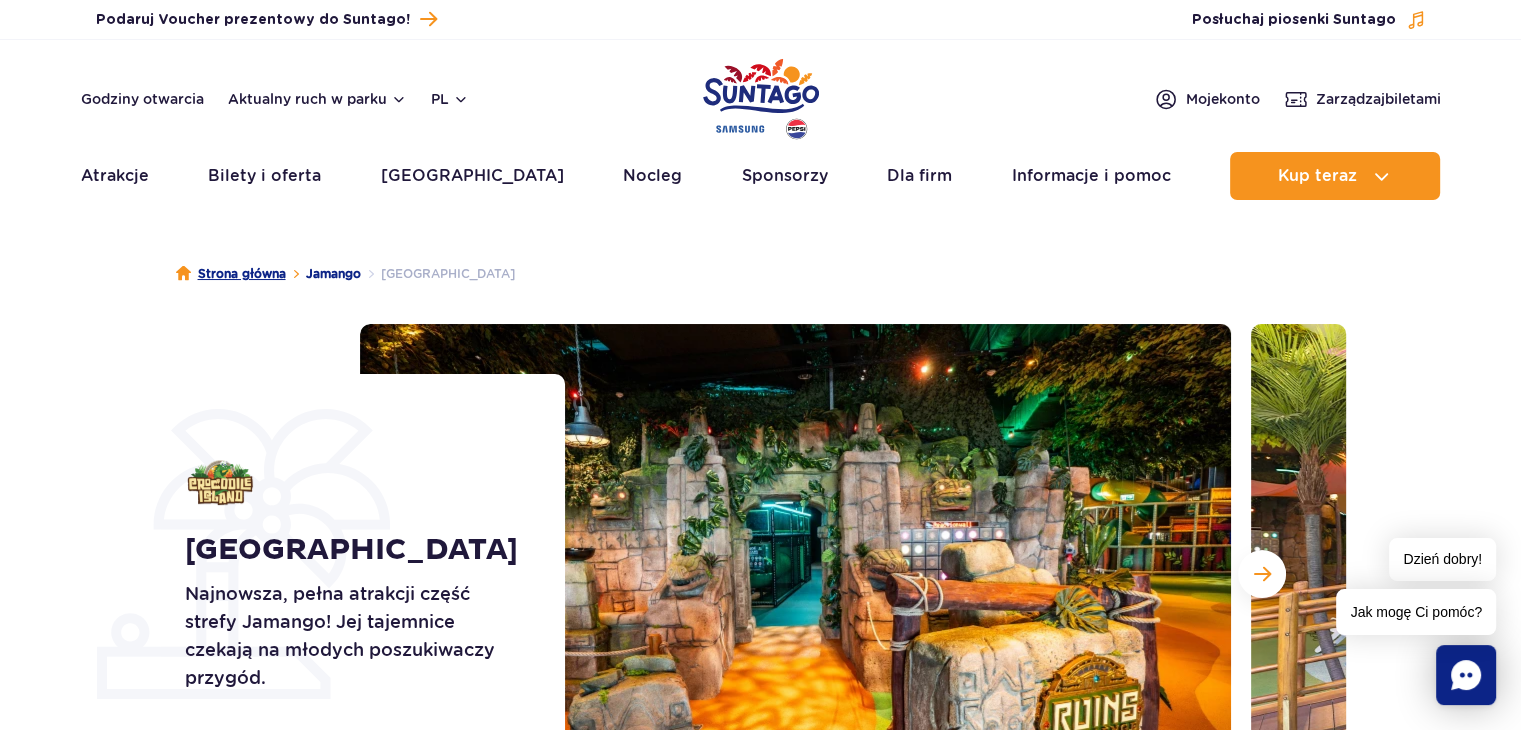 click on "Strona główna" at bounding box center (231, 274) 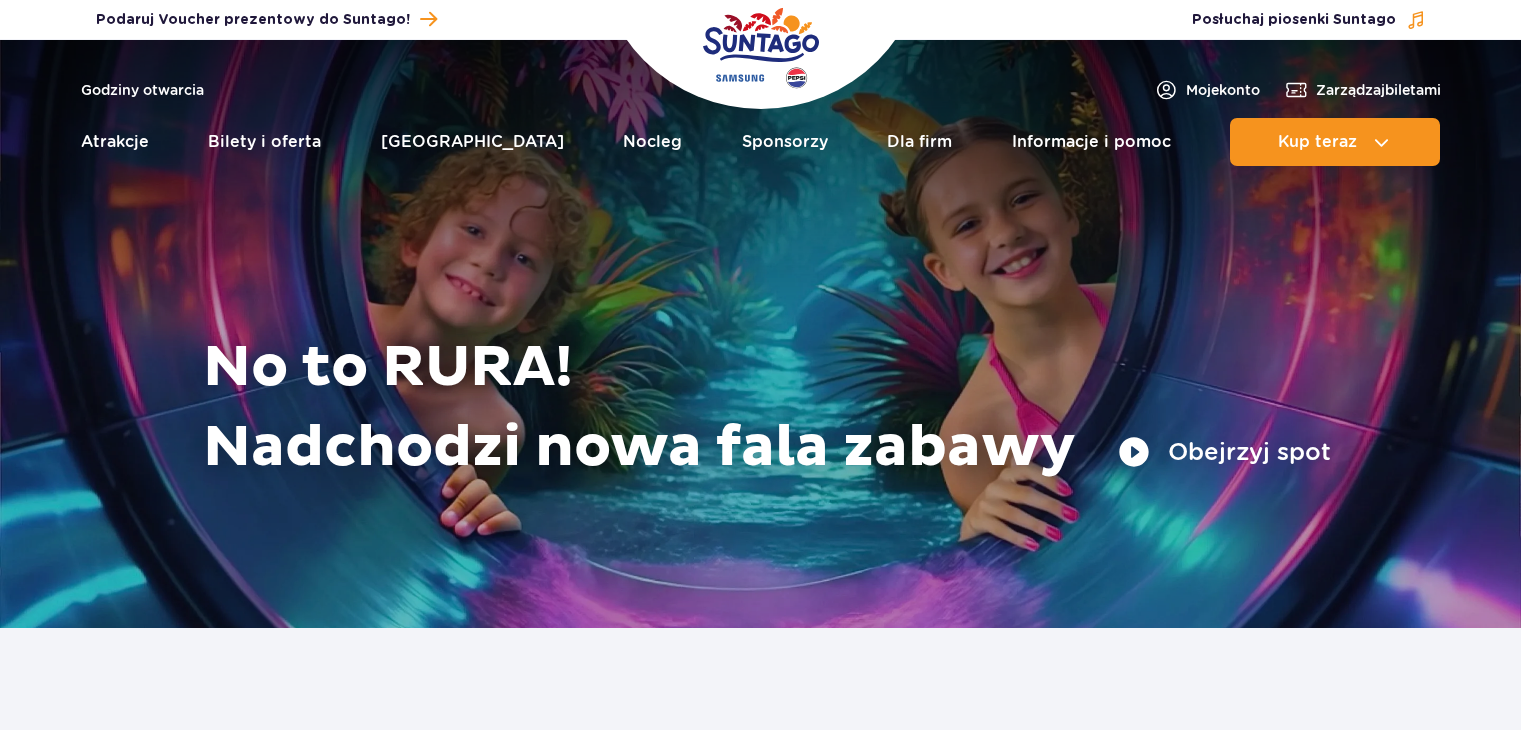 scroll, scrollTop: 0, scrollLeft: 0, axis: both 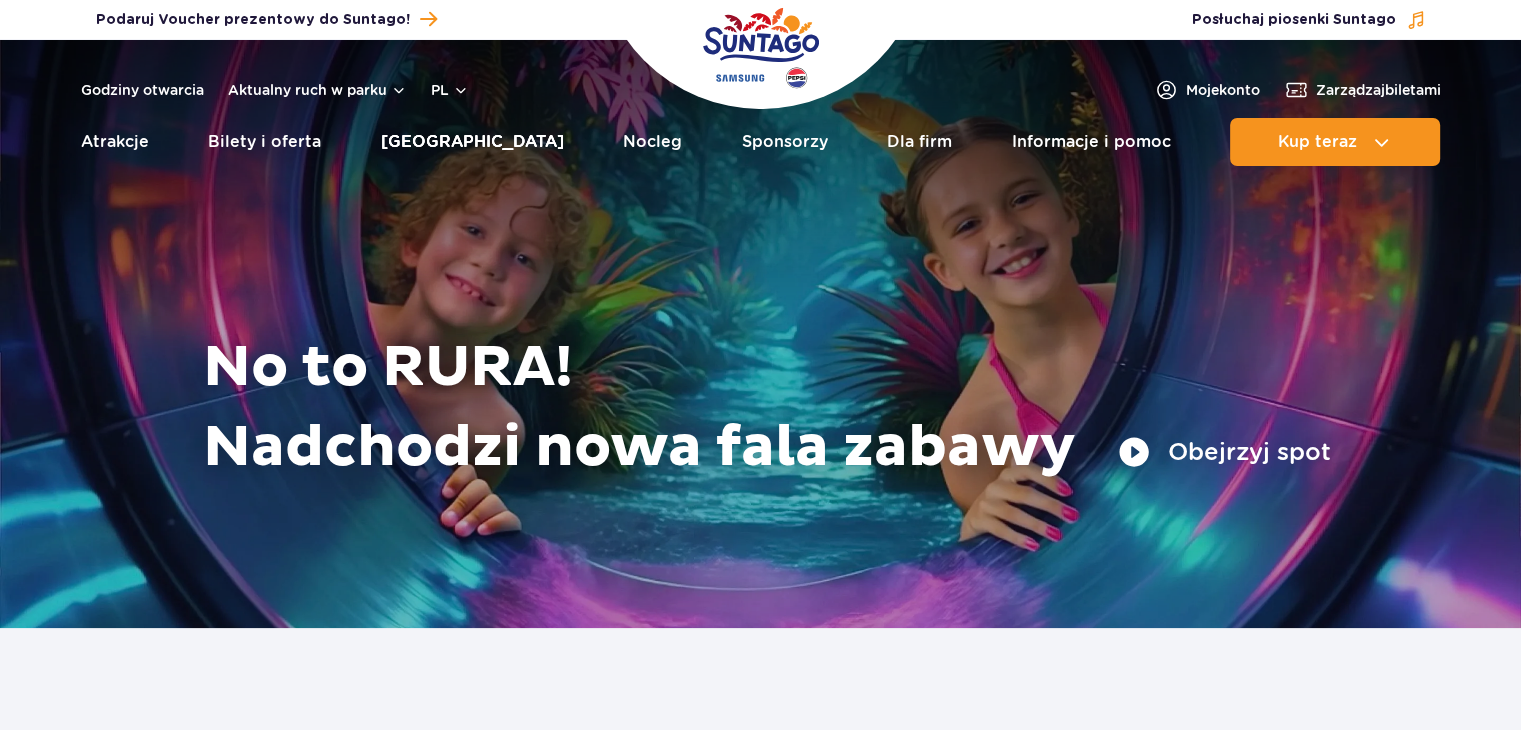 click on "[GEOGRAPHIC_DATA]" at bounding box center (472, 142) 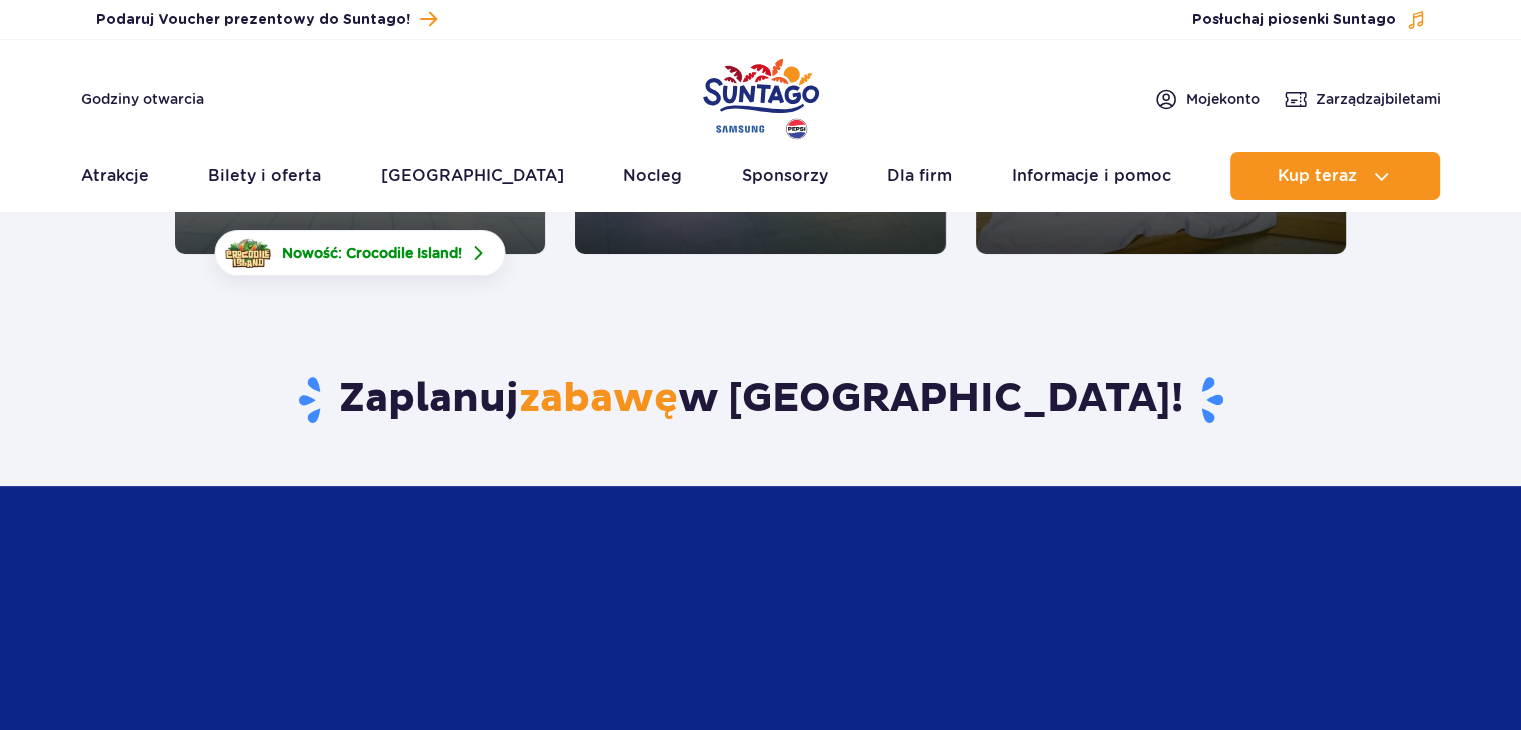 scroll, scrollTop: 200, scrollLeft: 0, axis: vertical 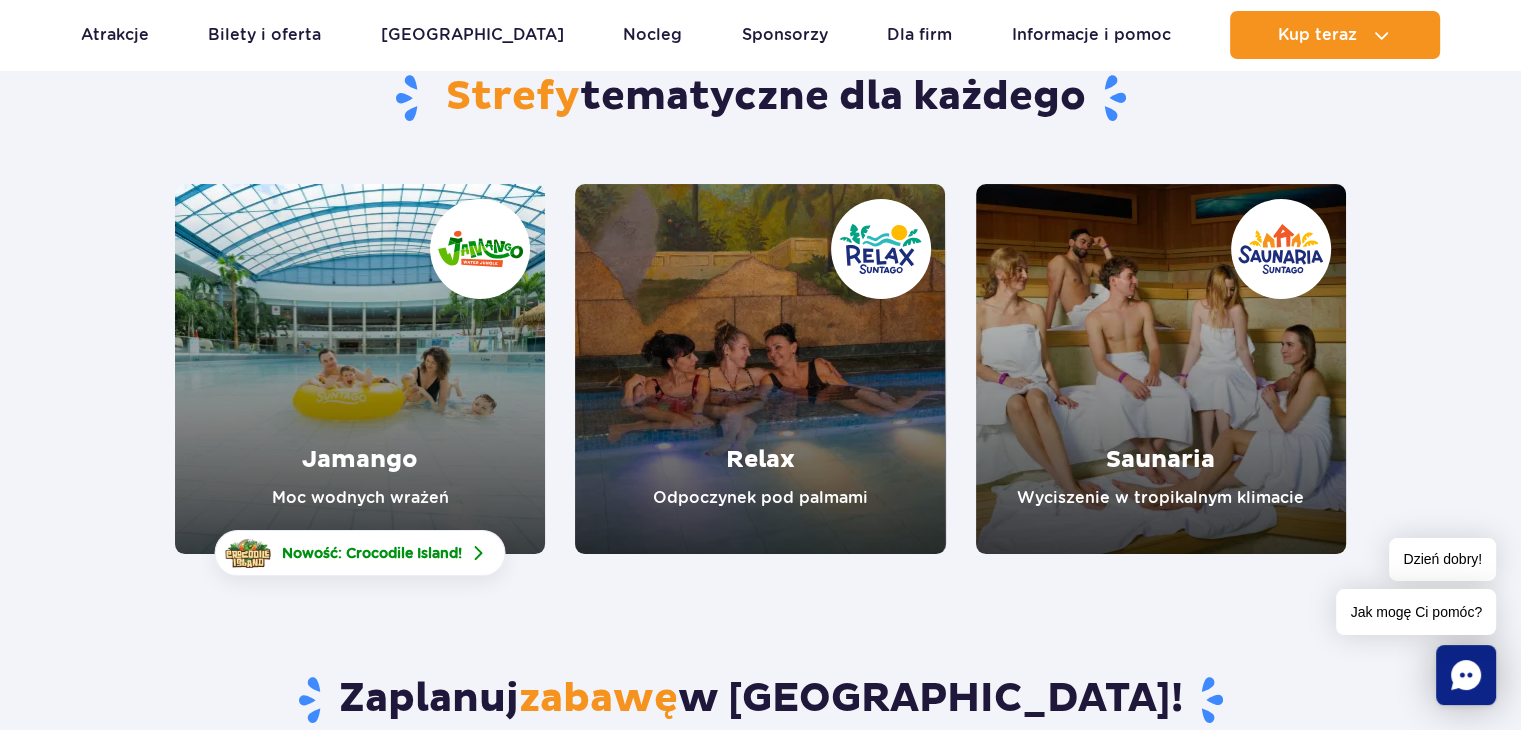 click at bounding box center (760, 369) 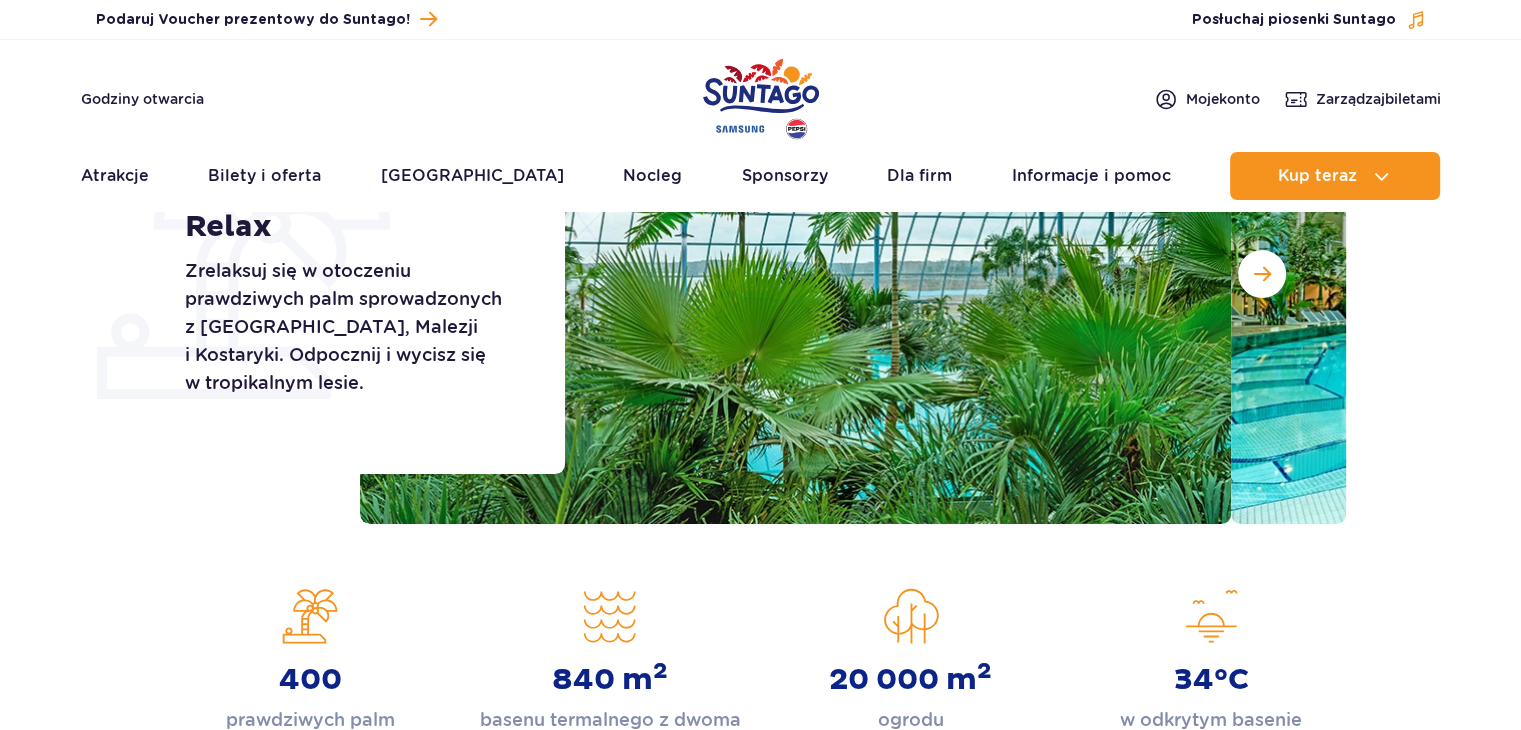 scroll, scrollTop: 300, scrollLeft: 0, axis: vertical 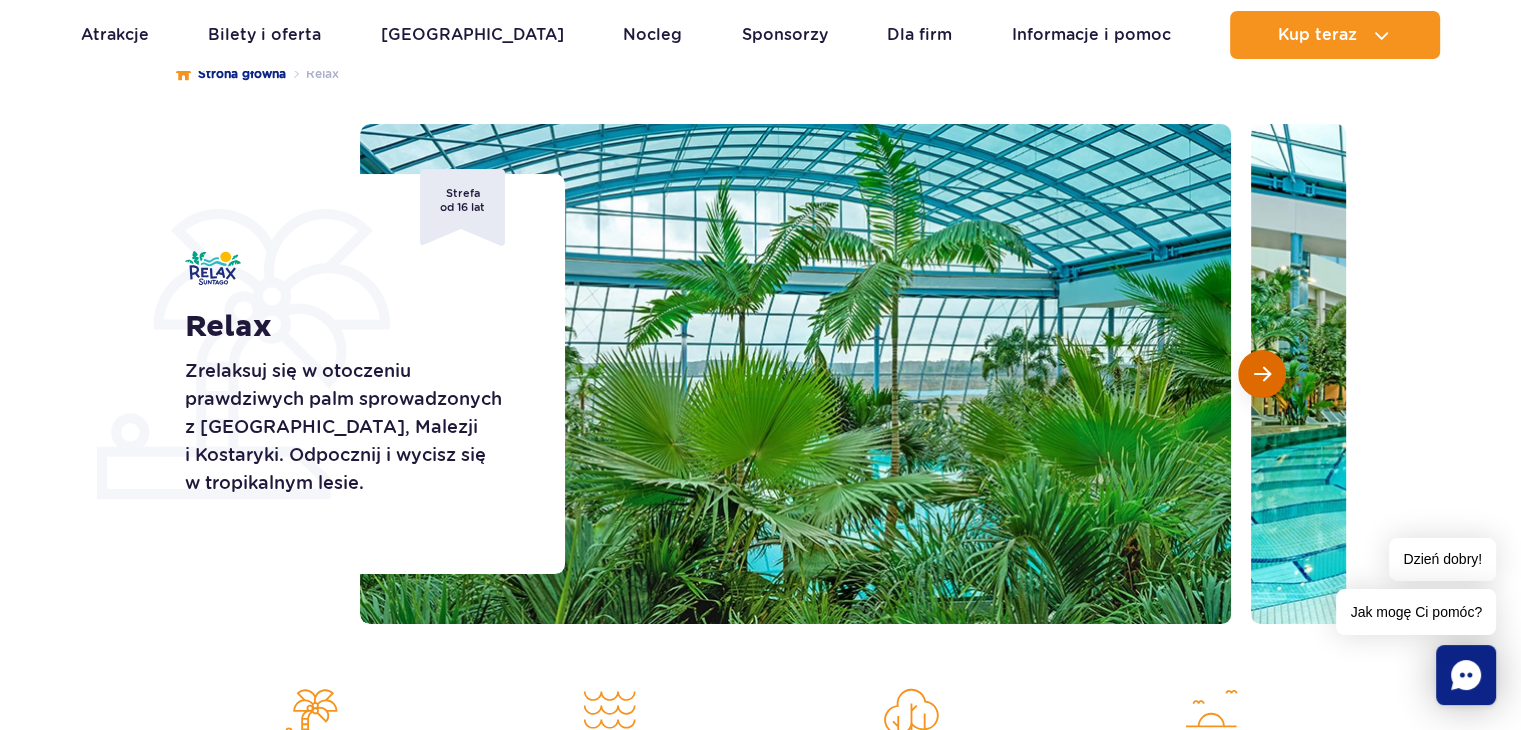 click at bounding box center (1262, 374) 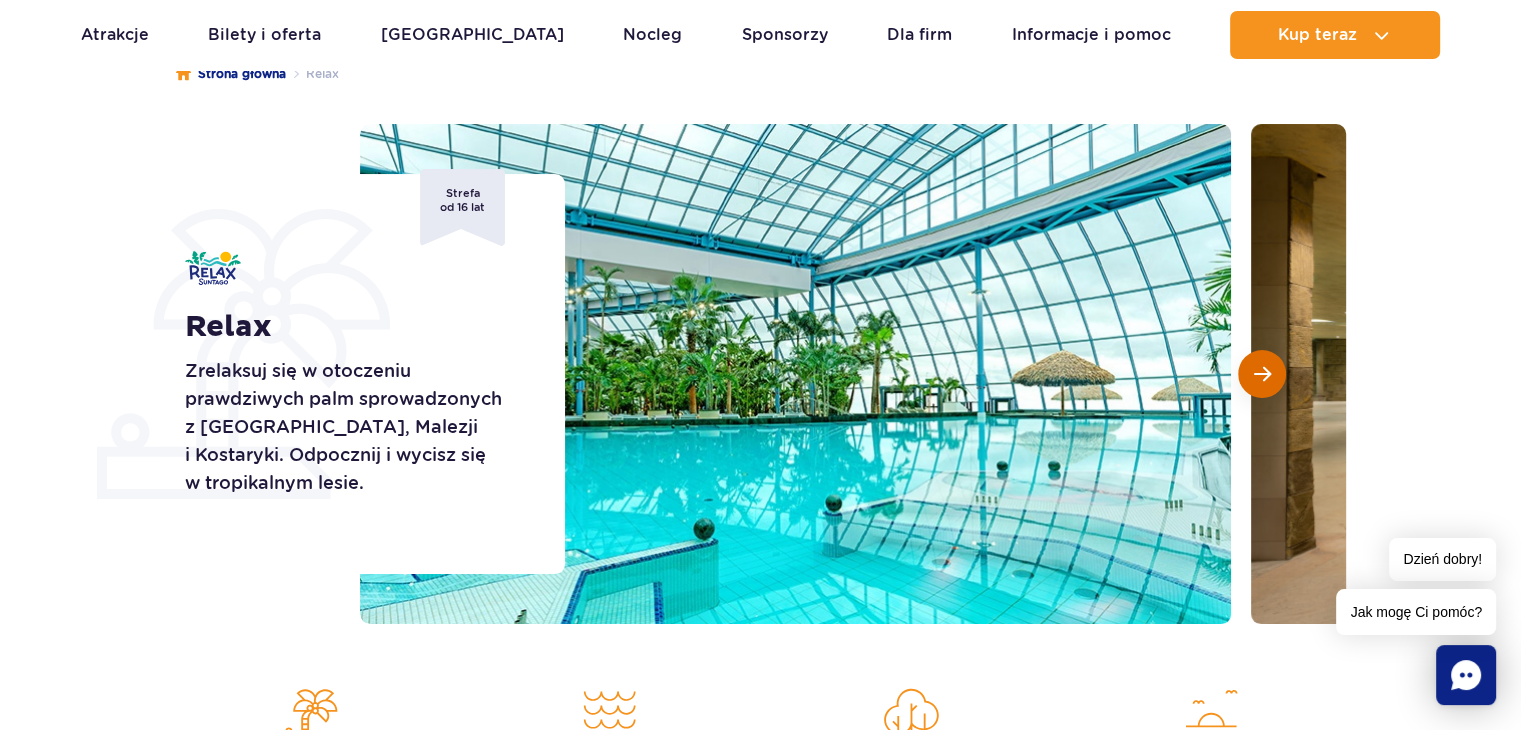 click at bounding box center [1262, 374] 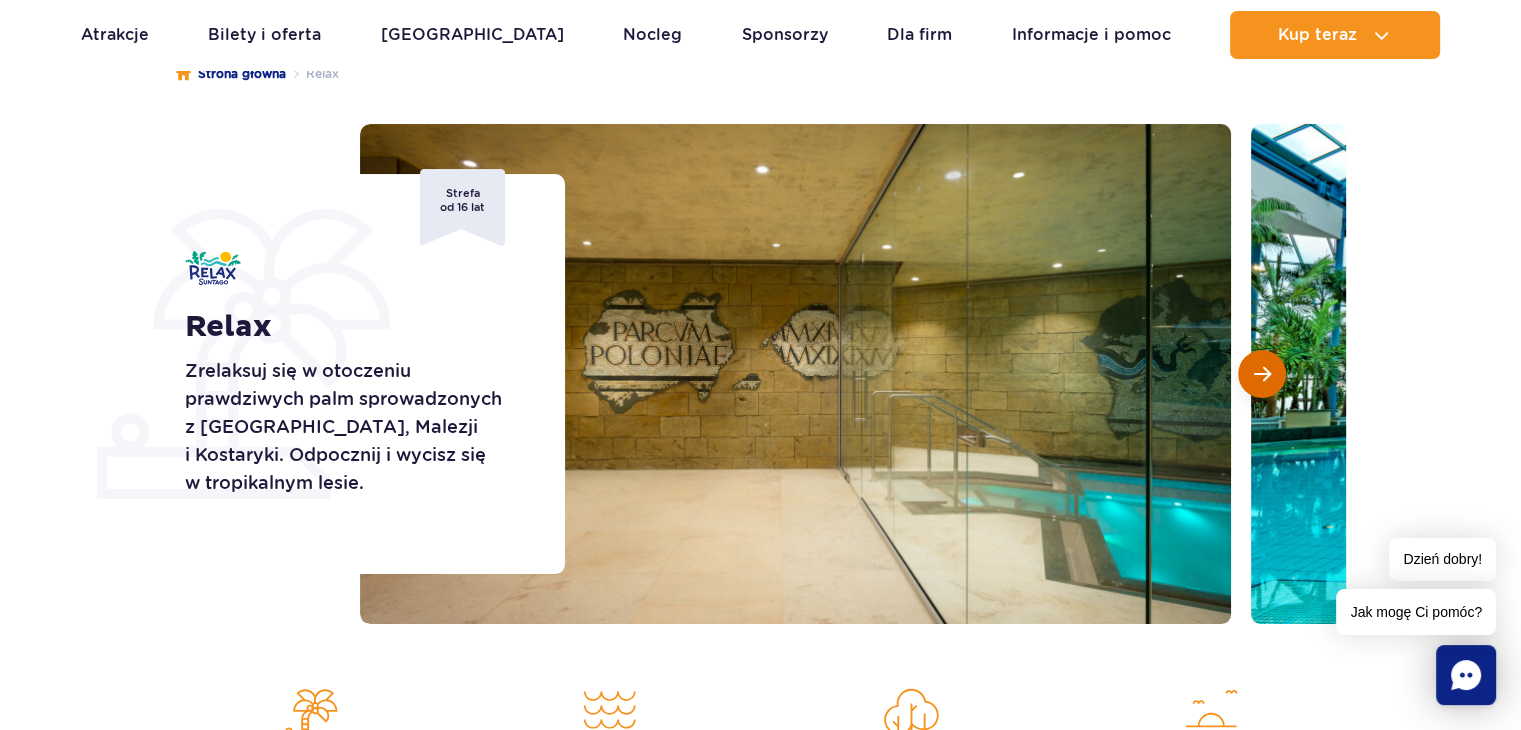 click at bounding box center (1262, 374) 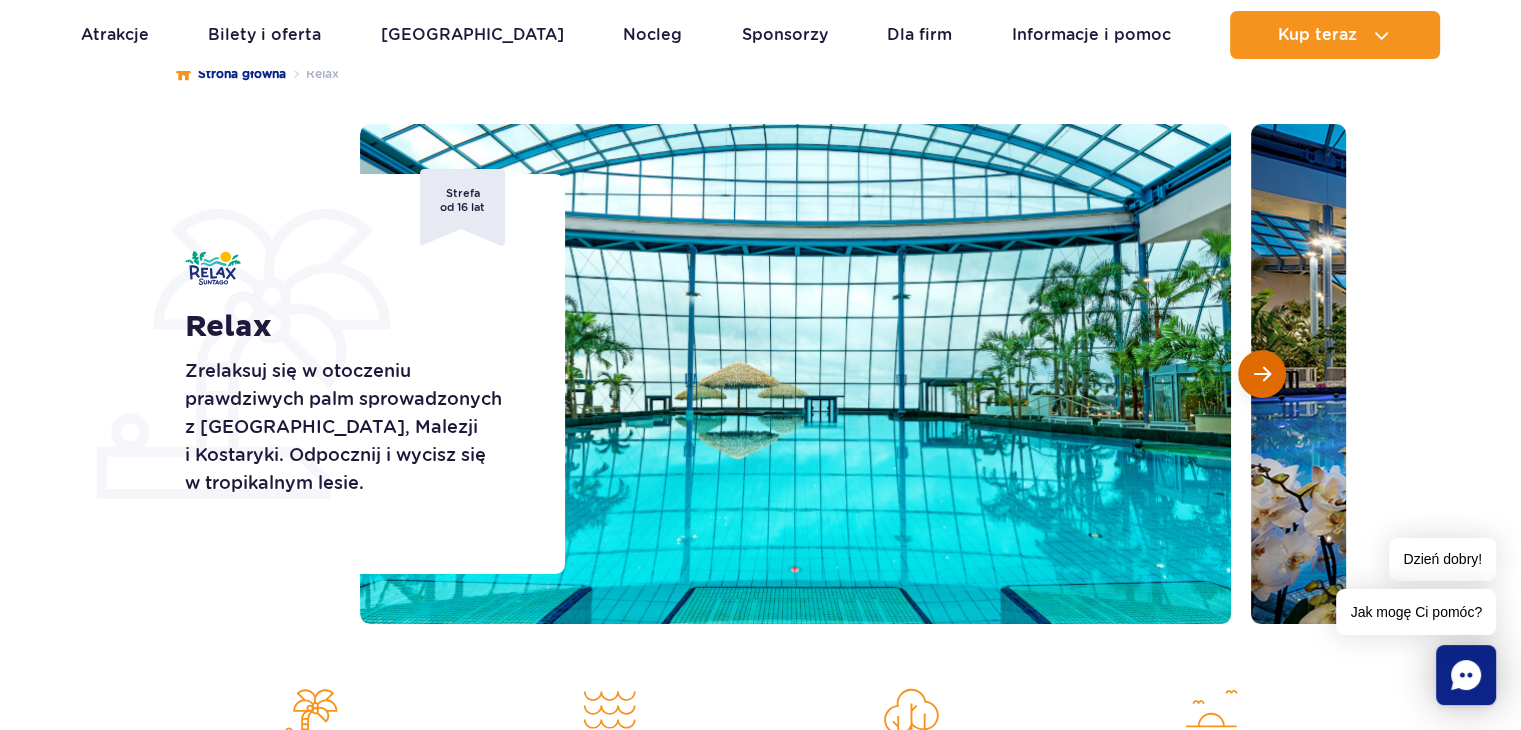 click at bounding box center (1262, 374) 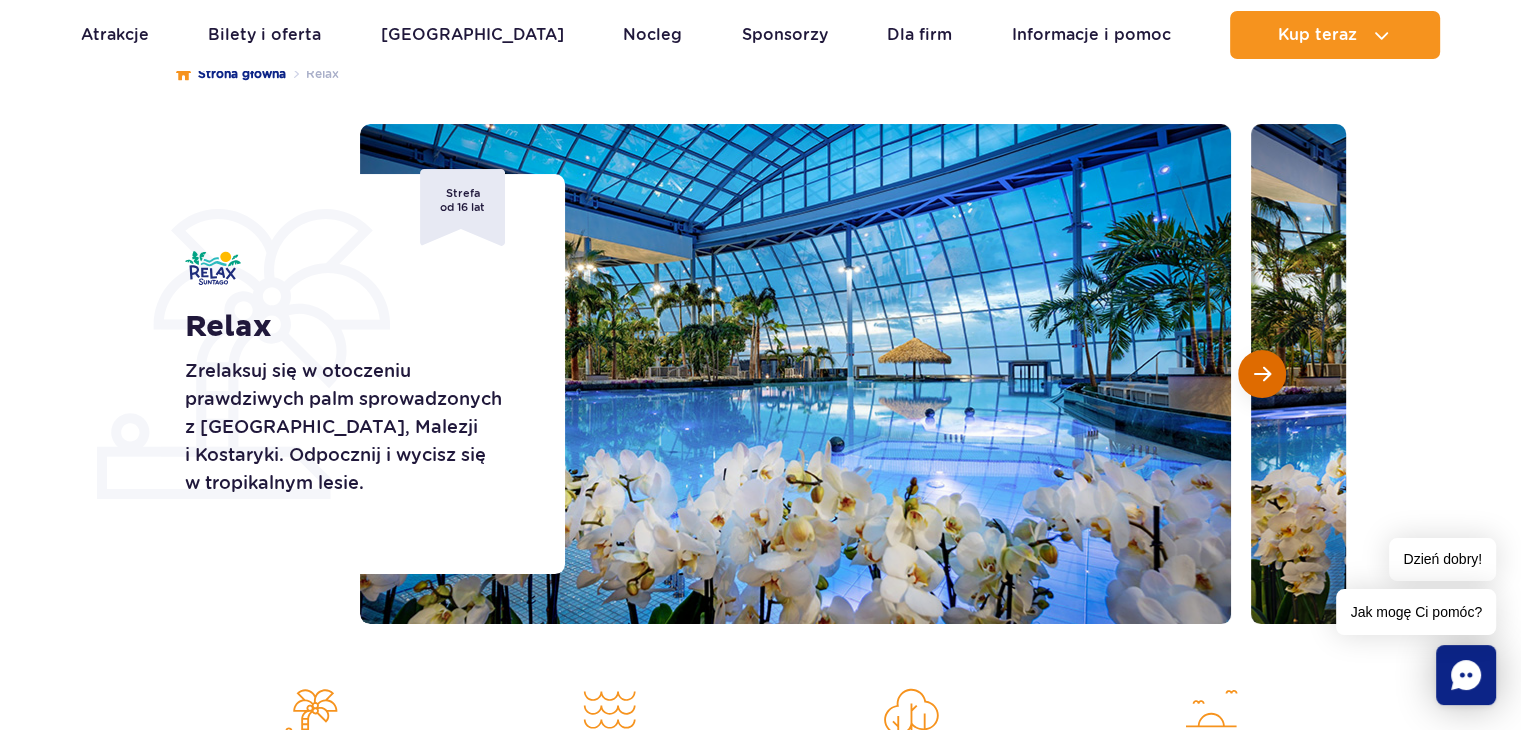 click at bounding box center (1262, 374) 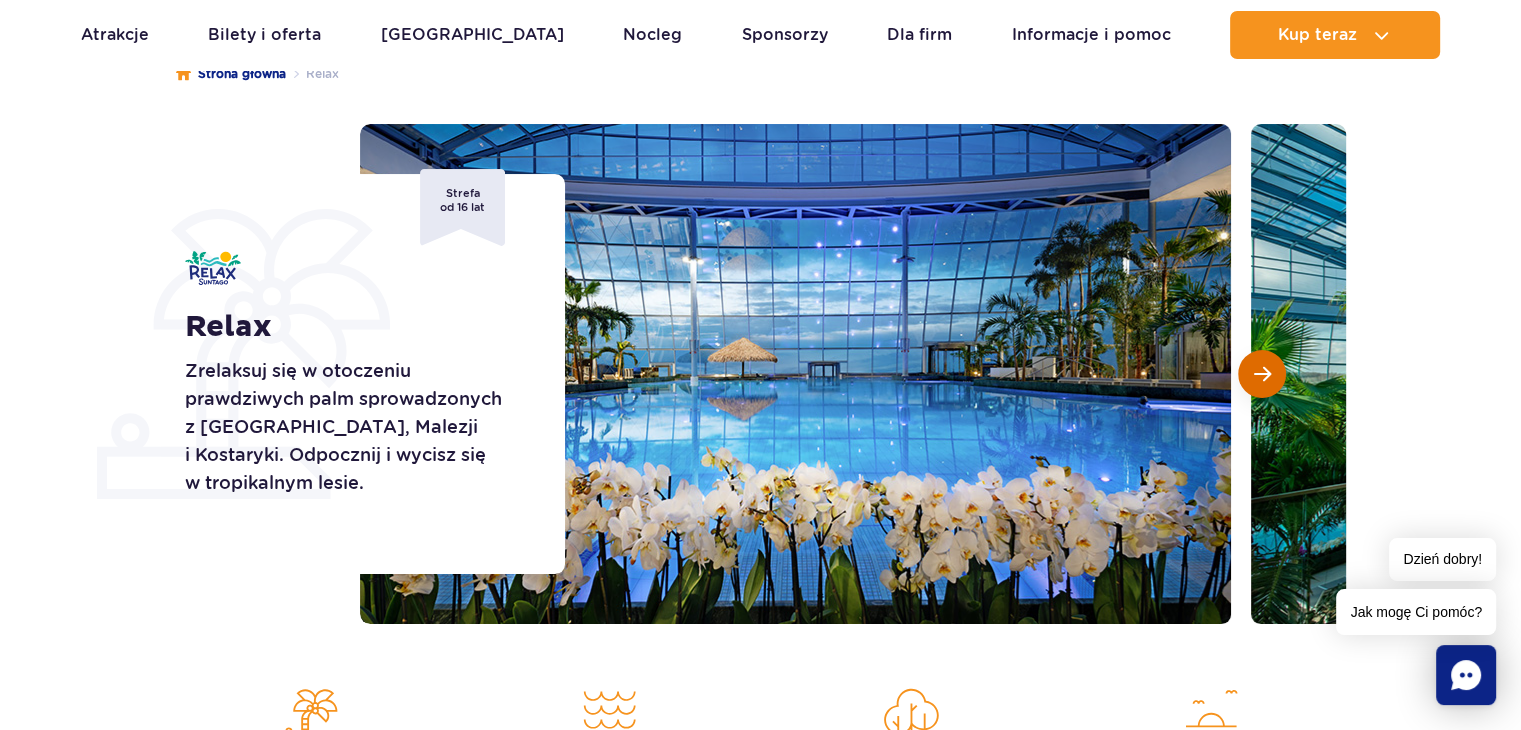 click at bounding box center [1262, 374] 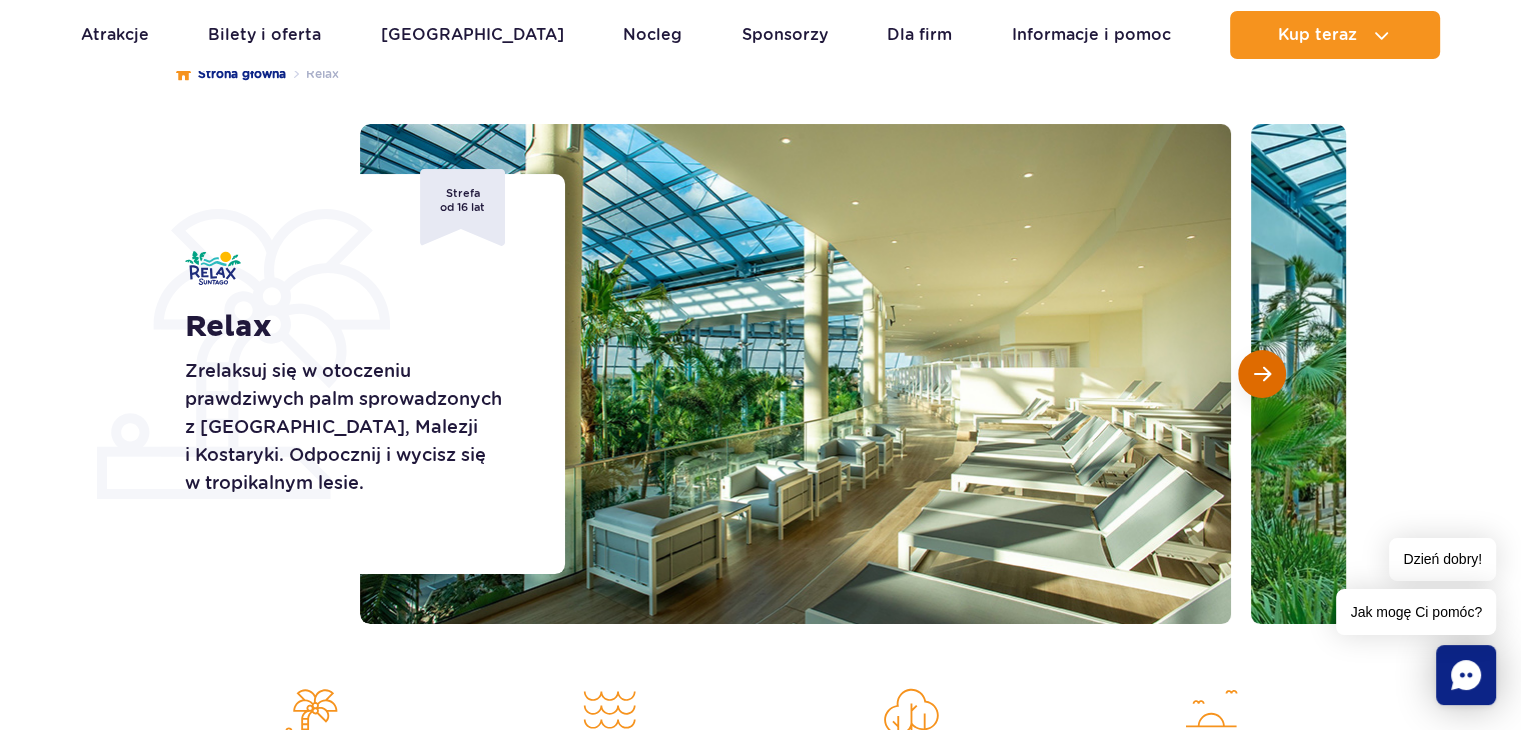 click at bounding box center [1262, 374] 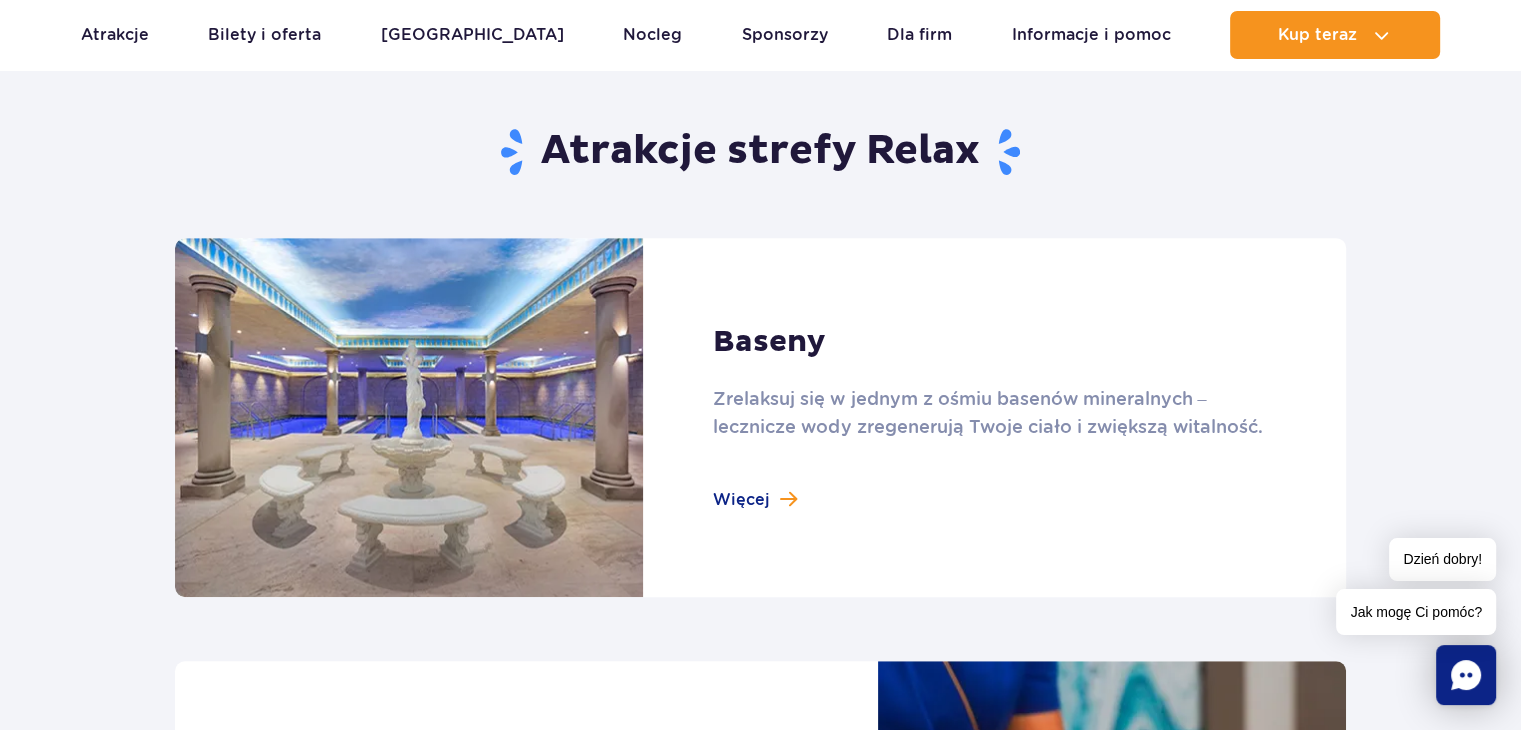 scroll, scrollTop: 700, scrollLeft: 0, axis: vertical 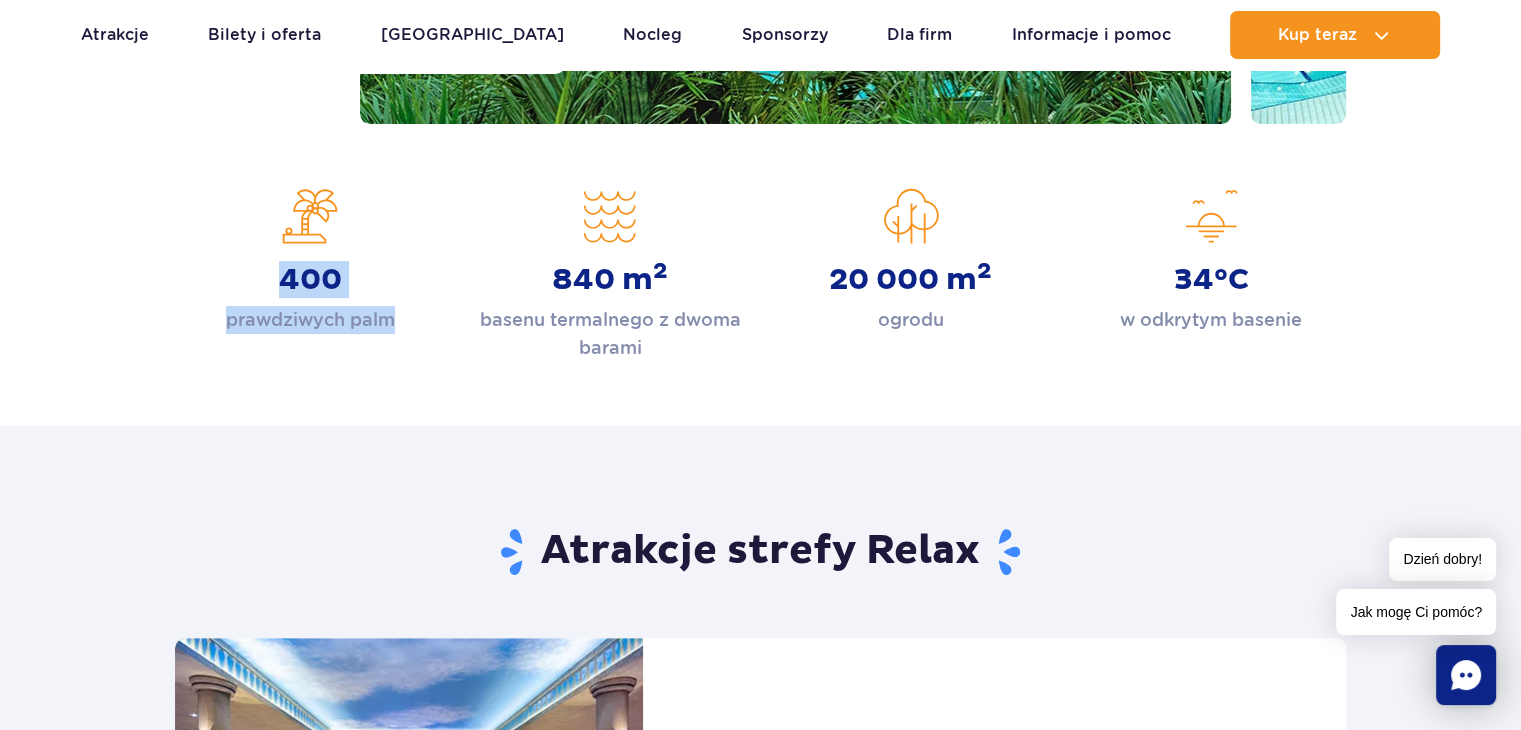 drag, startPoint x: 288, startPoint y: 273, endPoint x: 436, endPoint y: 279, distance: 148.12157 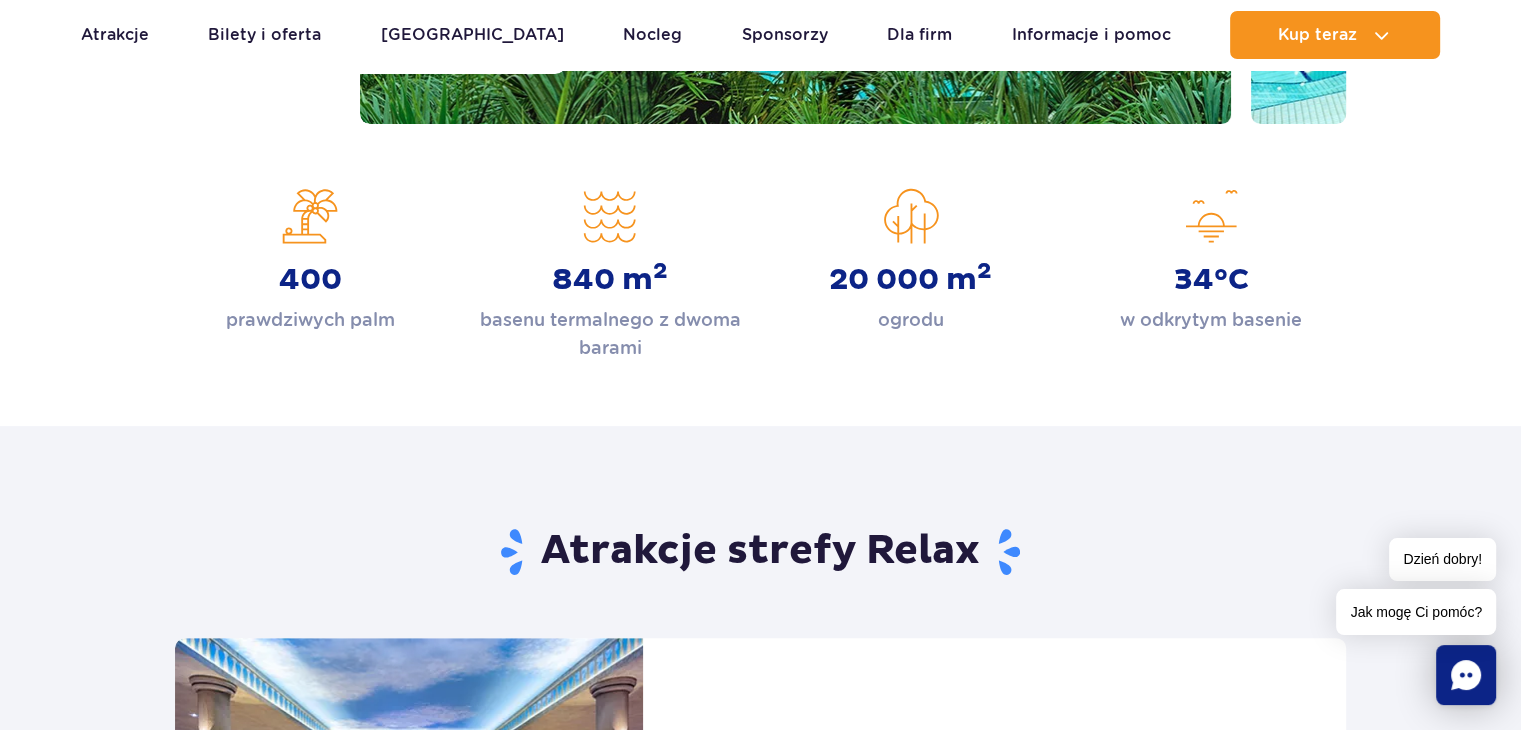 click on "basenu termalnego z dwoma barami" at bounding box center (610, 334) 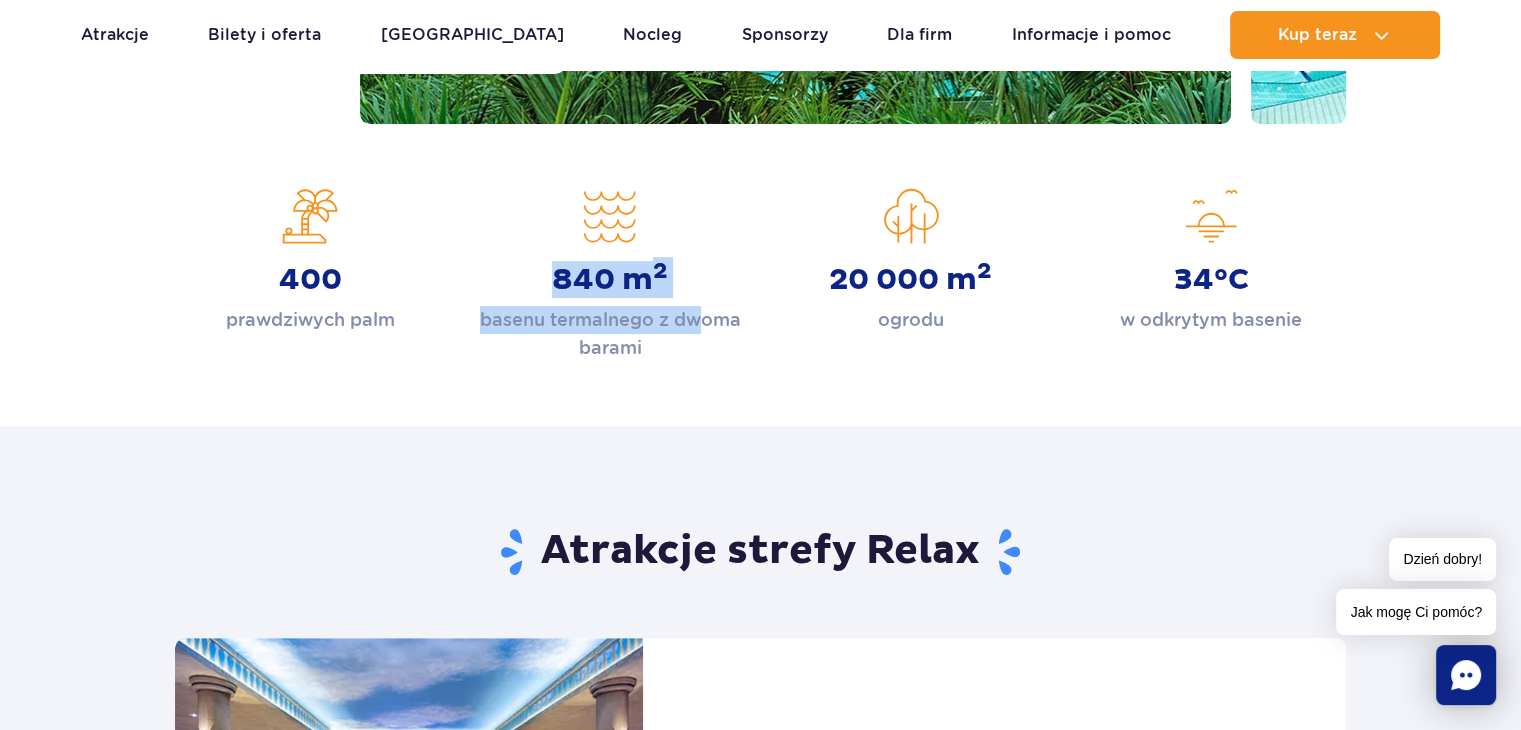 drag, startPoint x: 552, startPoint y: 279, endPoint x: 708, endPoint y: 272, distance: 156.15697 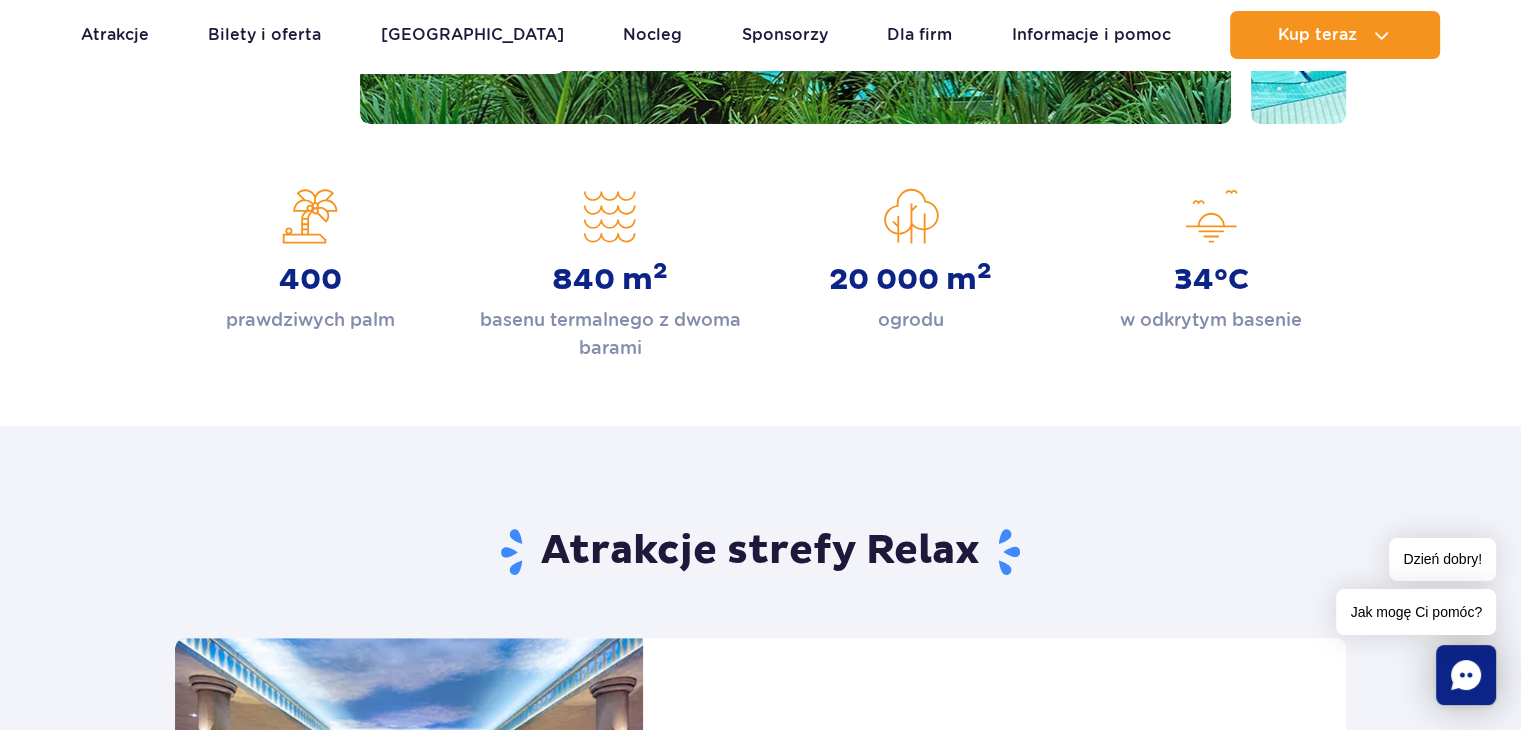 click on "840 m 2
basenu termalnego z dwoma barami" at bounding box center [610, 275] 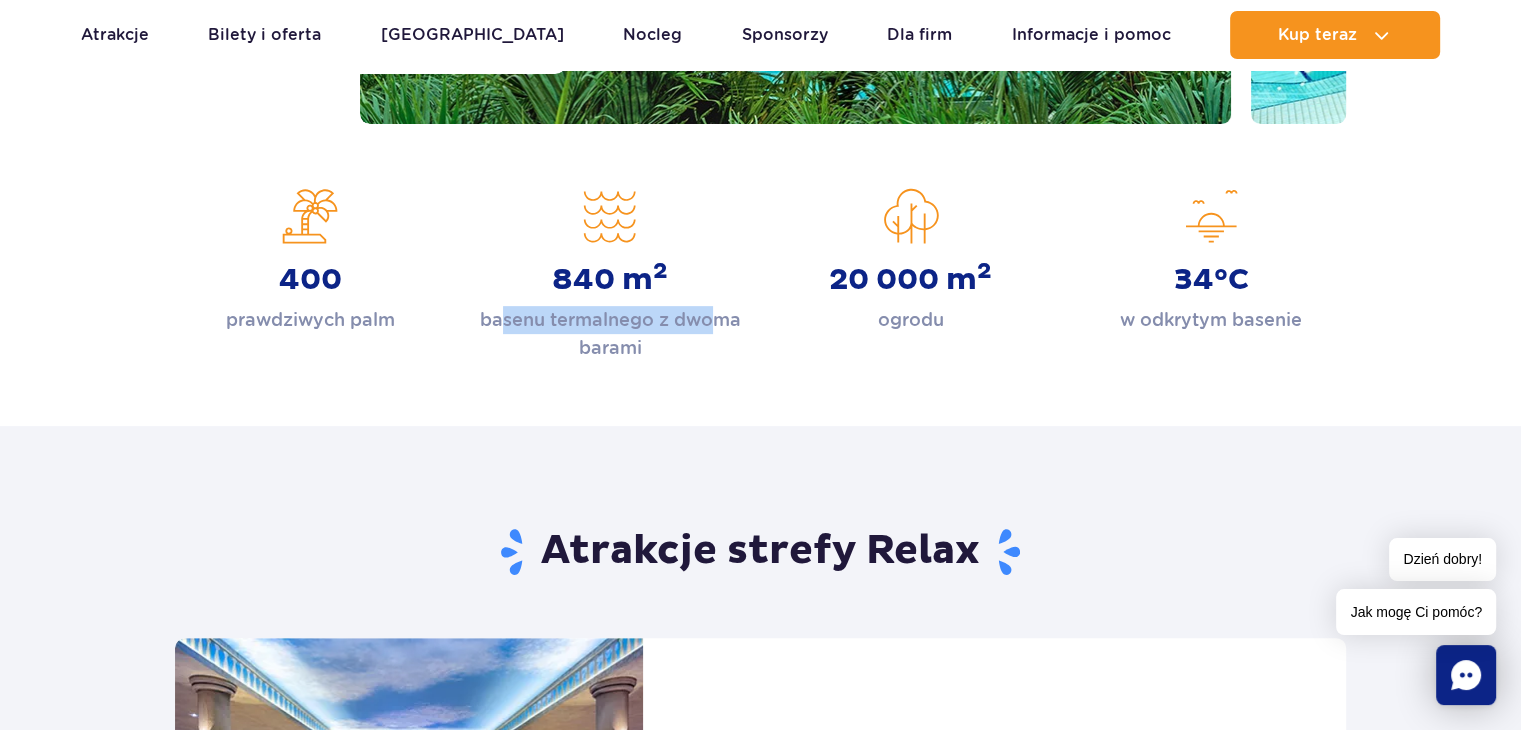 drag, startPoint x: 493, startPoint y: 312, endPoint x: 726, endPoint y: 312, distance: 233 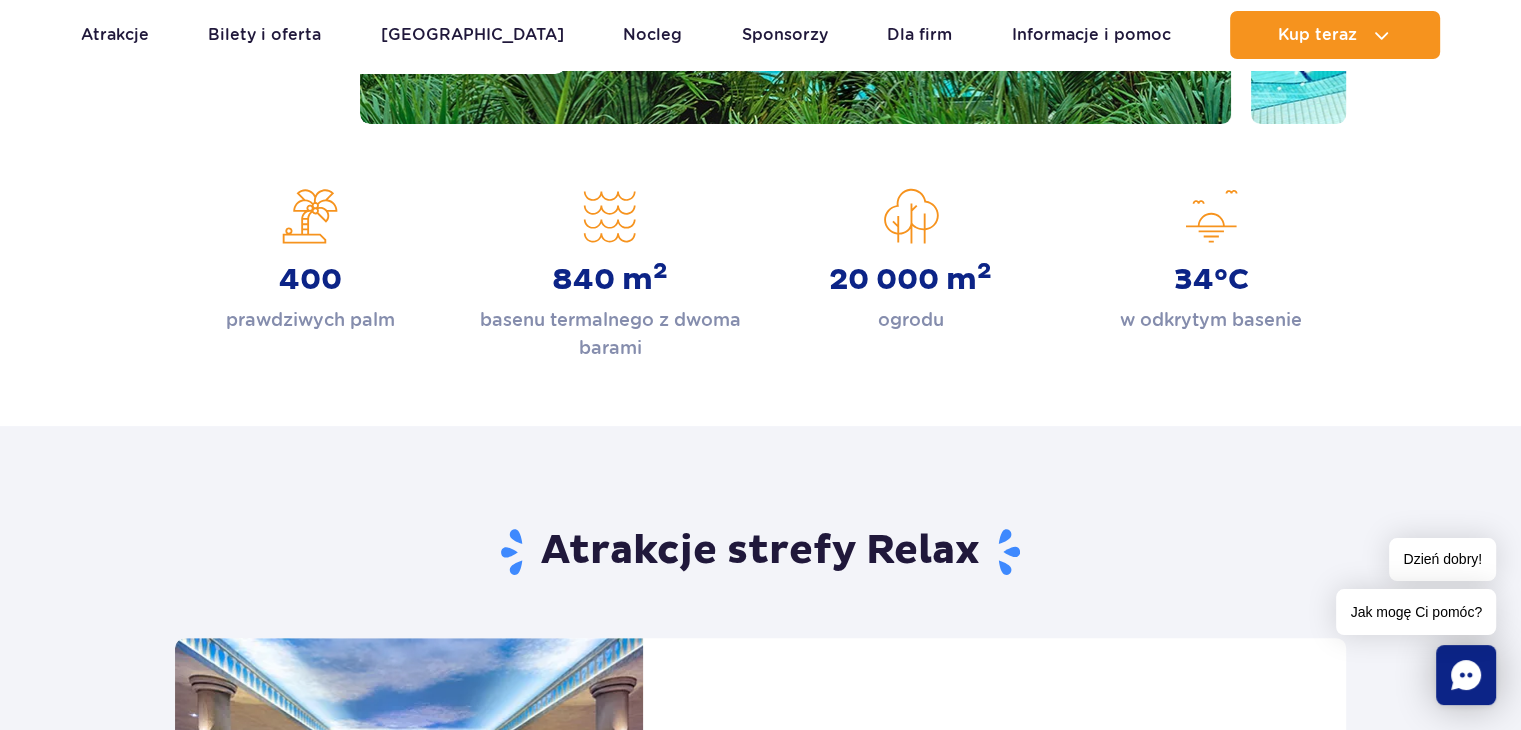 drag, startPoint x: 744, startPoint y: 310, endPoint x: 739, endPoint y: 332, distance: 22.561028 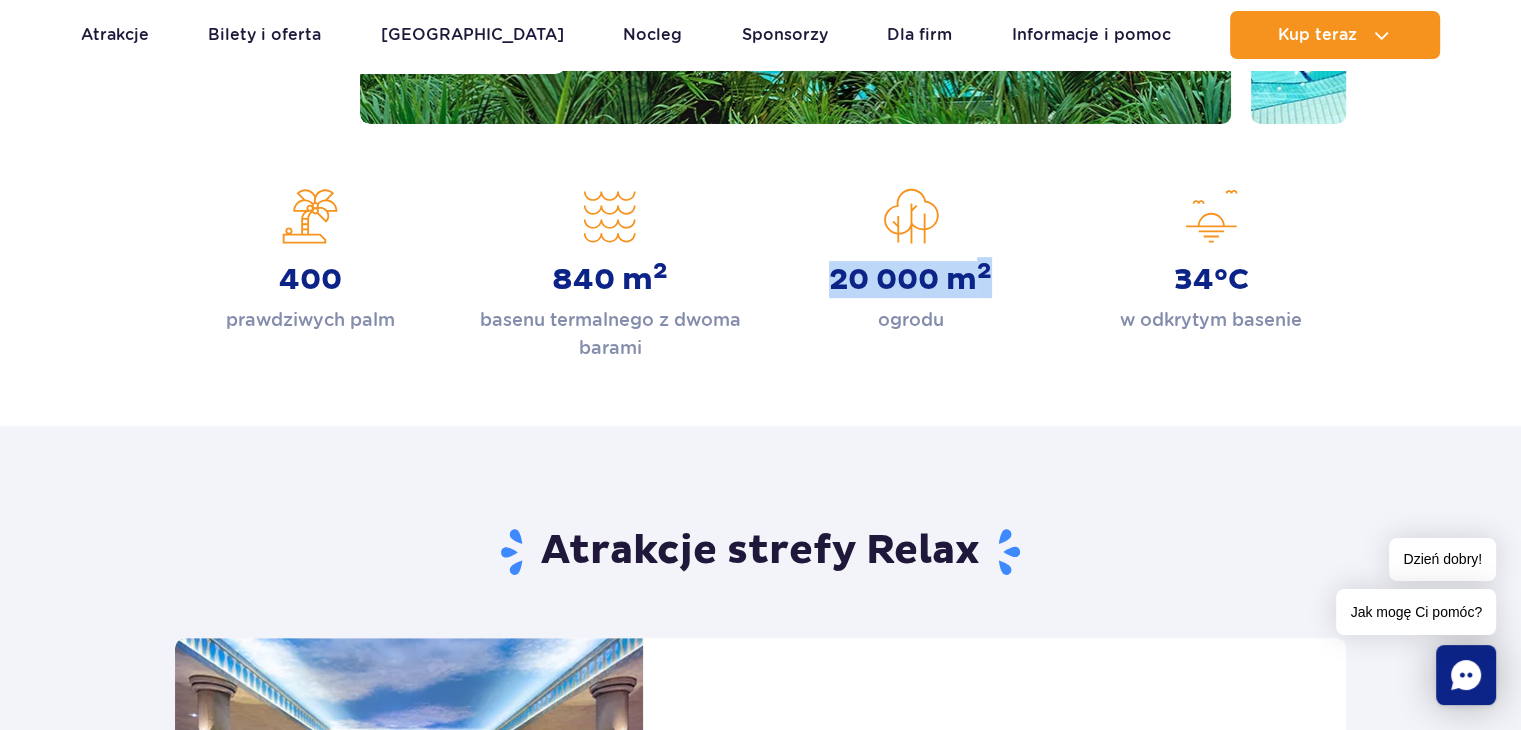 drag, startPoint x: 829, startPoint y: 274, endPoint x: 1004, endPoint y: 277, distance: 175.02571 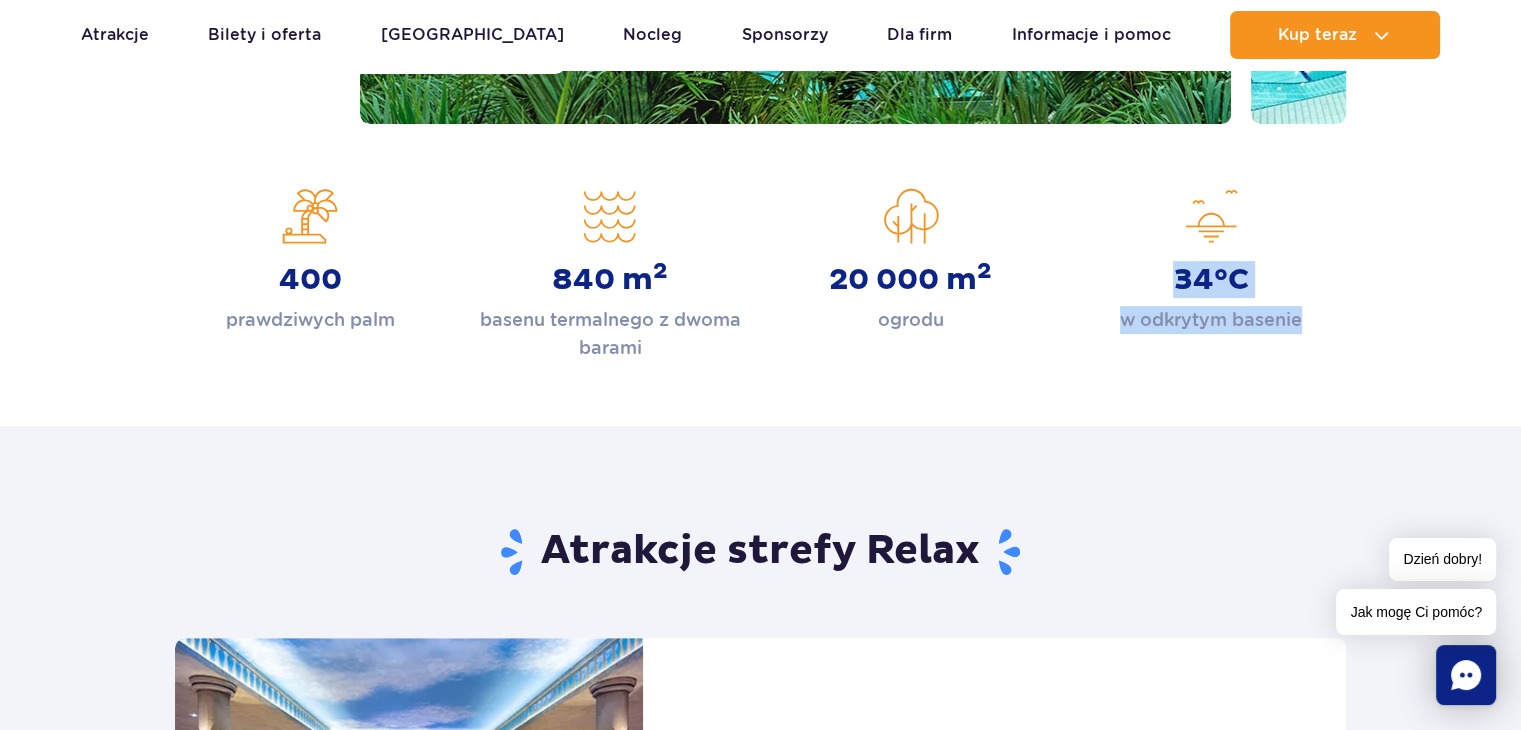 drag, startPoint x: 1168, startPoint y: 281, endPoint x: 1306, endPoint y: 282, distance: 138.00362 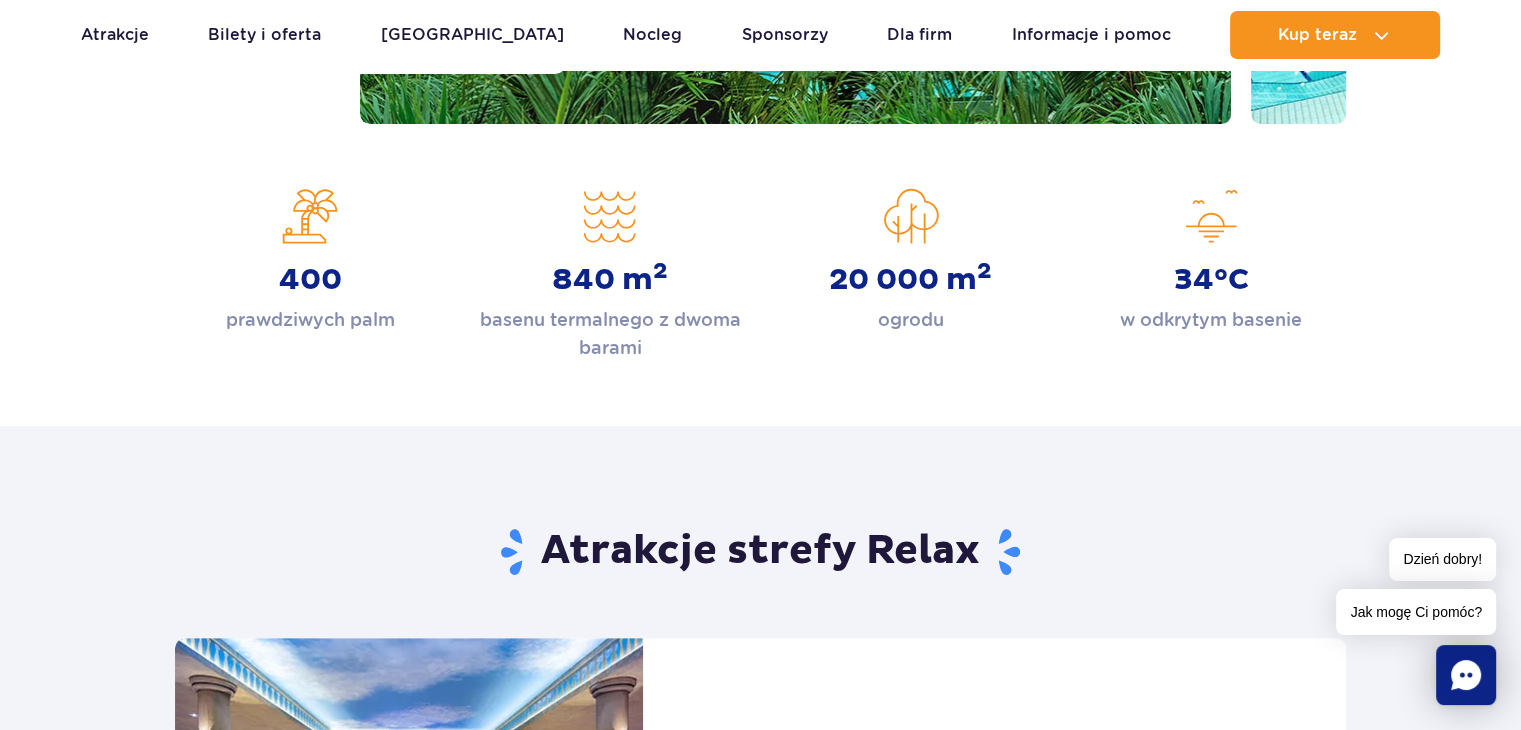 drag, startPoint x: 1020, startPoint y: 401, endPoint x: 1013, endPoint y: 390, distance: 13.038404 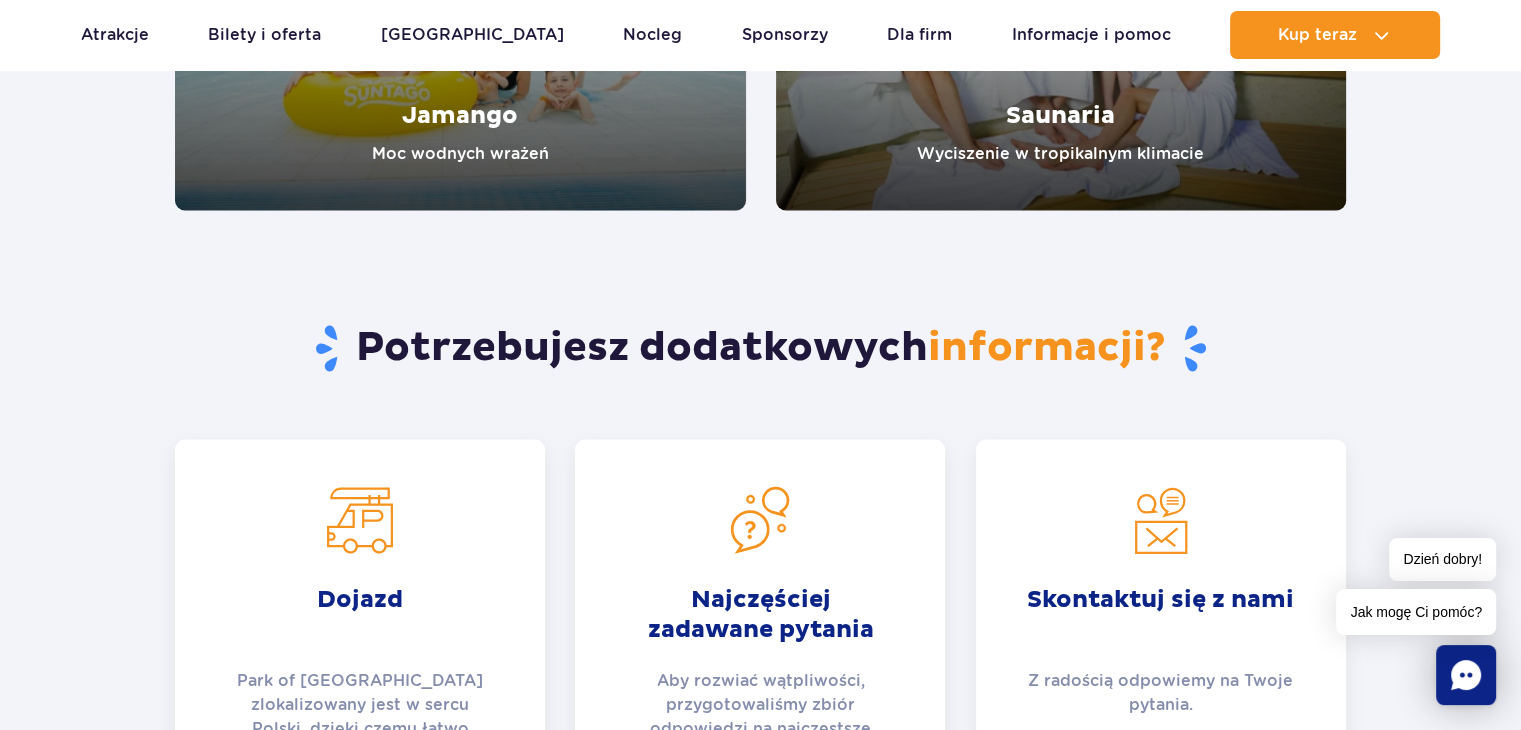 scroll, scrollTop: 3300, scrollLeft: 0, axis: vertical 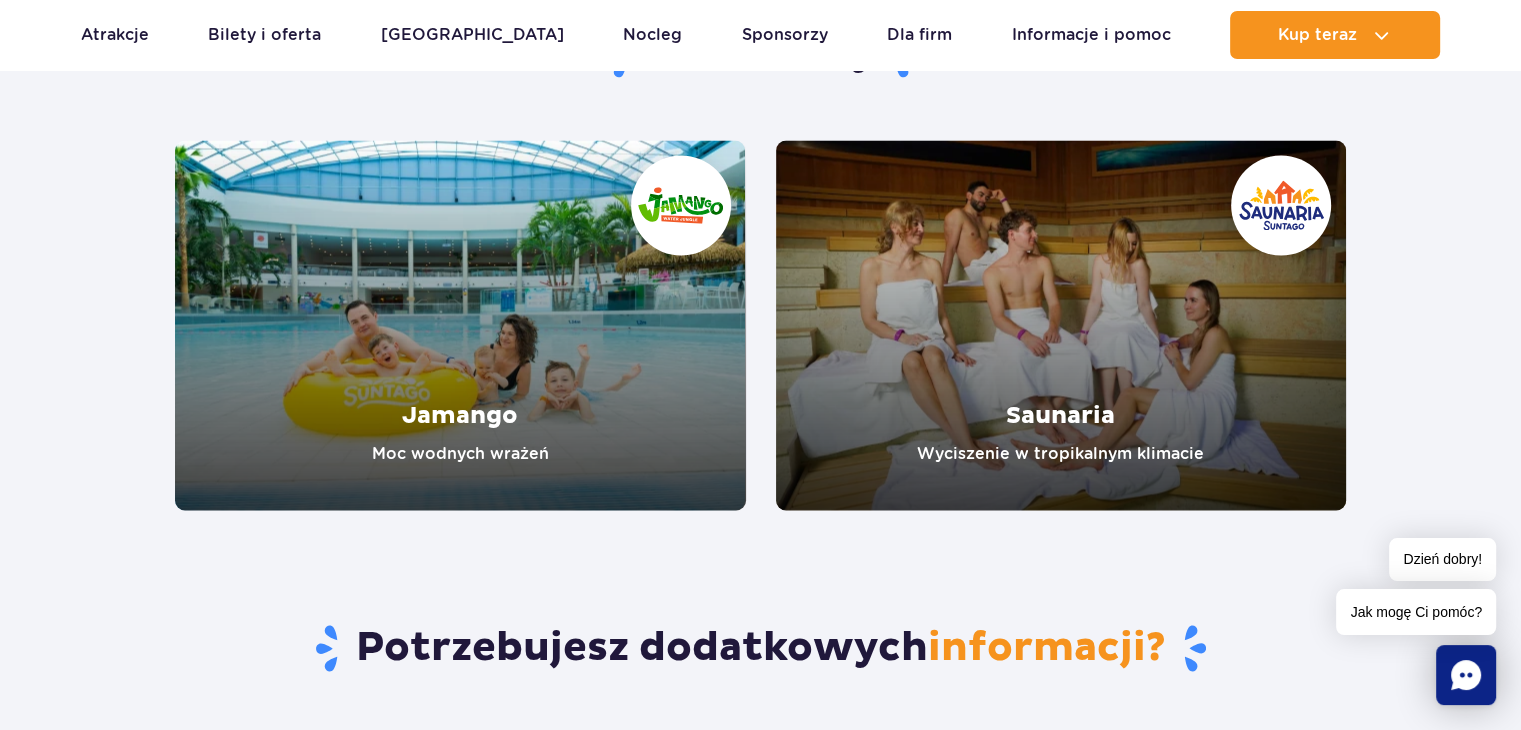 click at bounding box center [460, 325] 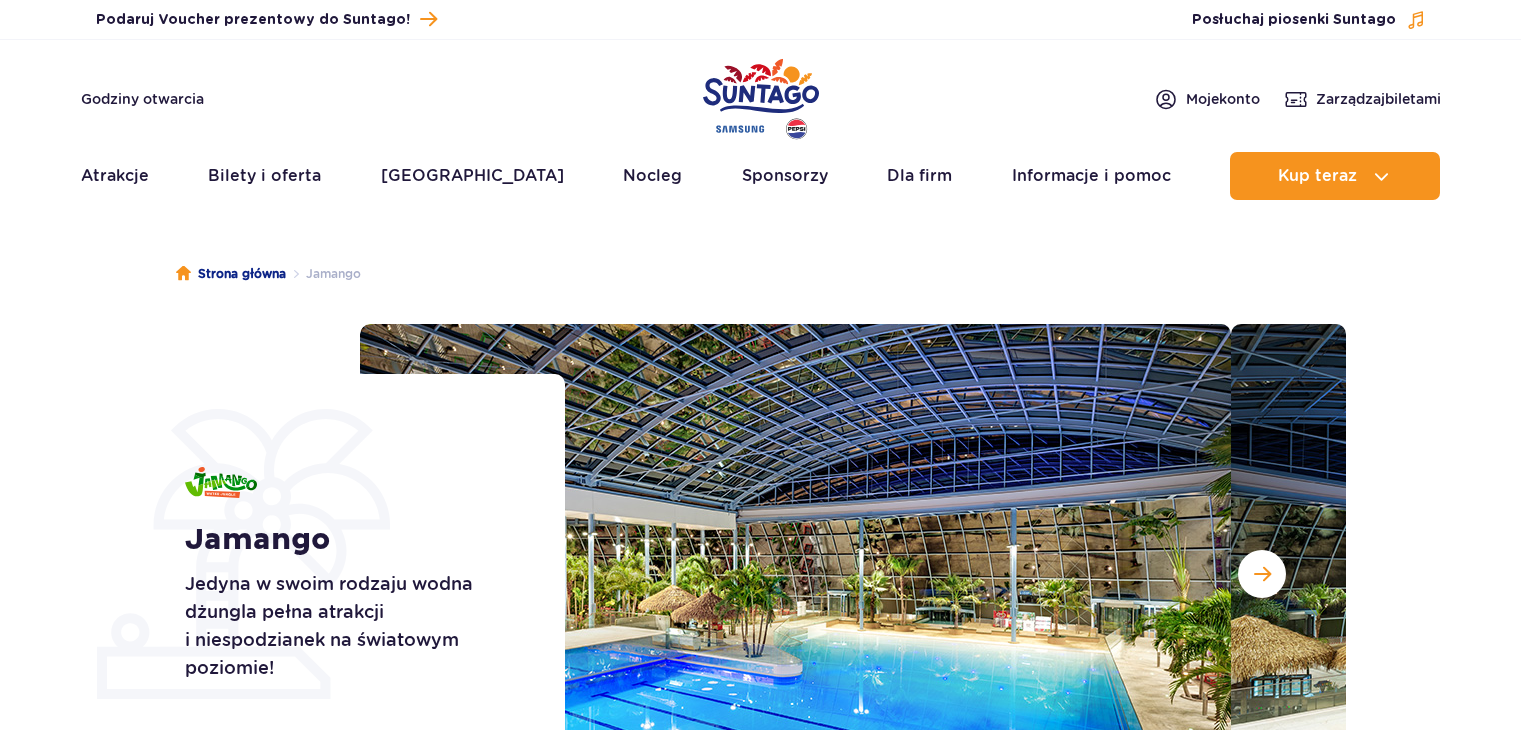 scroll, scrollTop: 0, scrollLeft: 0, axis: both 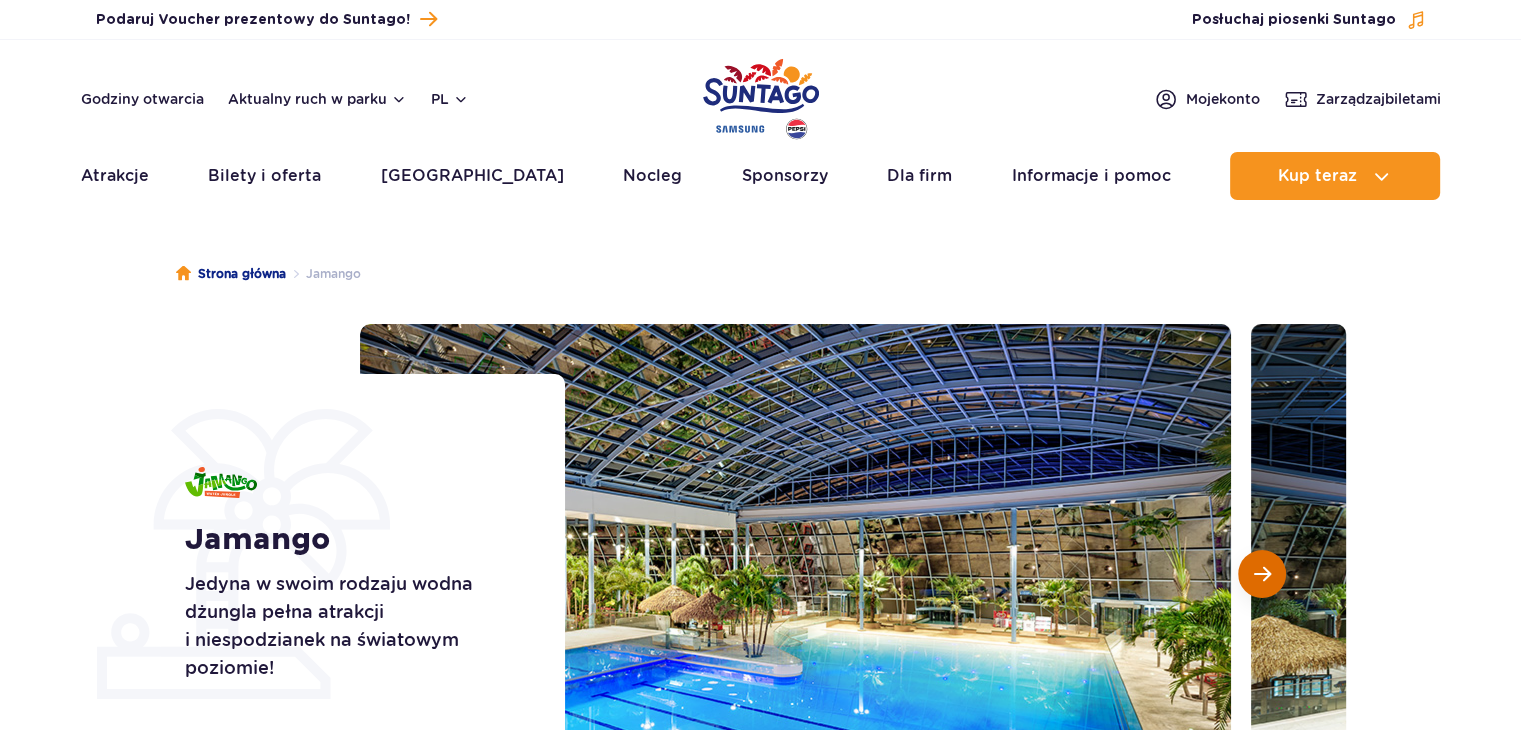 click at bounding box center (1262, 574) 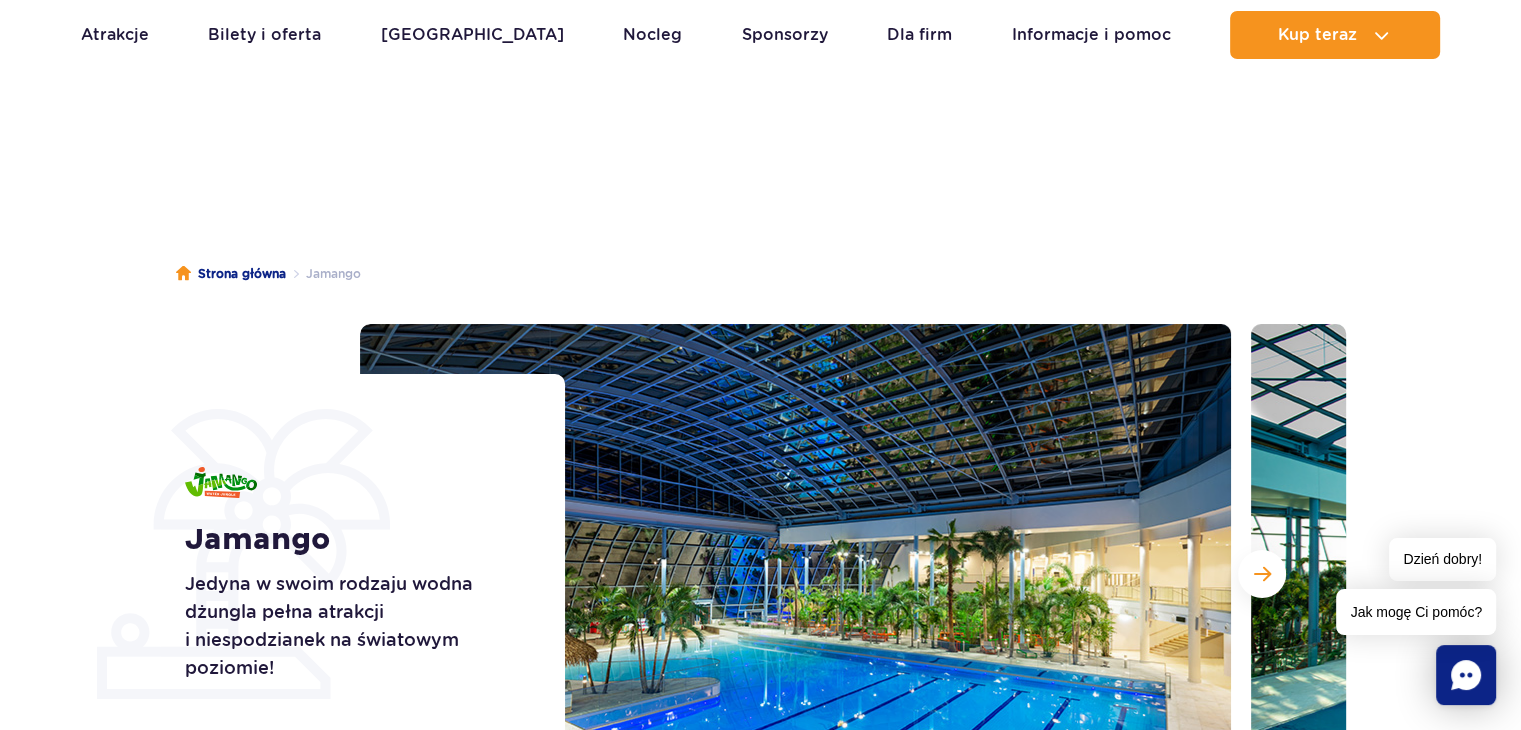 scroll, scrollTop: 200, scrollLeft: 0, axis: vertical 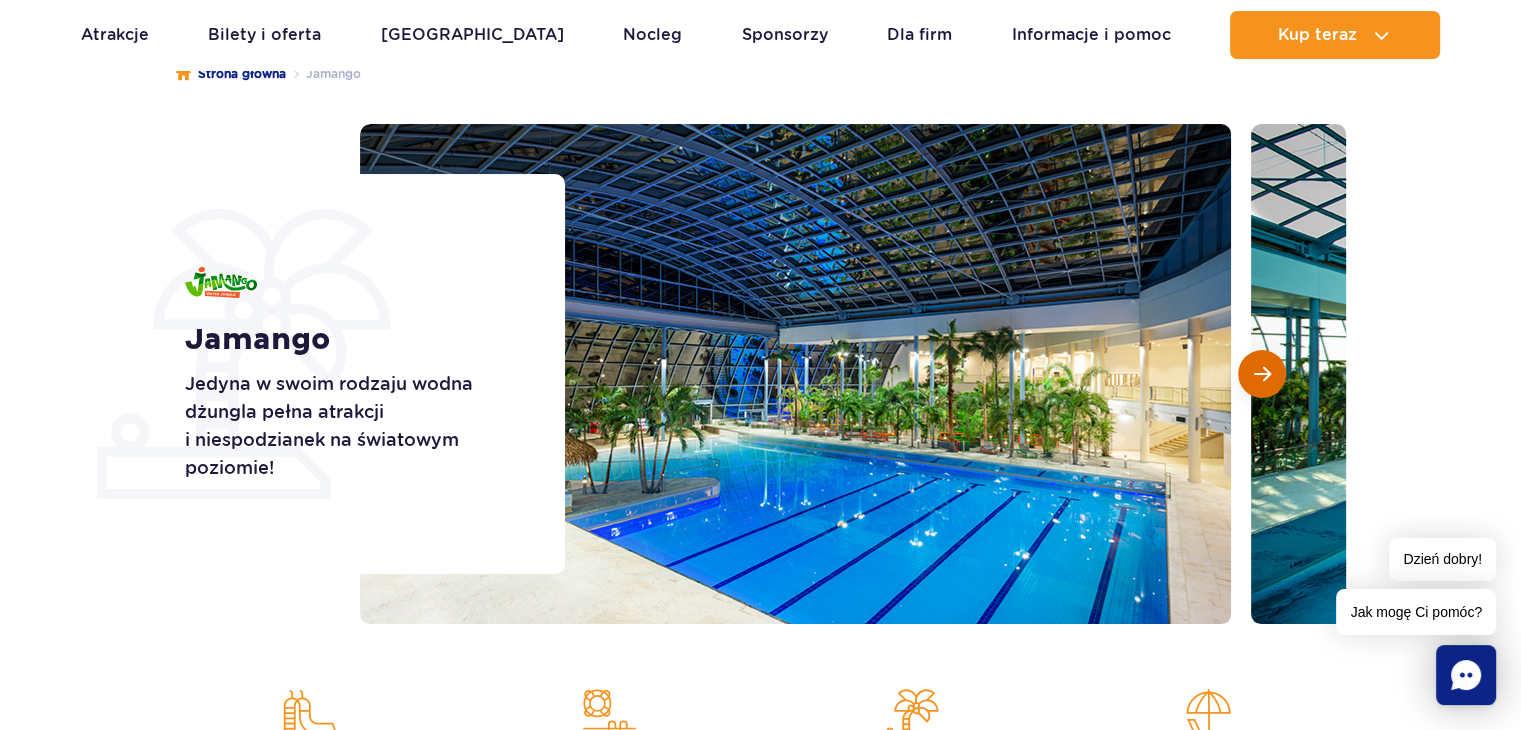 click at bounding box center [1262, 374] 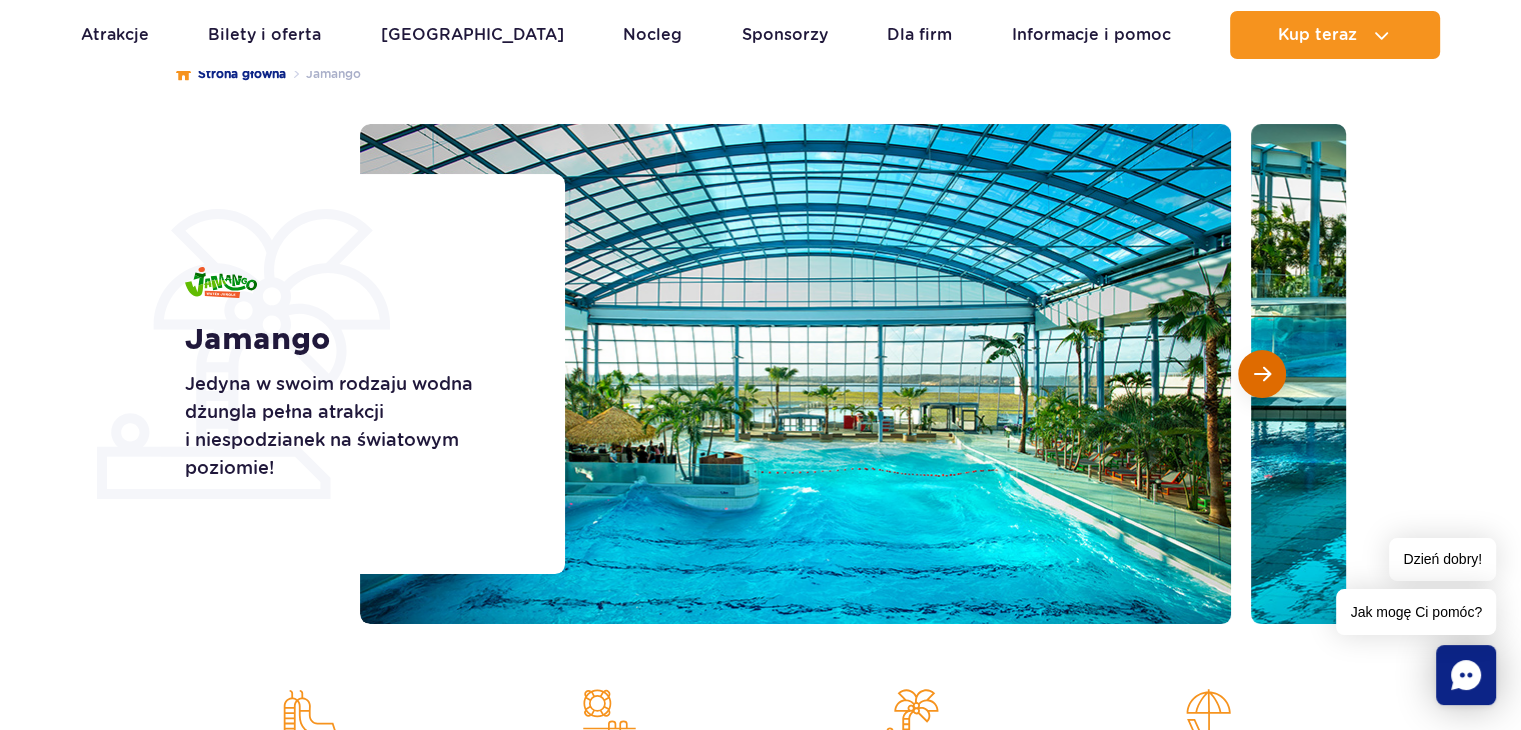 click at bounding box center [1262, 374] 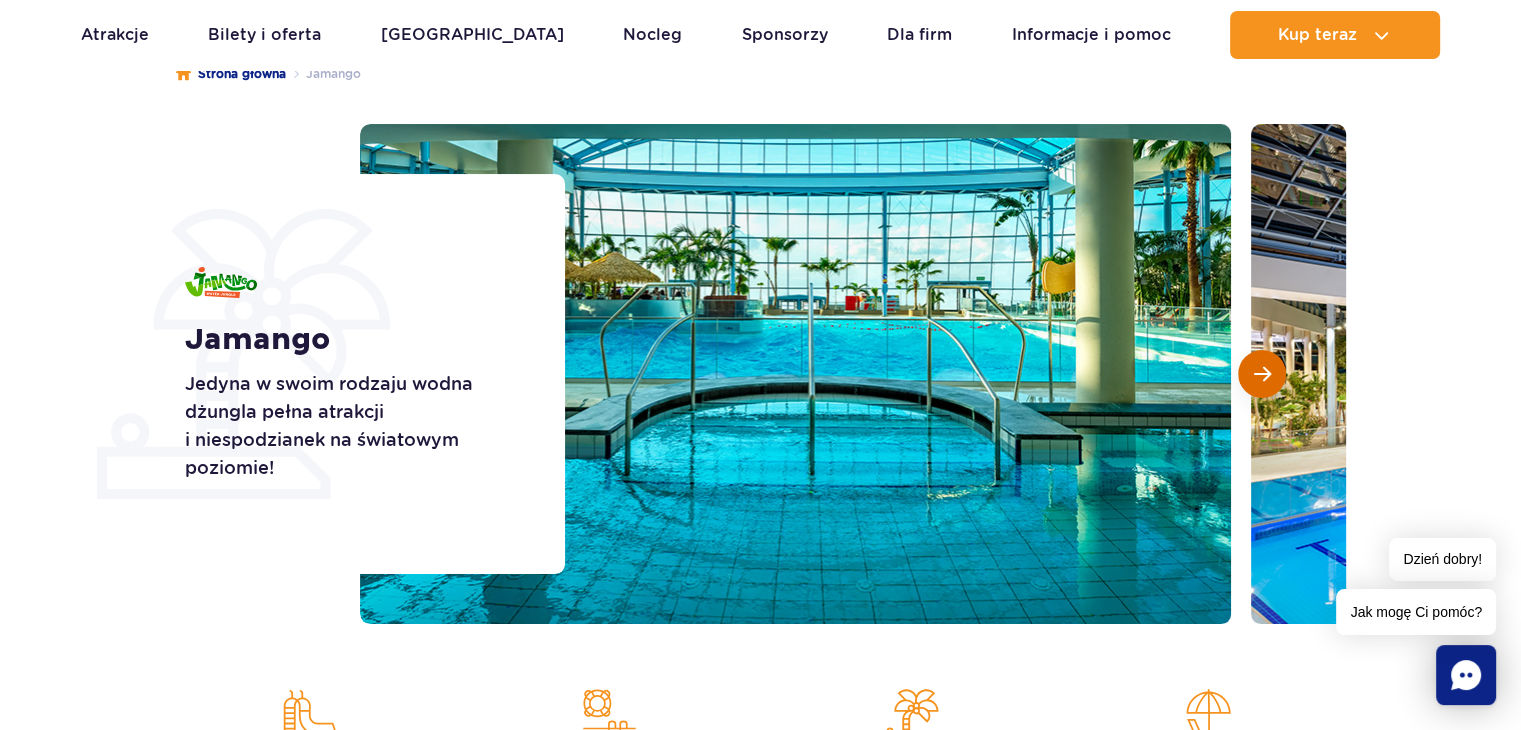 click at bounding box center (1262, 374) 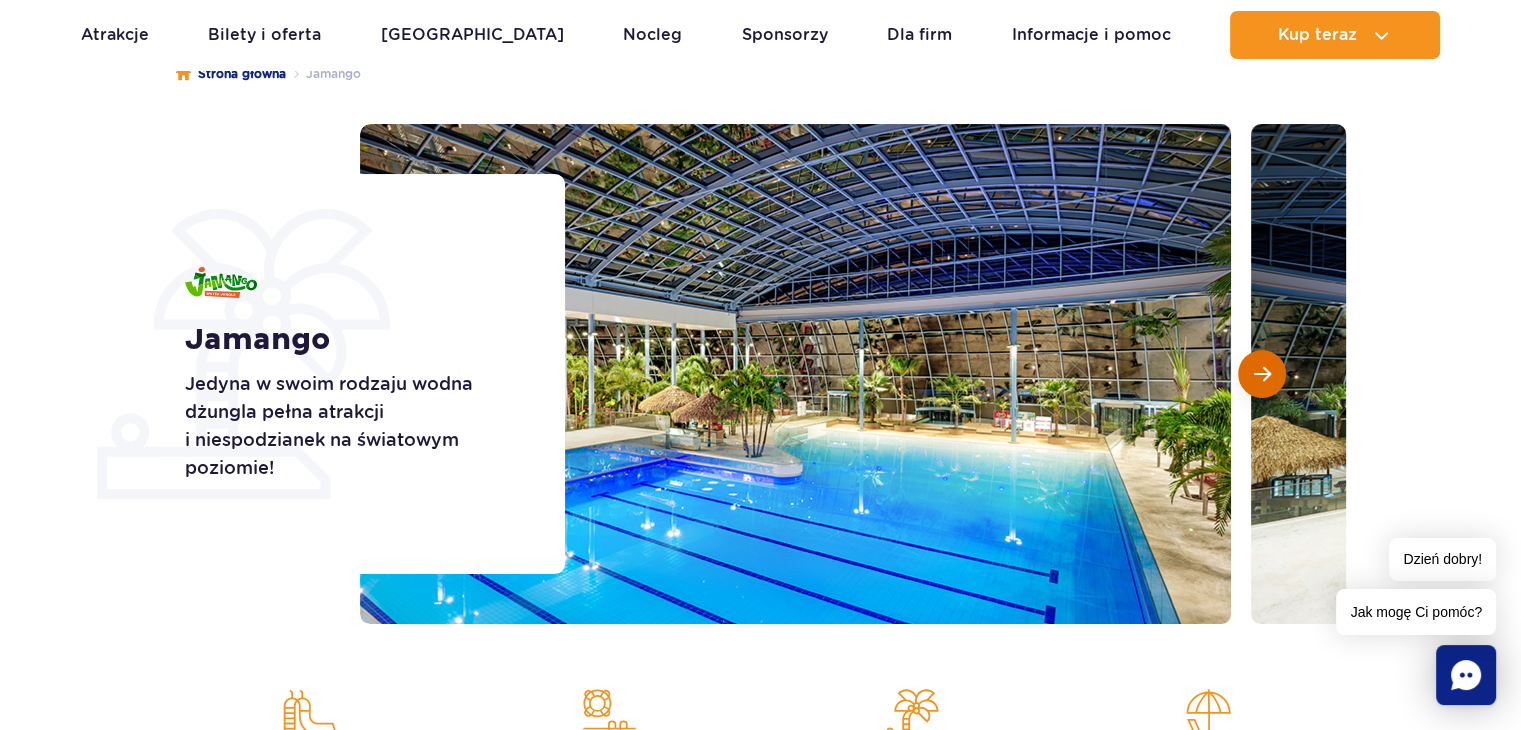 click at bounding box center [1262, 374] 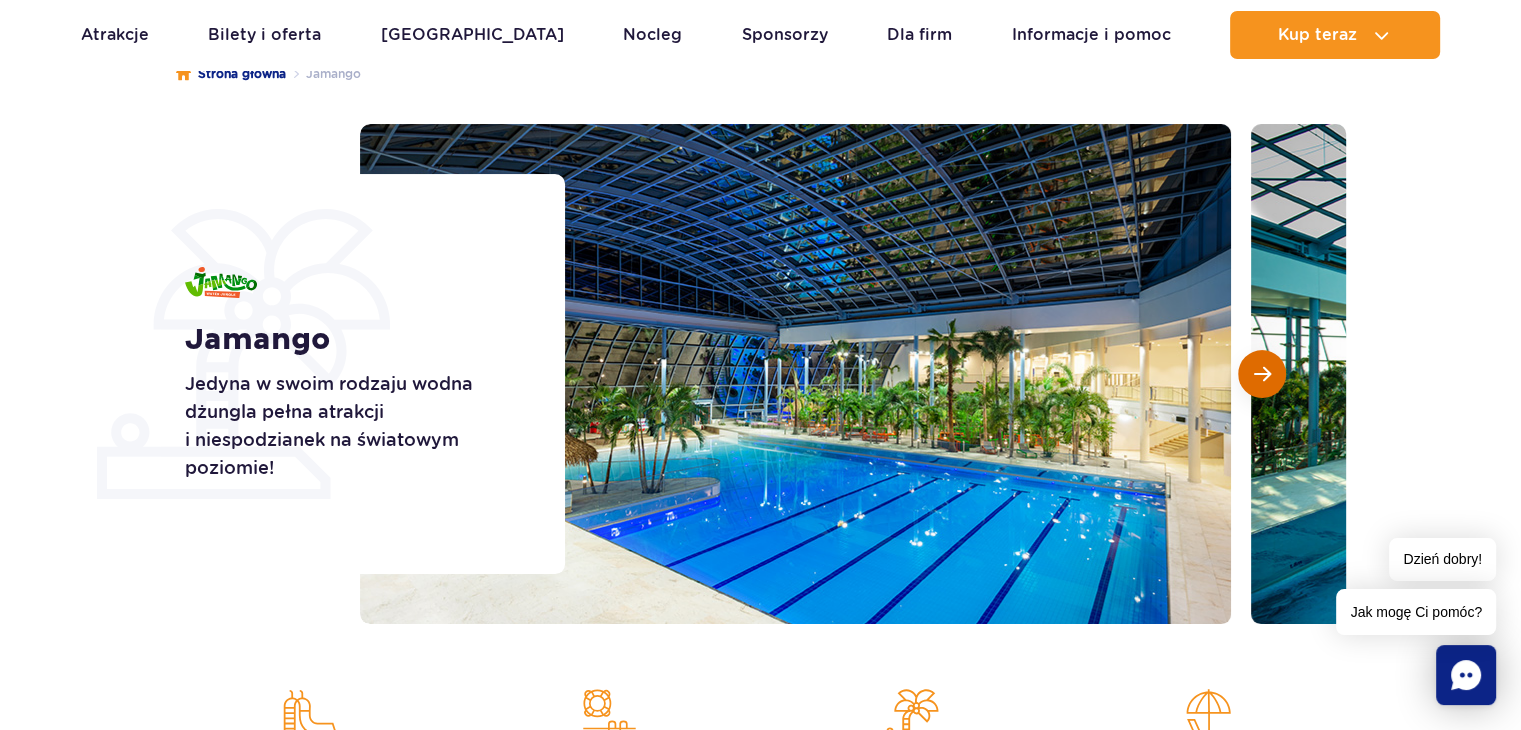 click at bounding box center (1262, 374) 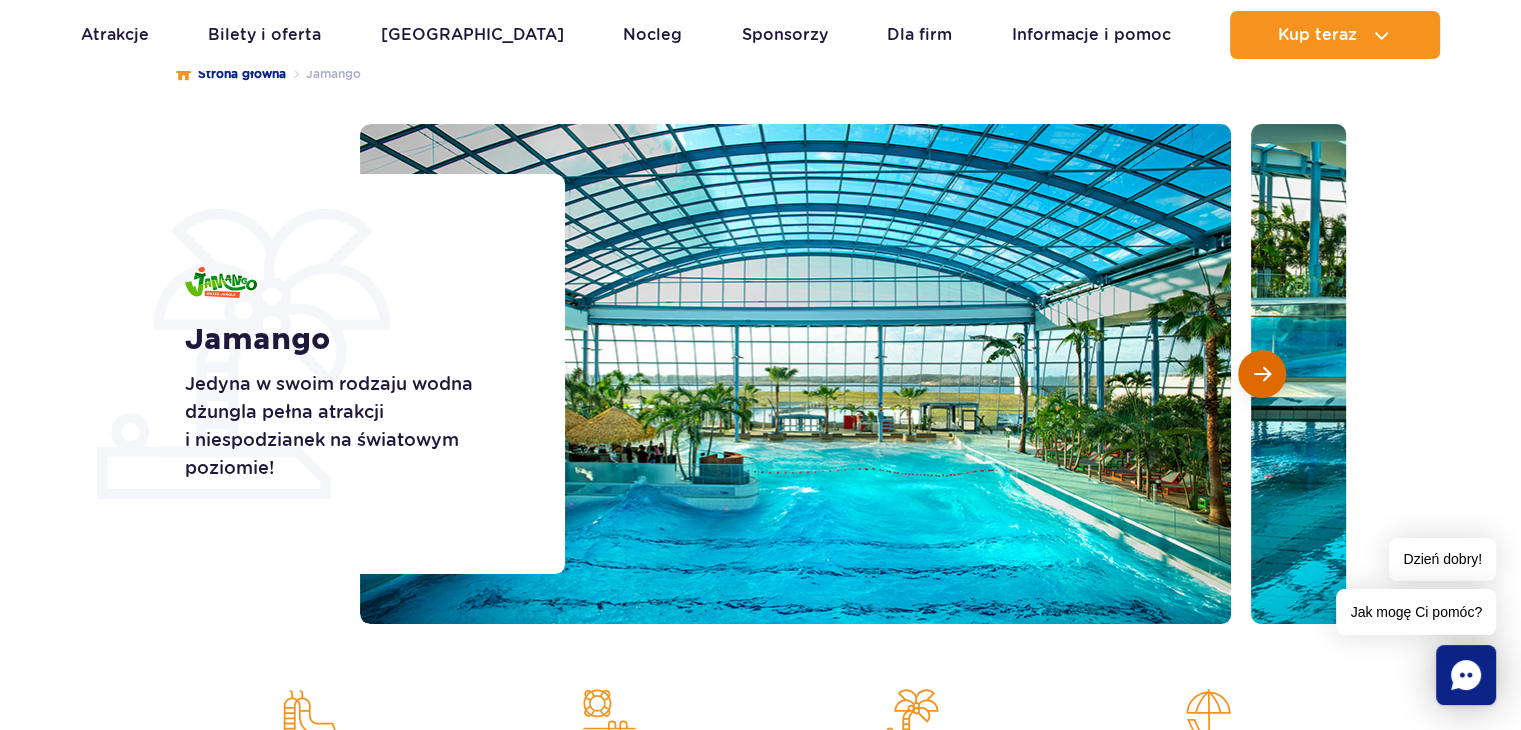 click at bounding box center [1262, 374] 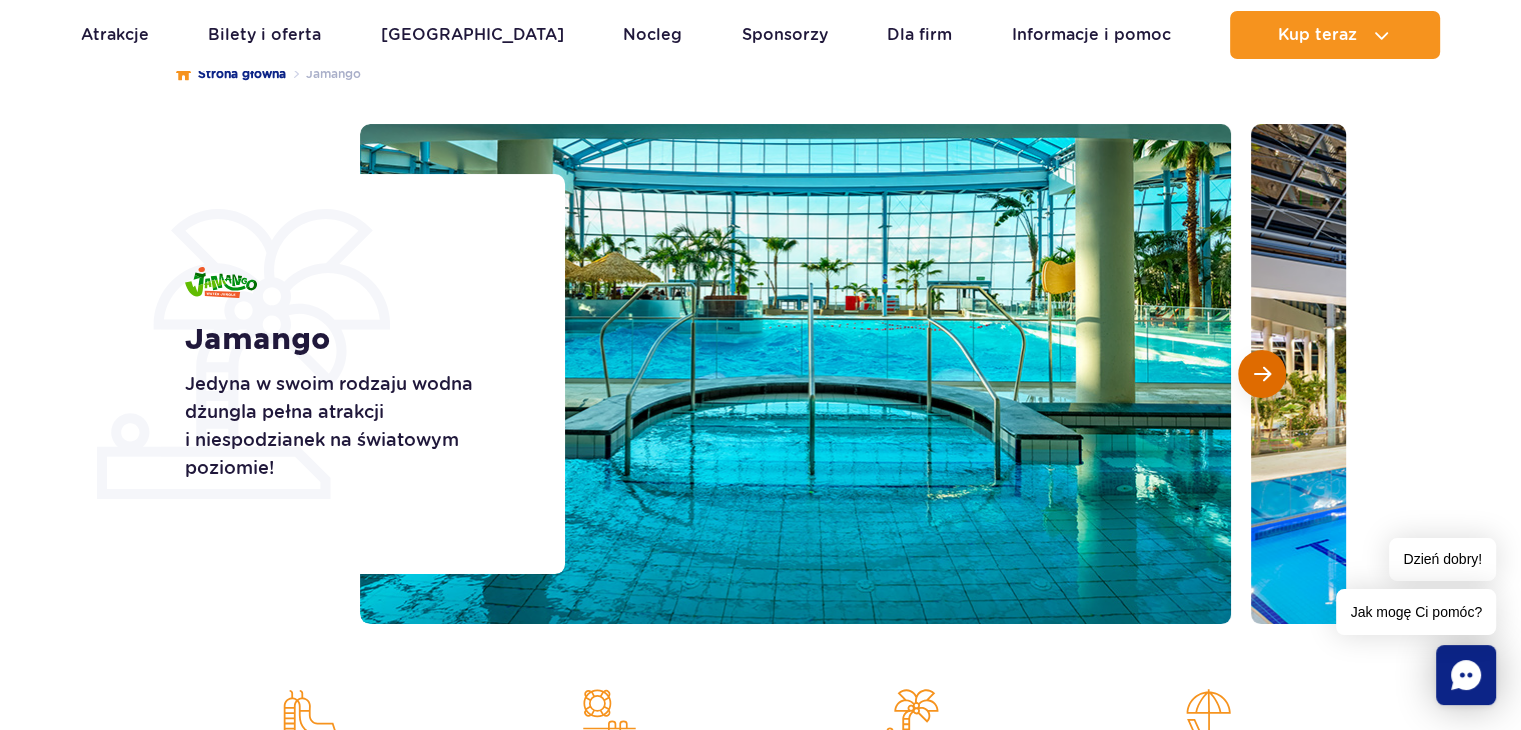click at bounding box center [1262, 374] 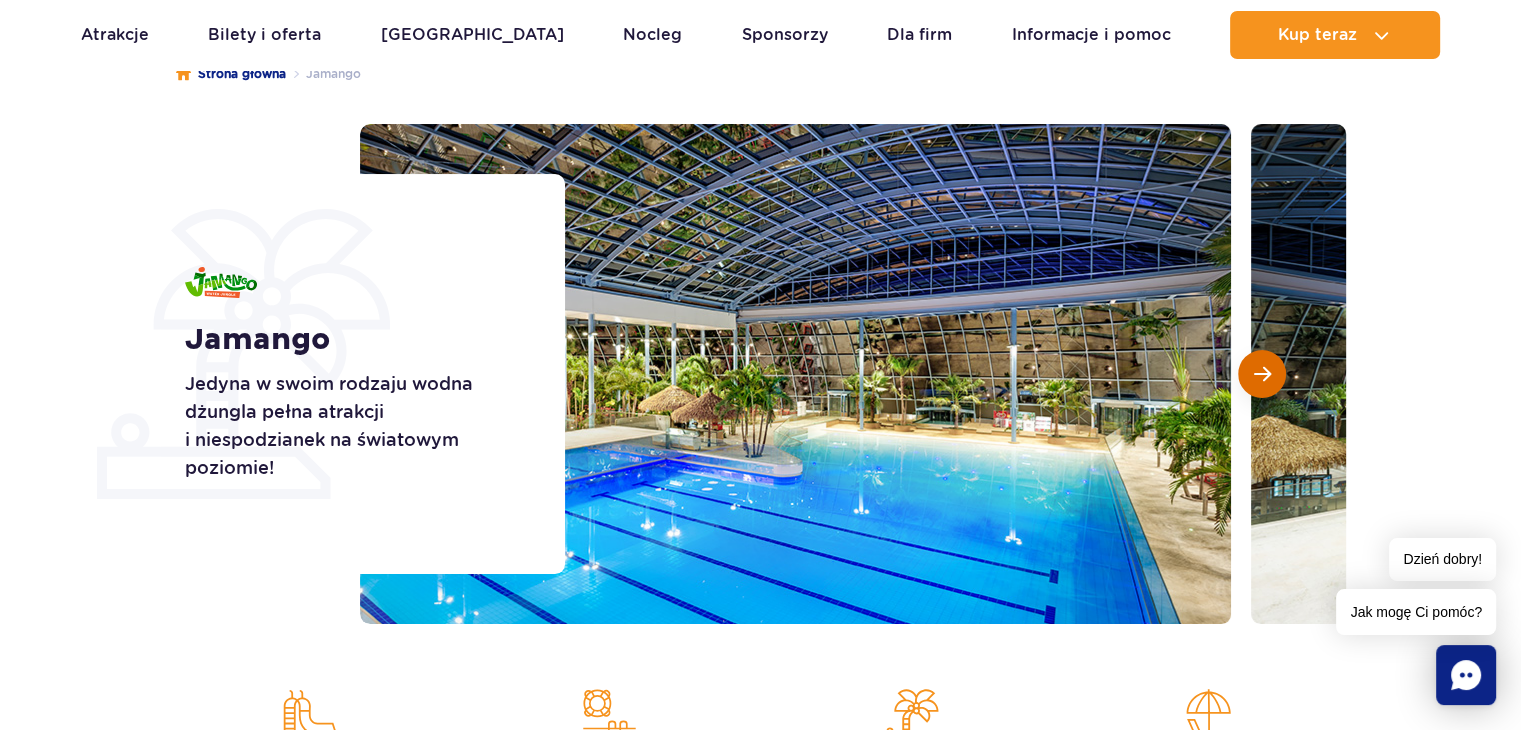 click at bounding box center (1262, 374) 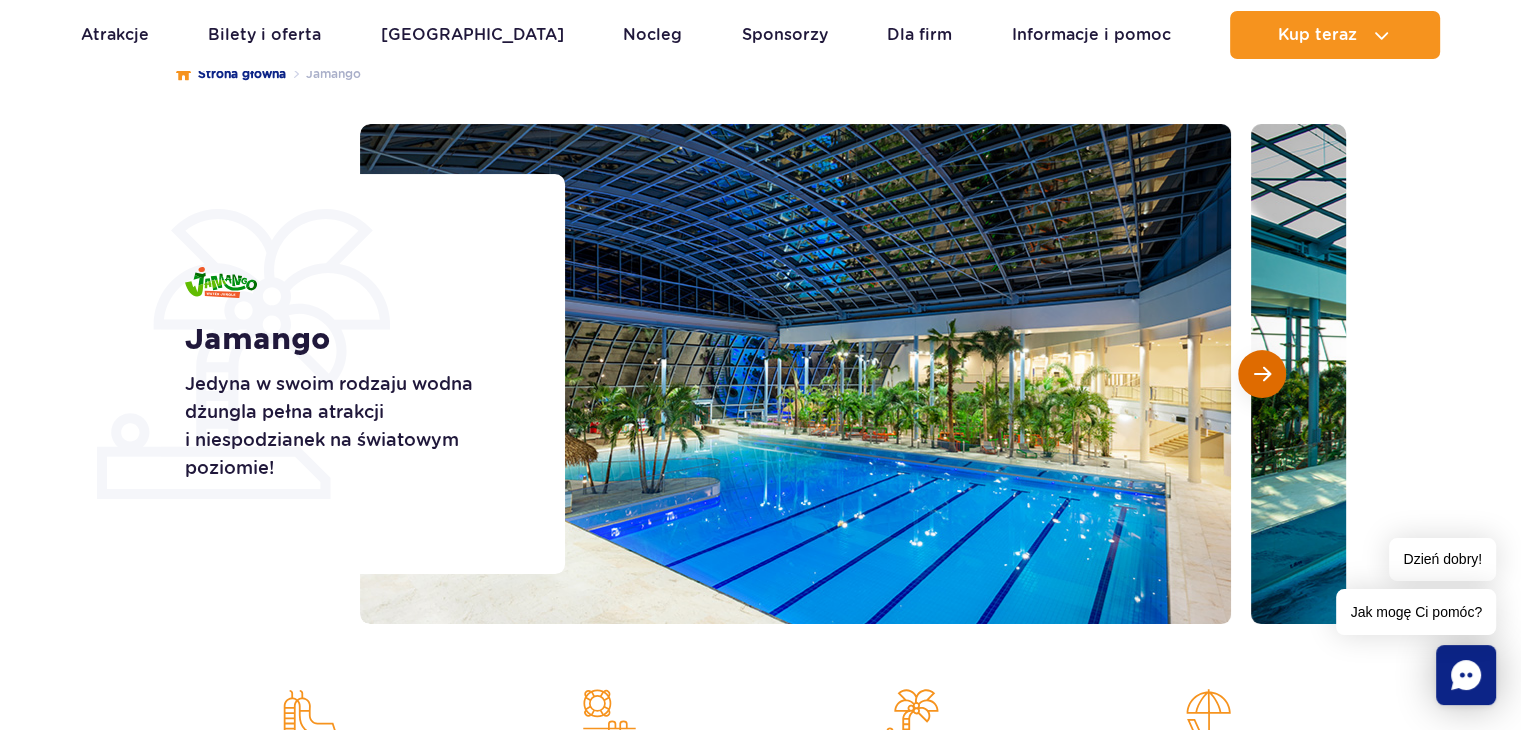click at bounding box center (1262, 374) 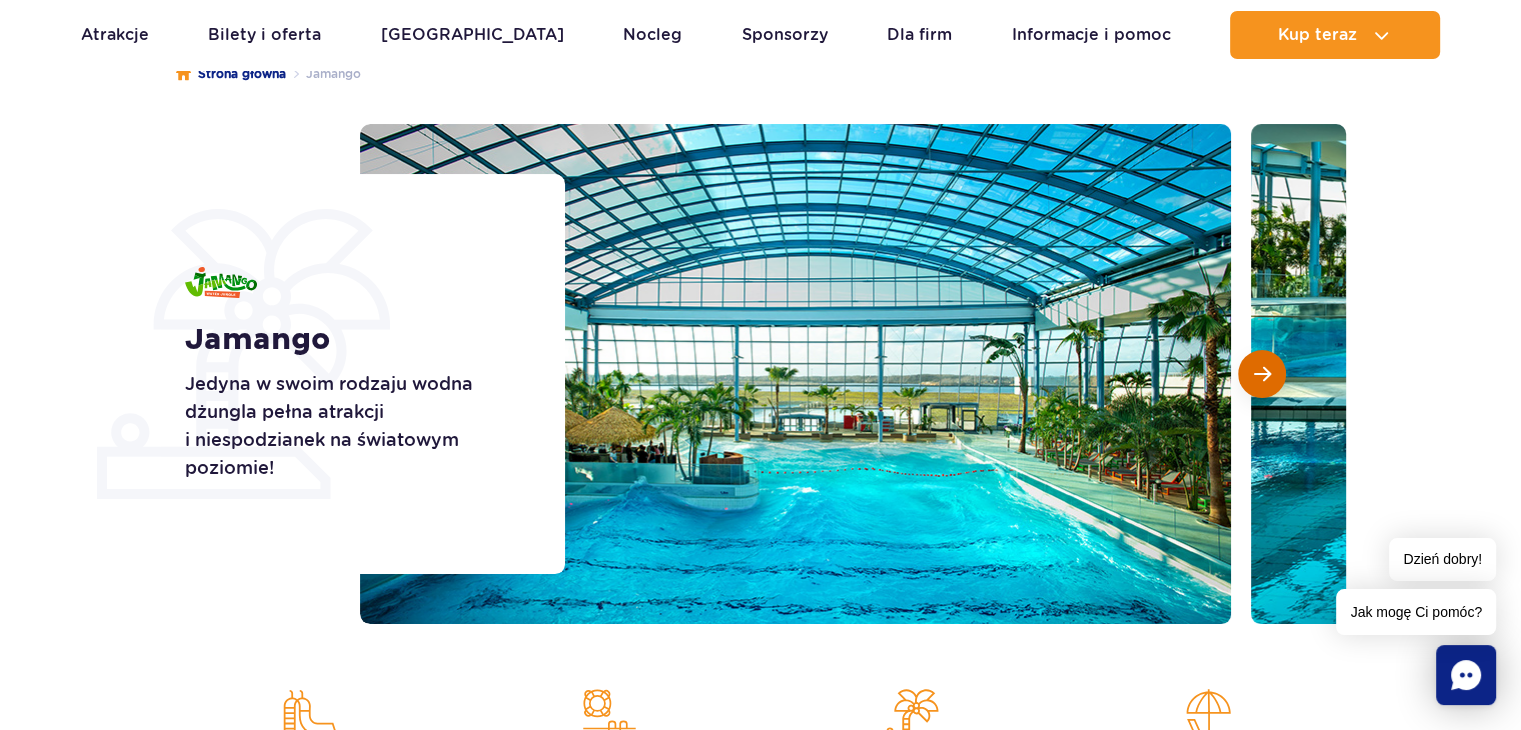 click at bounding box center (1262, 374) 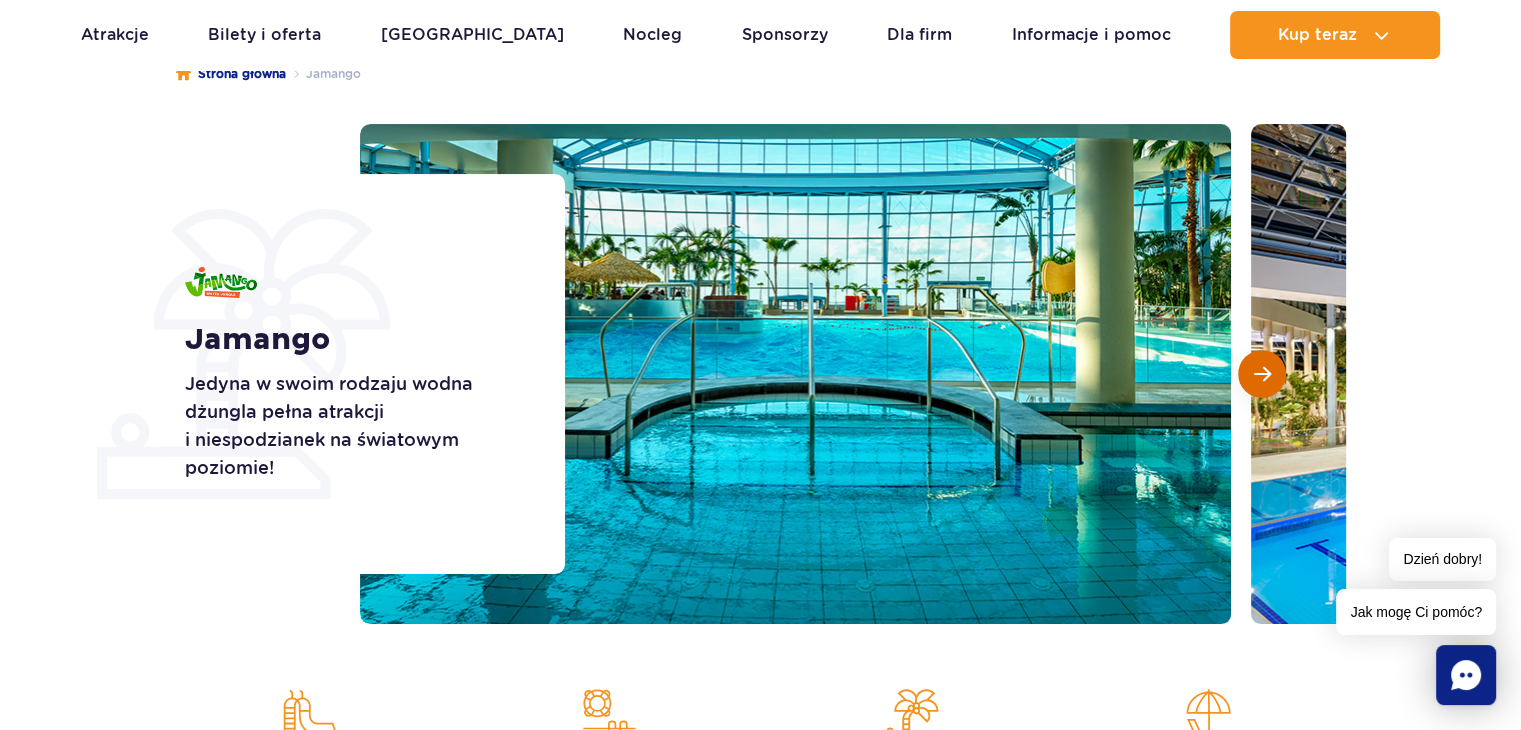 click at bounding box center [1262, 374] 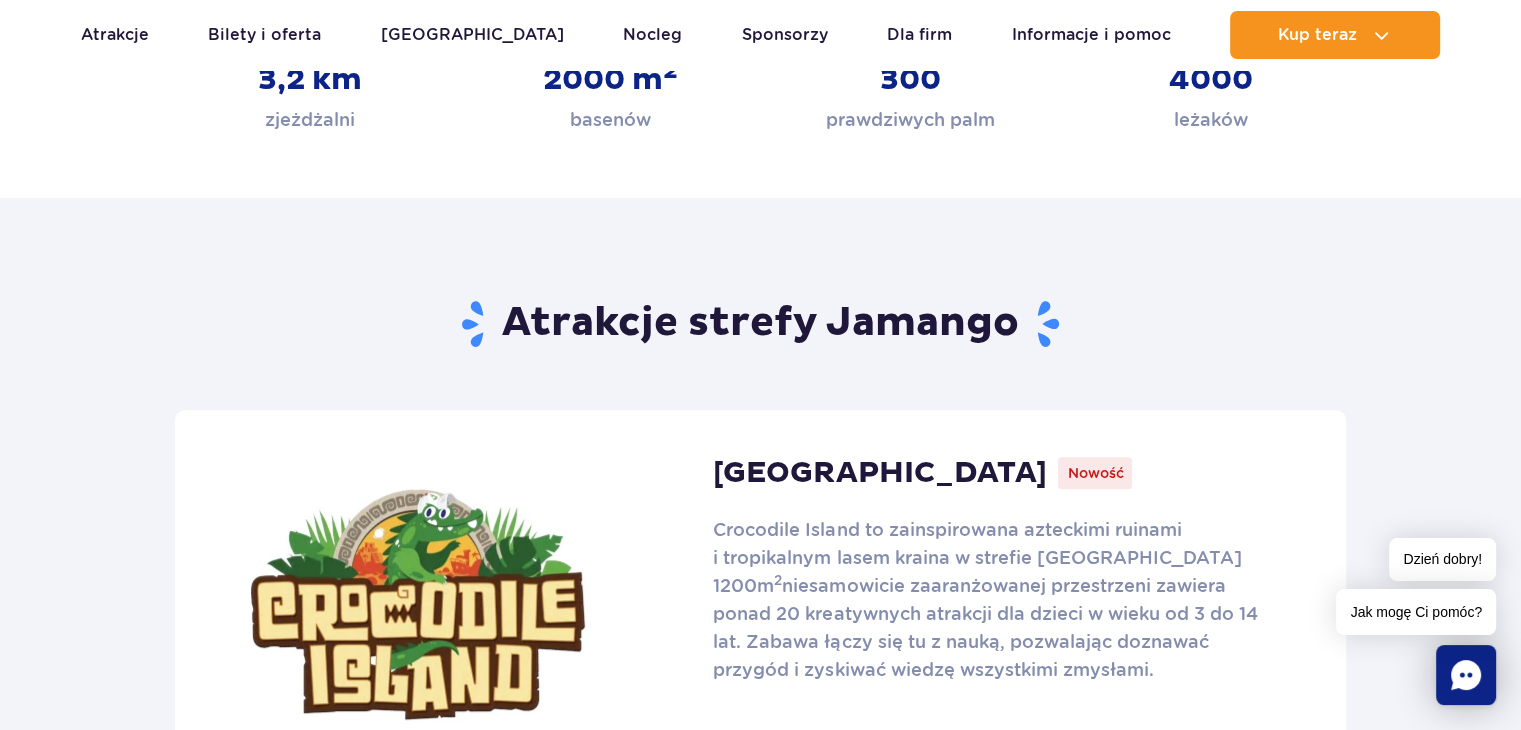 scroll, scrollTop: 700, scrollLeft: 0, axis: vertical 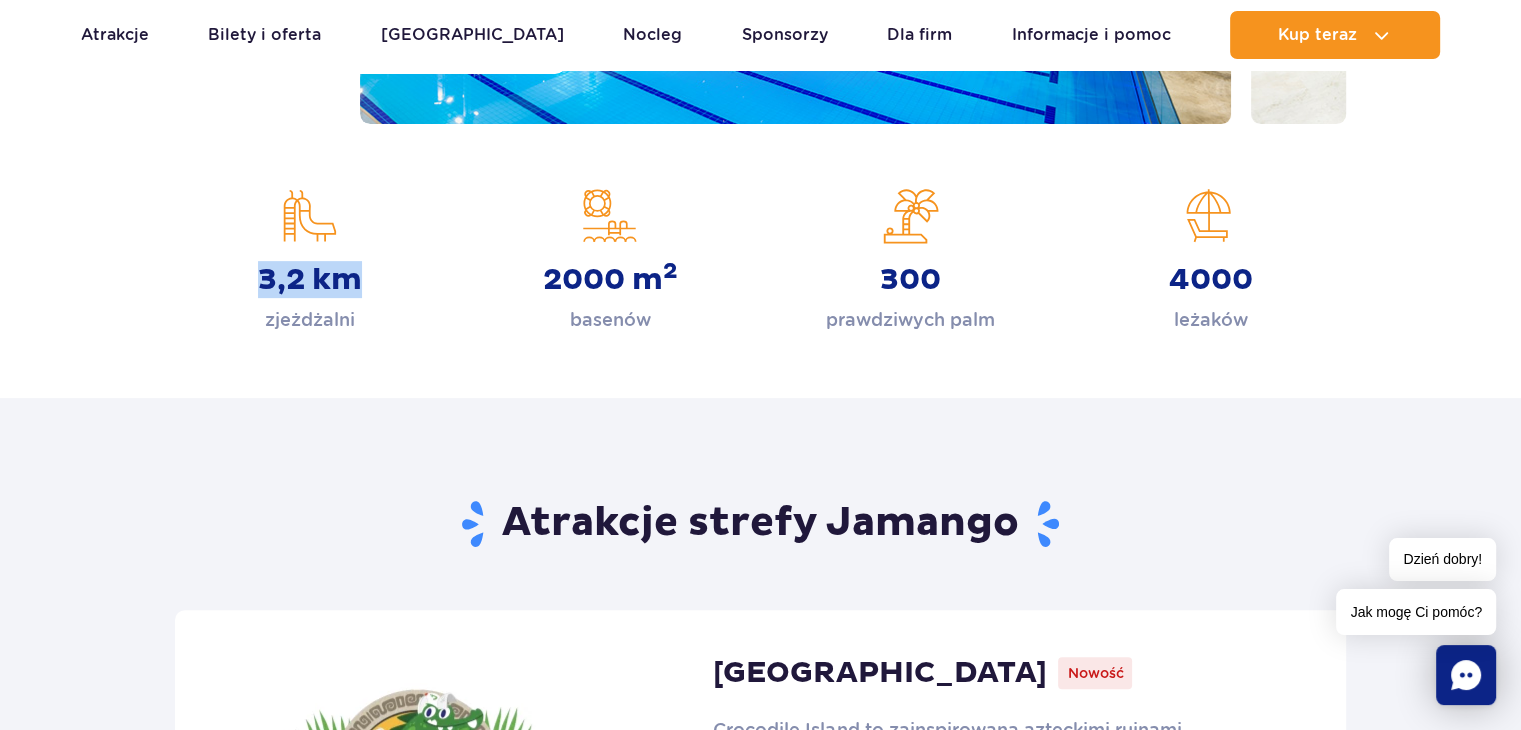 drag, startPoint x: 307, startPoint y: 285, endPoint x: 411, endPoint y: 289, distance: 104.0769 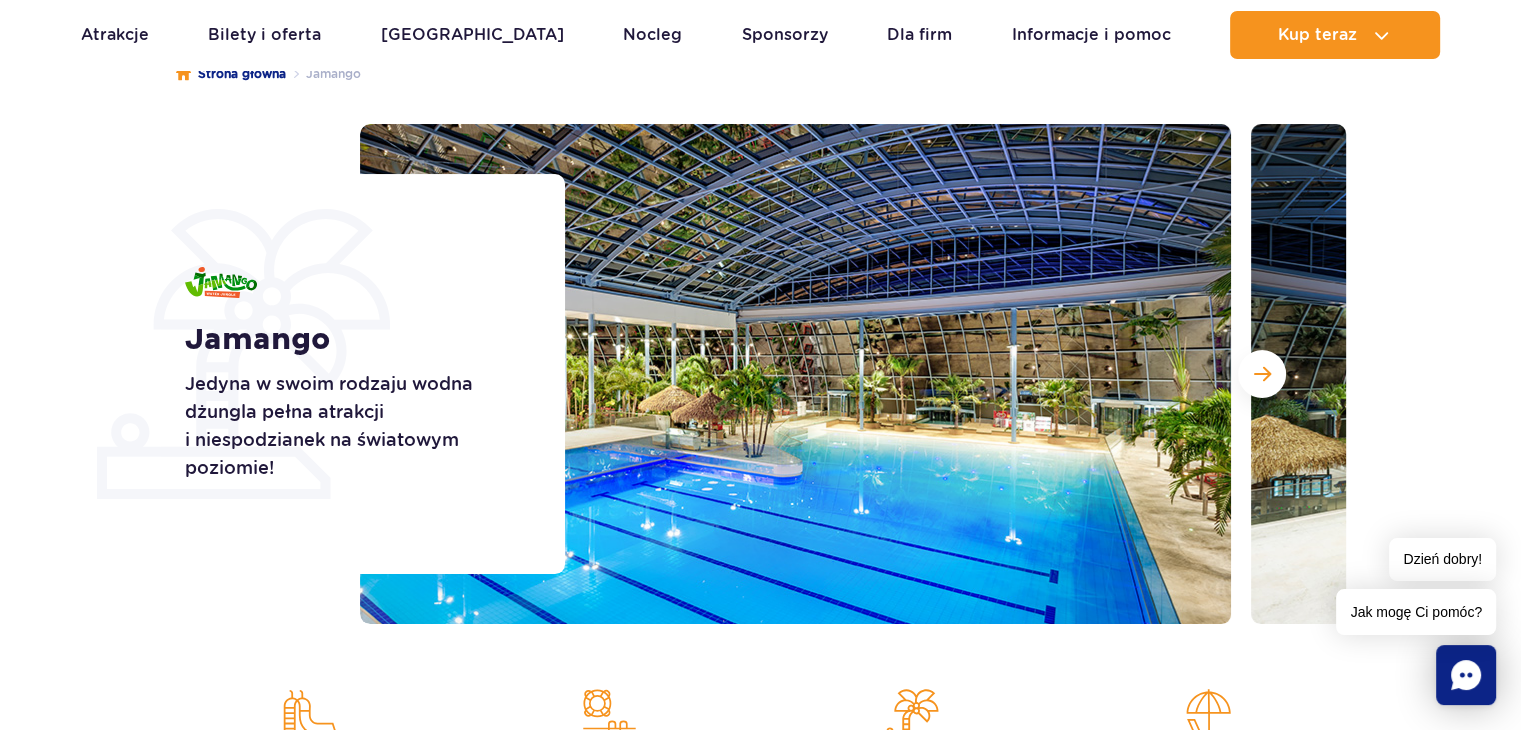 scroll, scrollTop: 600, scrollLeft: 0, axis: vertical 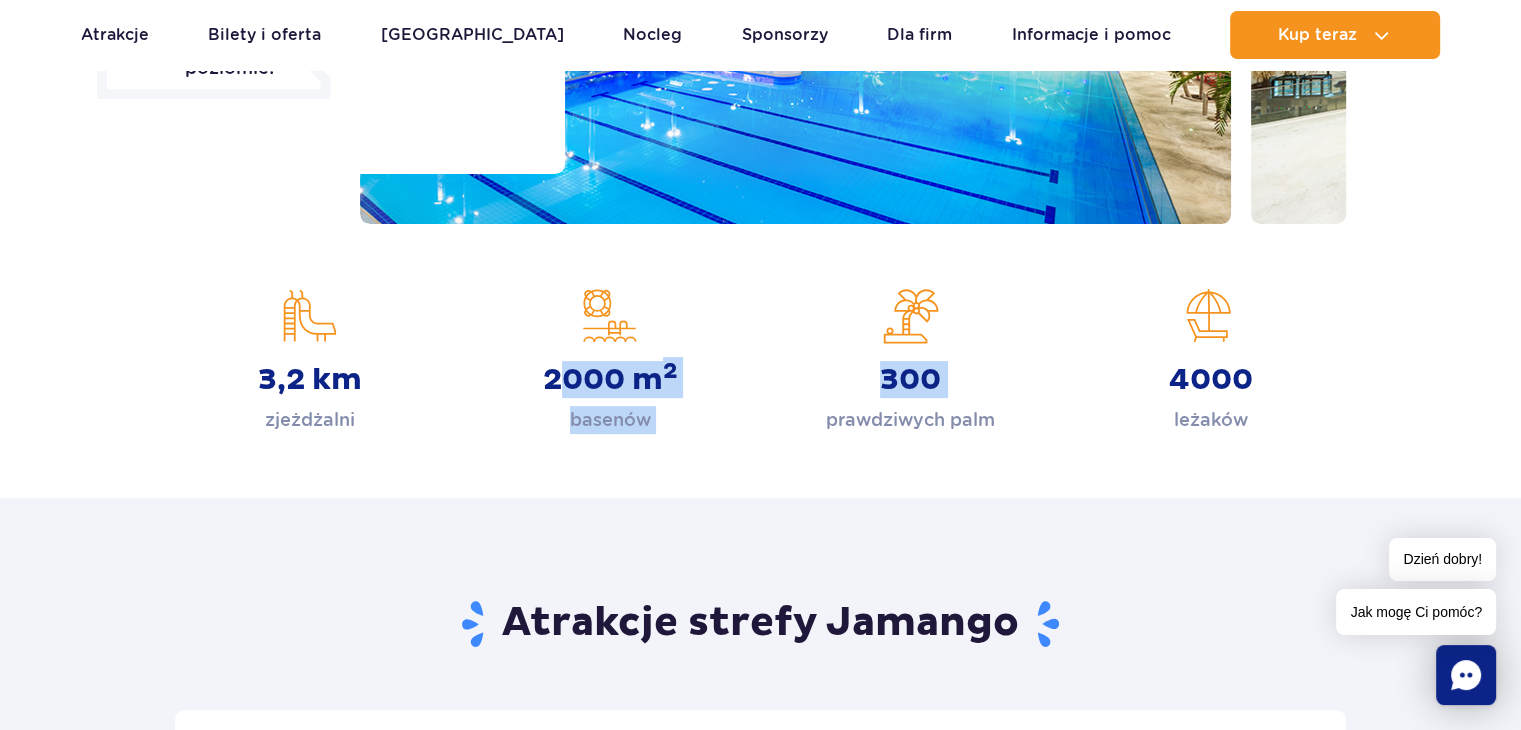 drag, startPoint x: 565, startPoint y: 385, endPoint x: 773, endPoint y: 380, distance: 208.06009 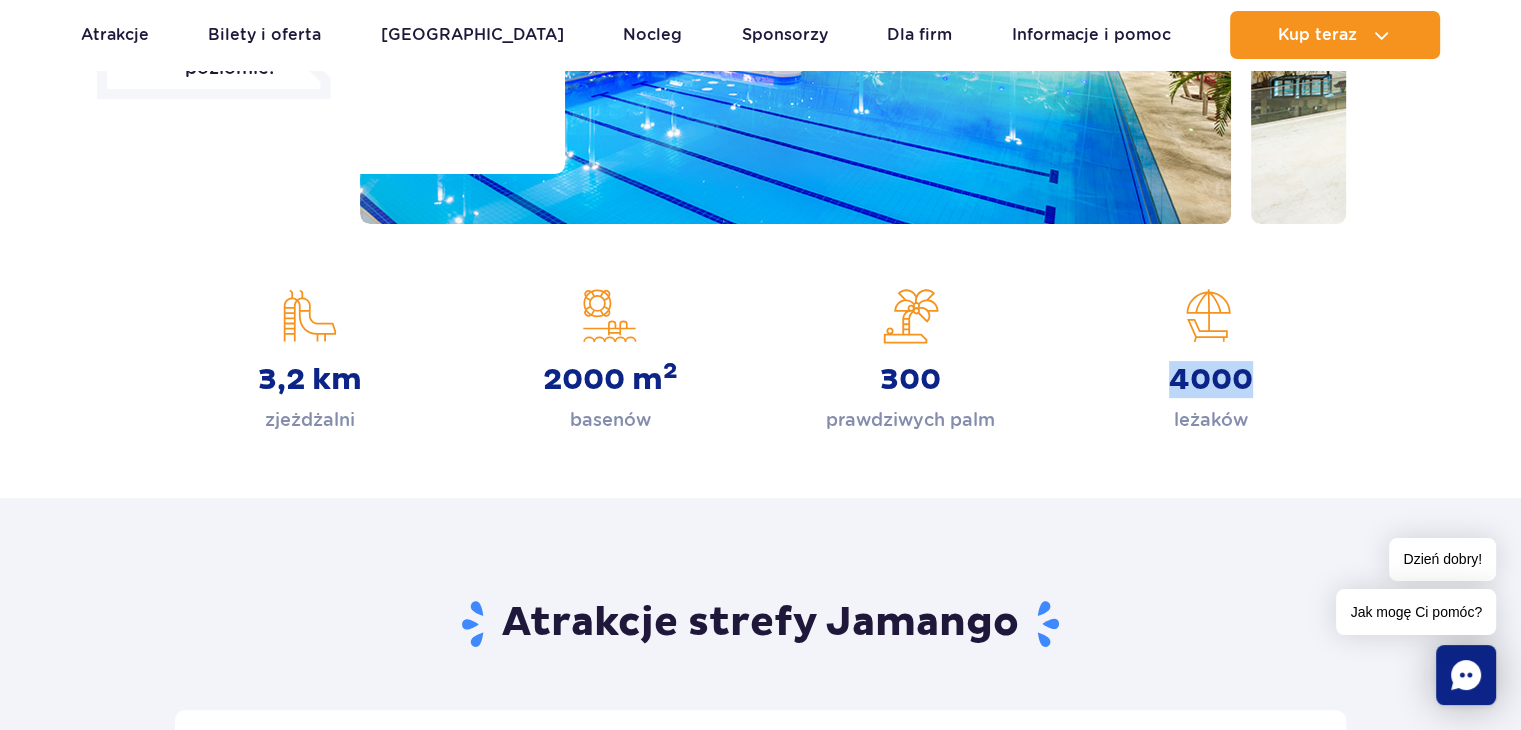drag, startPoint x: 1252, startPoint y: 394, endPoint x: 1346, endPoint y: 388, distance: 94.19129 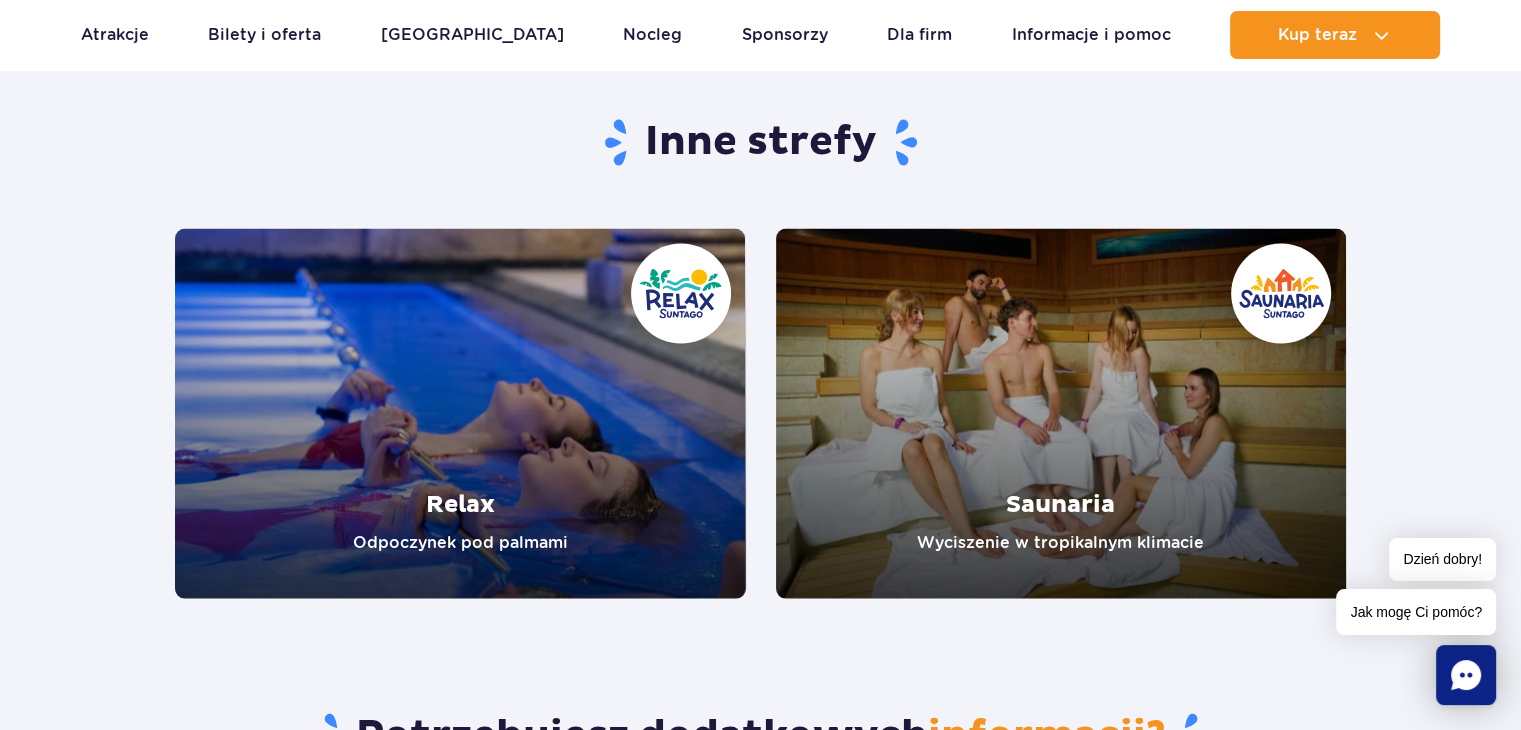 scroll, scrollTop: 4000, scrollLeft: 0, axis: vertical 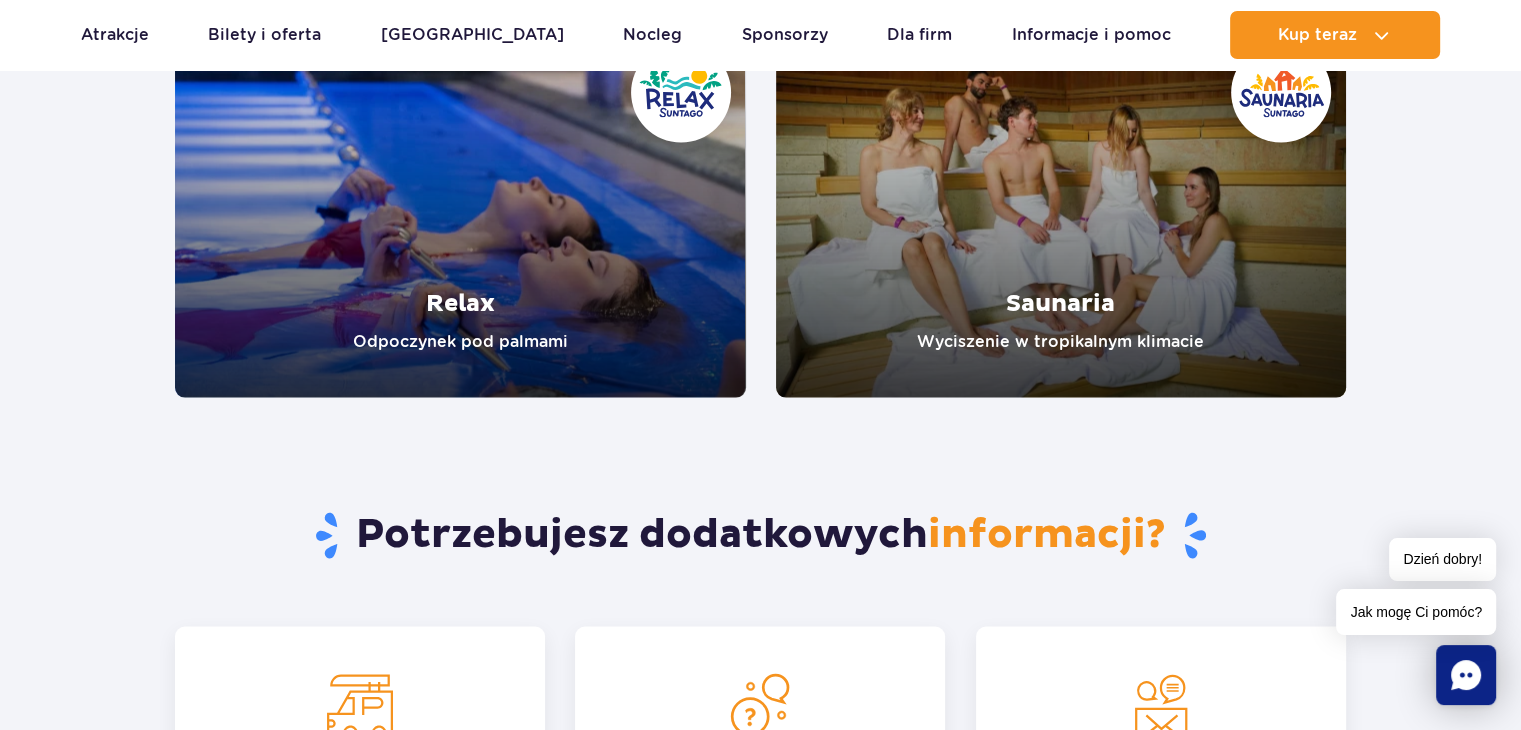 click at bounding box center [1061, 213] 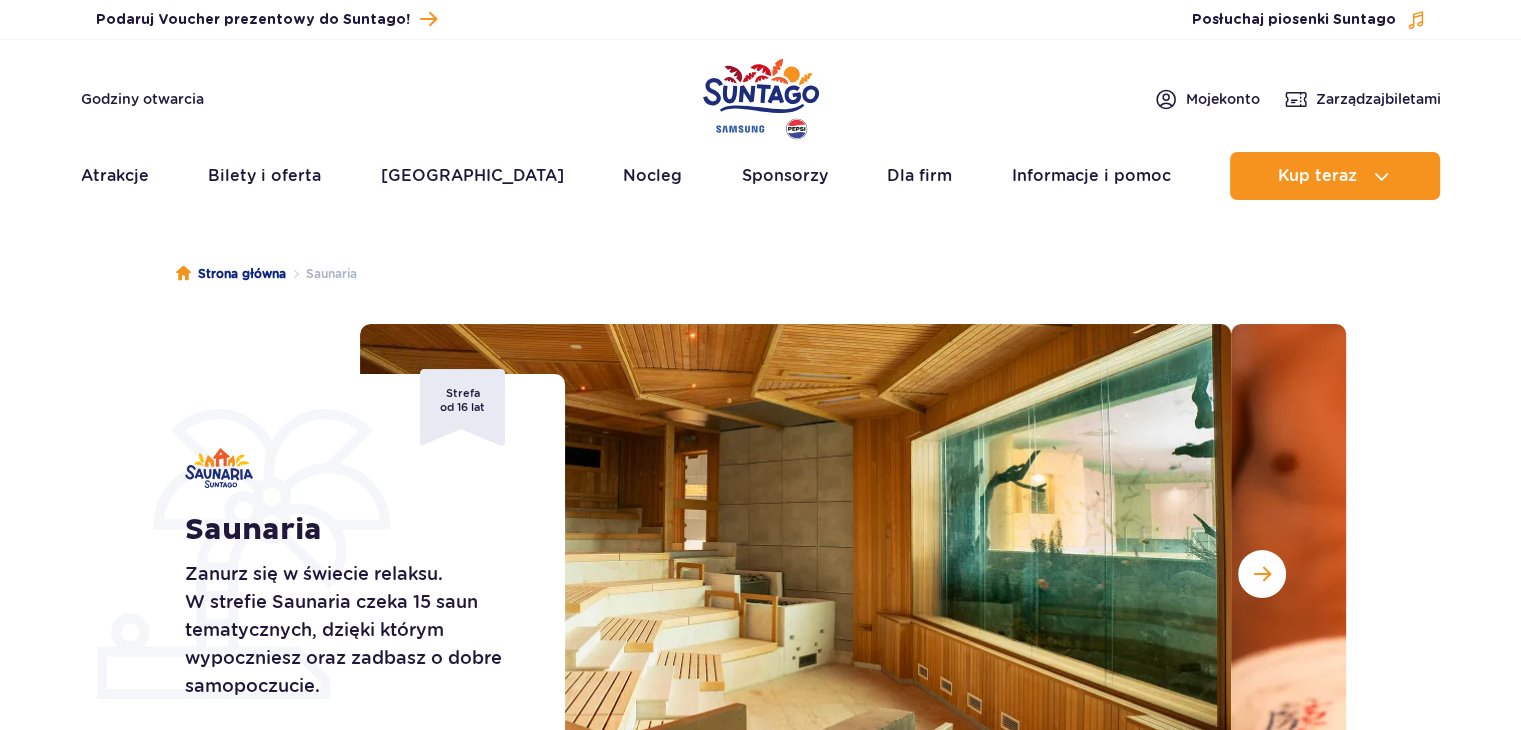 scroll, scrollTop: 200, scrollLeft: 0, axis: vertical 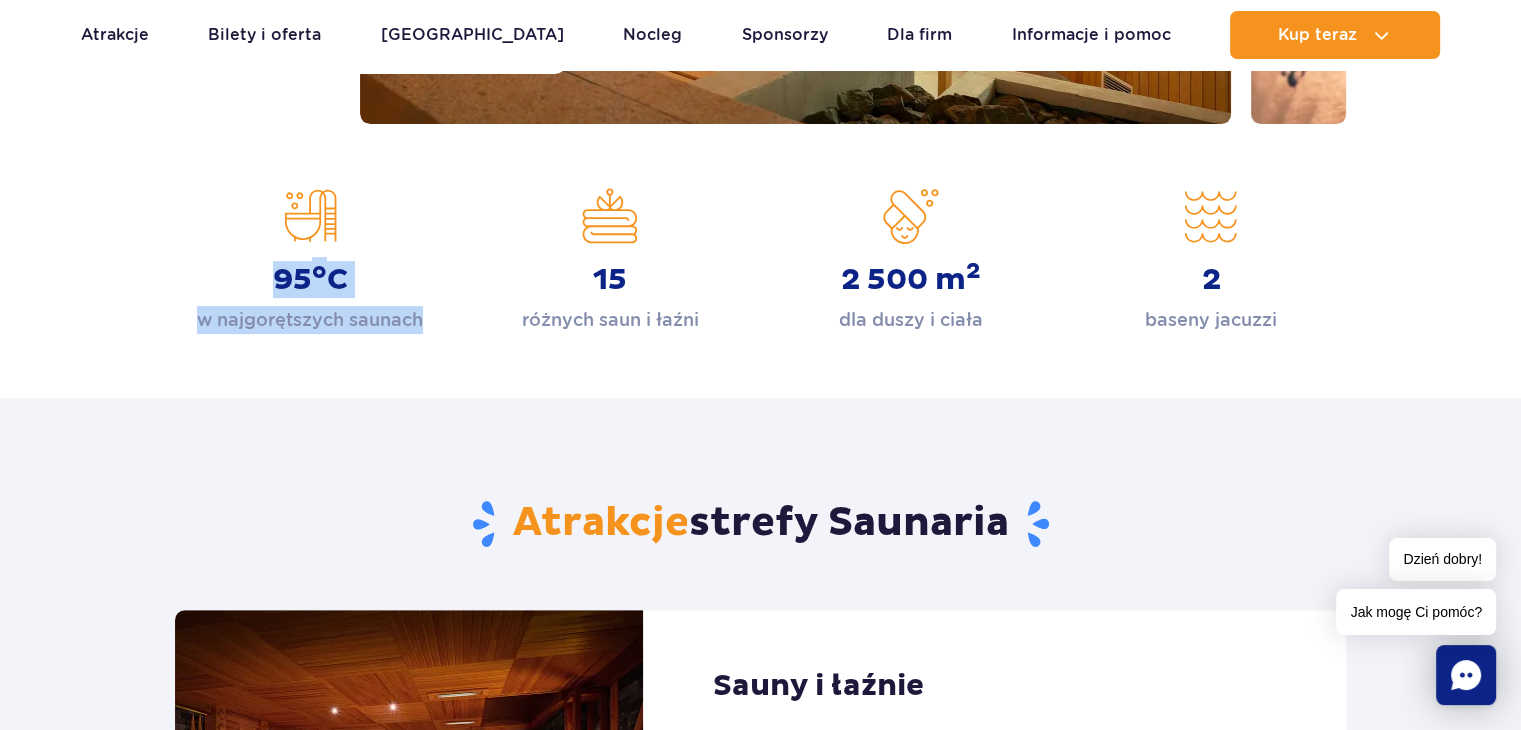 drag, startPoint x: 263, startPoint y: 286, endPoint x: 446, endPoint y: 289, distance: 183.02458 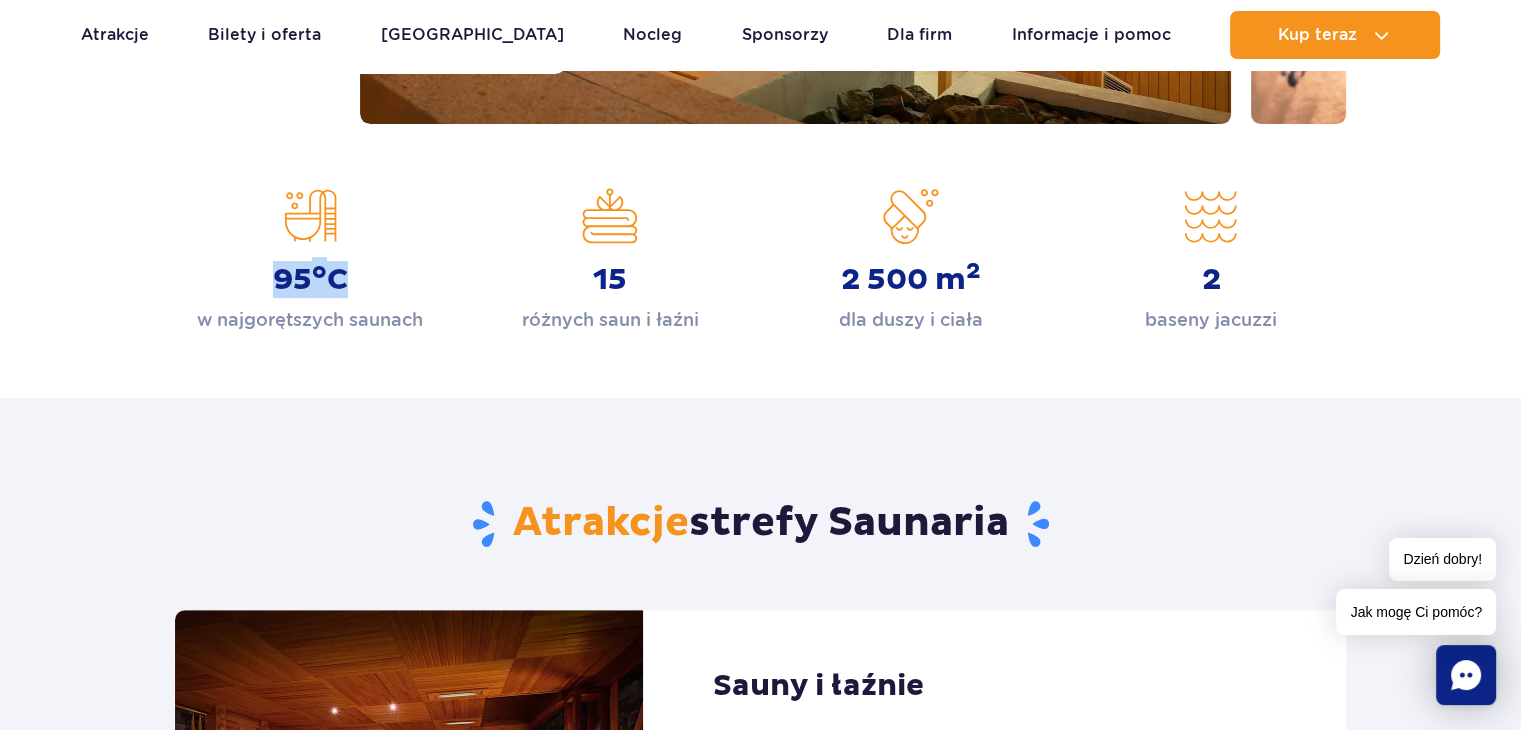 drag, startPoint x: 262, startPoint y: 263, endPoint x: 363, endPoint y: 269, distance: 101.17806 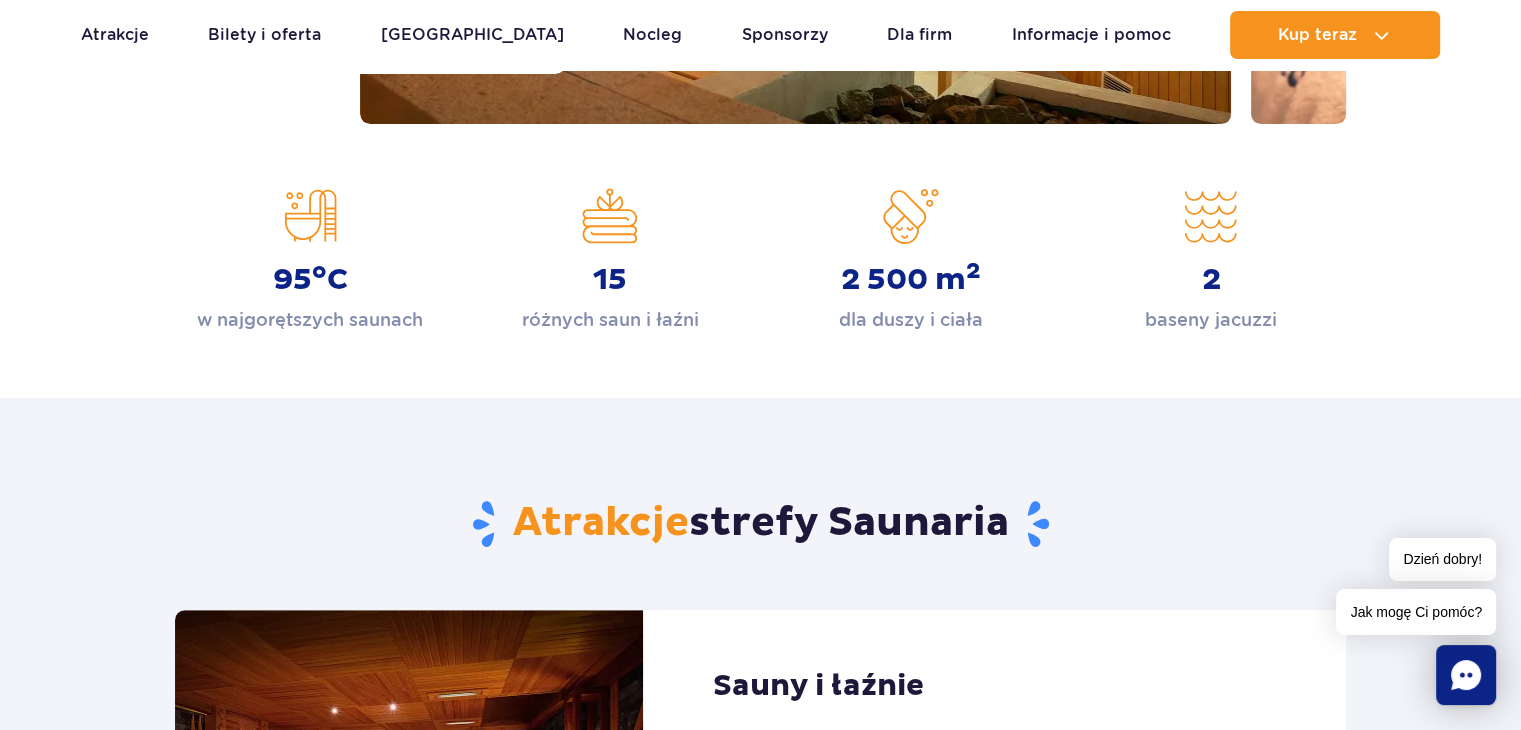 drag, startPoint x: 400, startPoint y: 265, endPoint x: 434, endPoint y: 245, distance: 39.446167 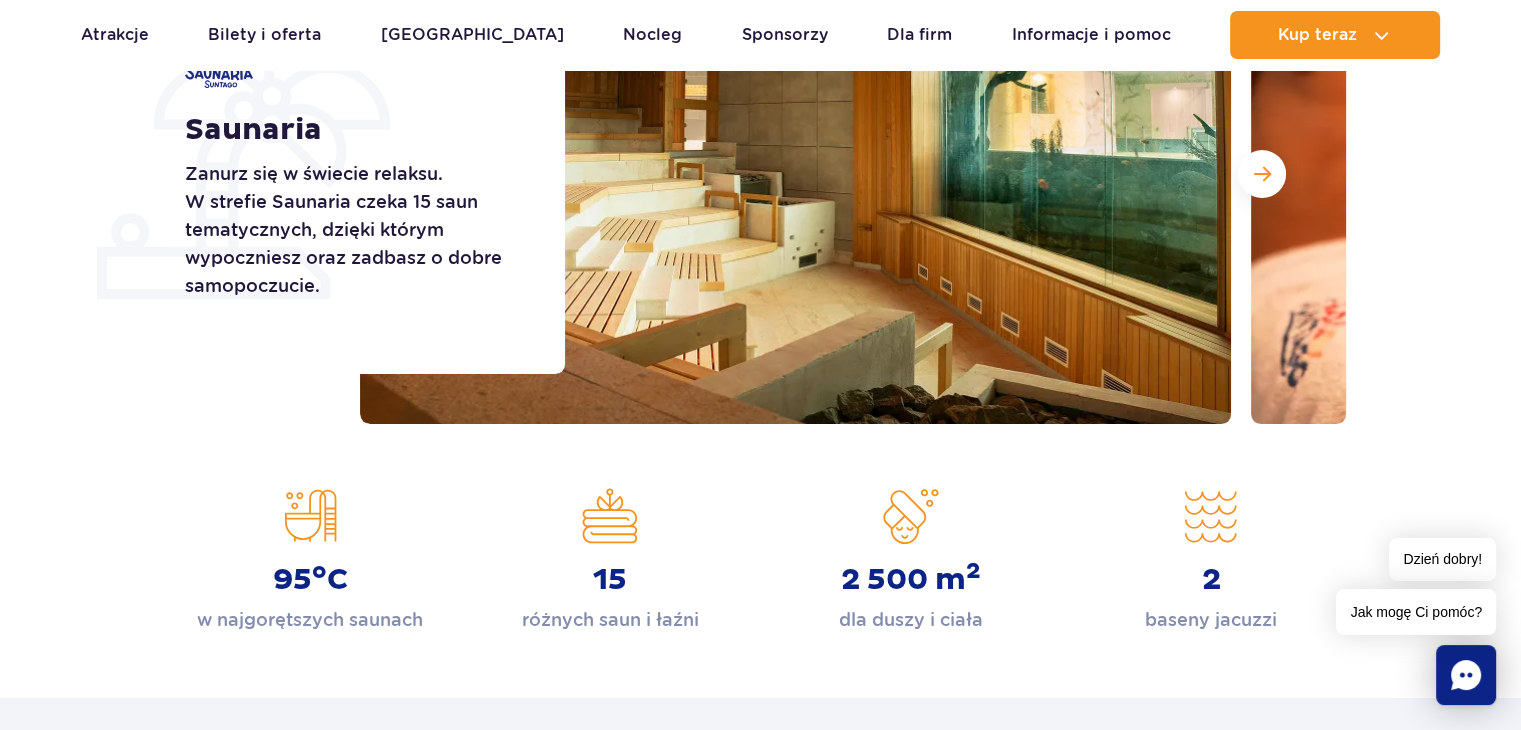 scroll, scrollTop: 500, scrollLeft: 0, axis: vertical 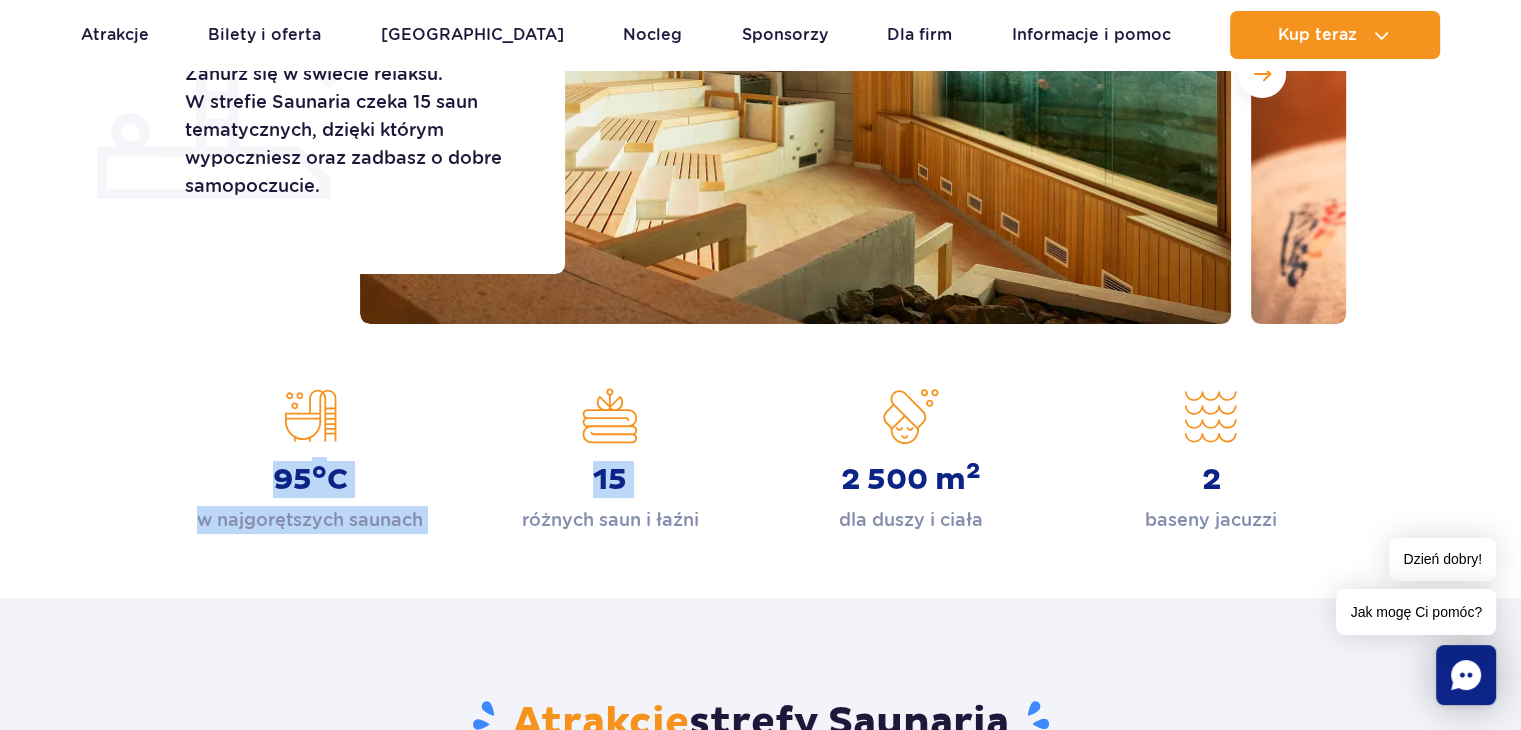 drag, startPoint x: 261, startPoint y: 482, endPoint x: 504, endPoint y: 461, distance: 243.90572 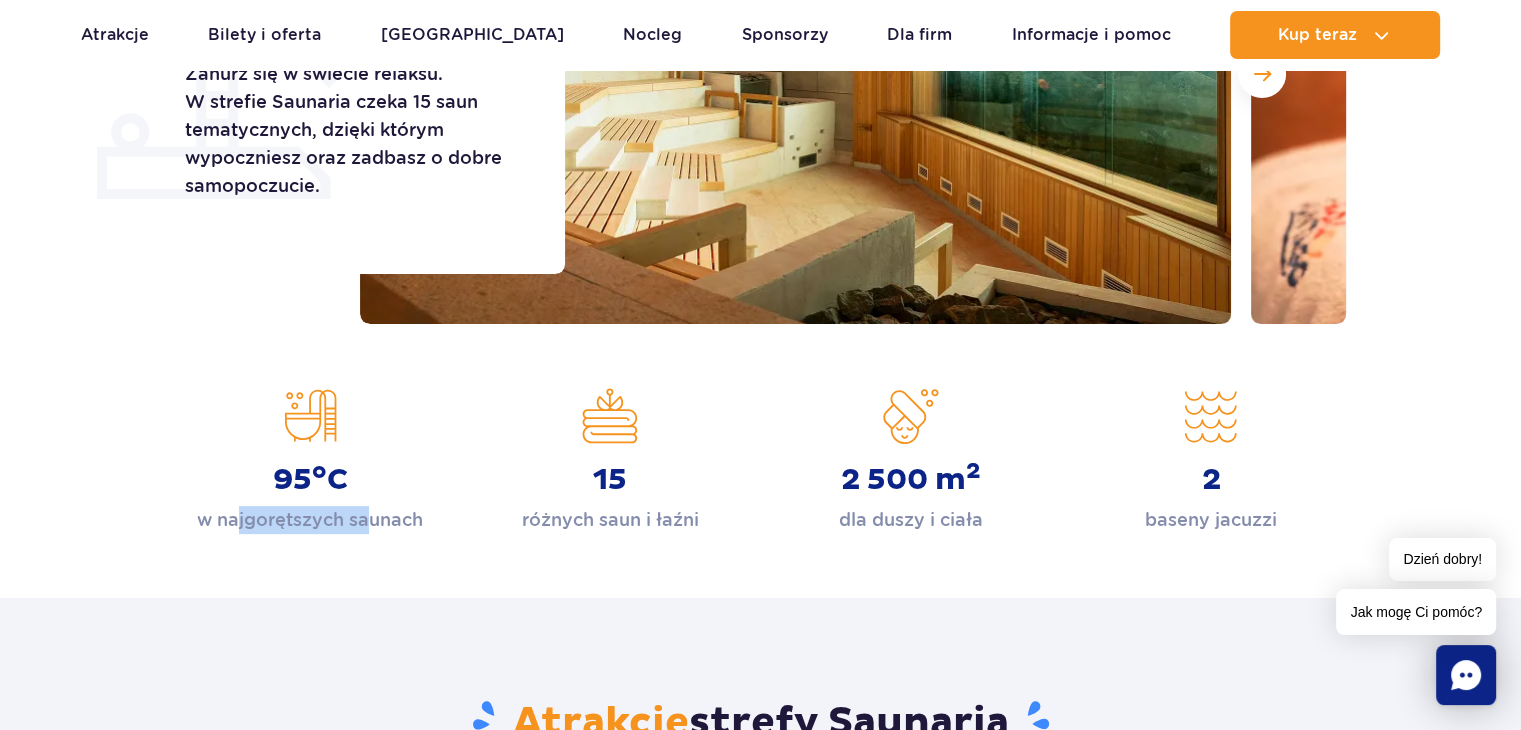 drag, startPoint x: 238, startPoint y: 476, endPoint x: 473, endPoint y: 470, distance: 235.07658 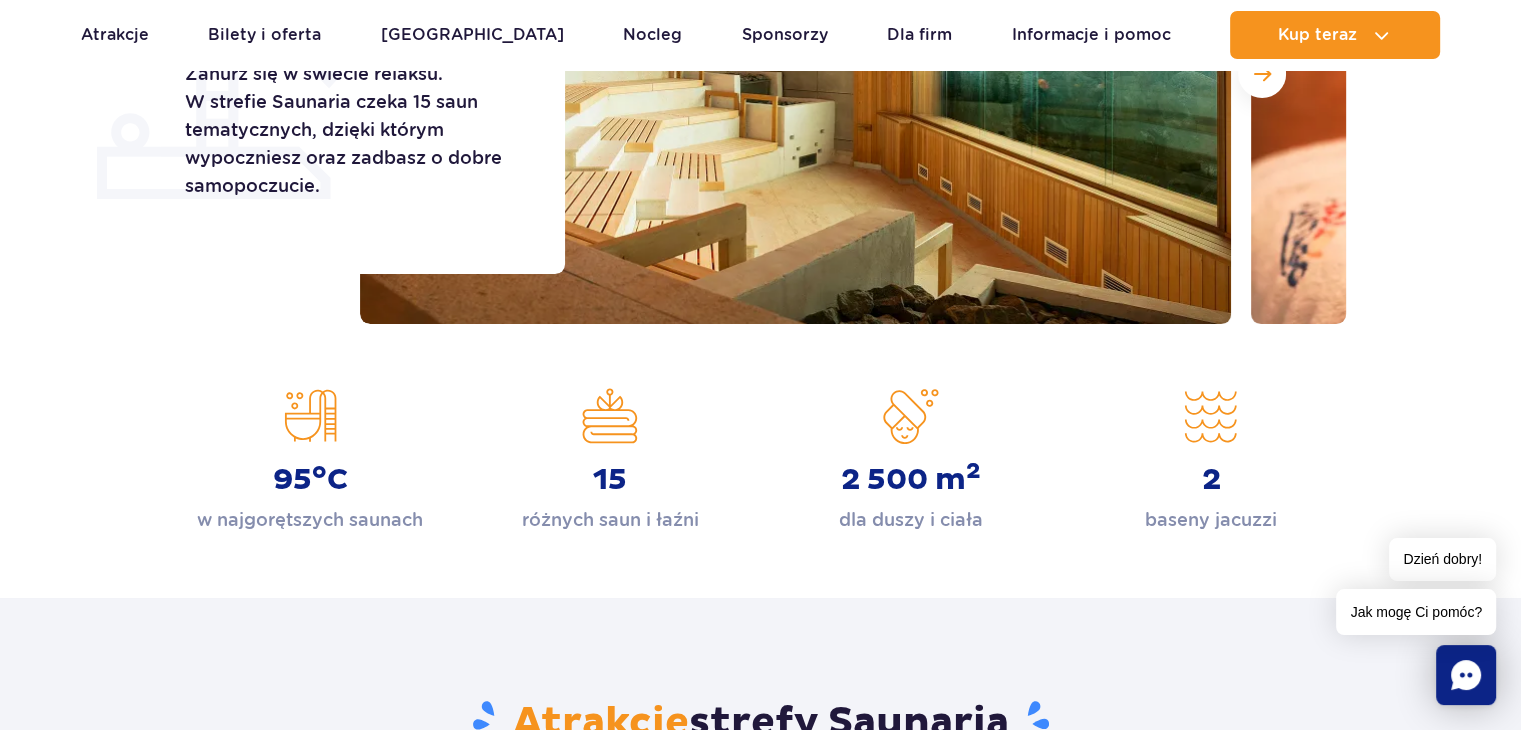 click on "95 o C
w najgorętszych saunach" at bounding box center [310, 461] 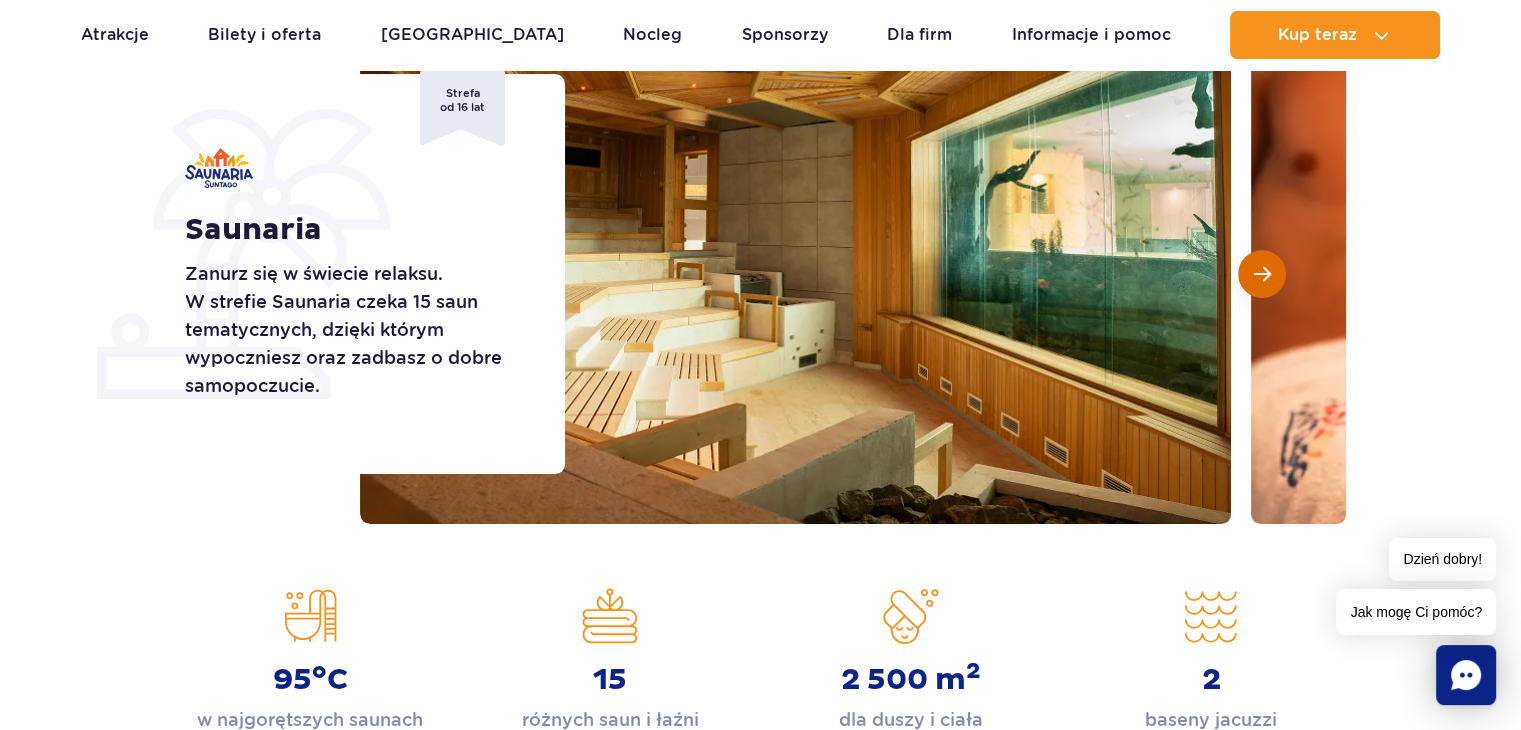 click at bounding box center (1262, 274) 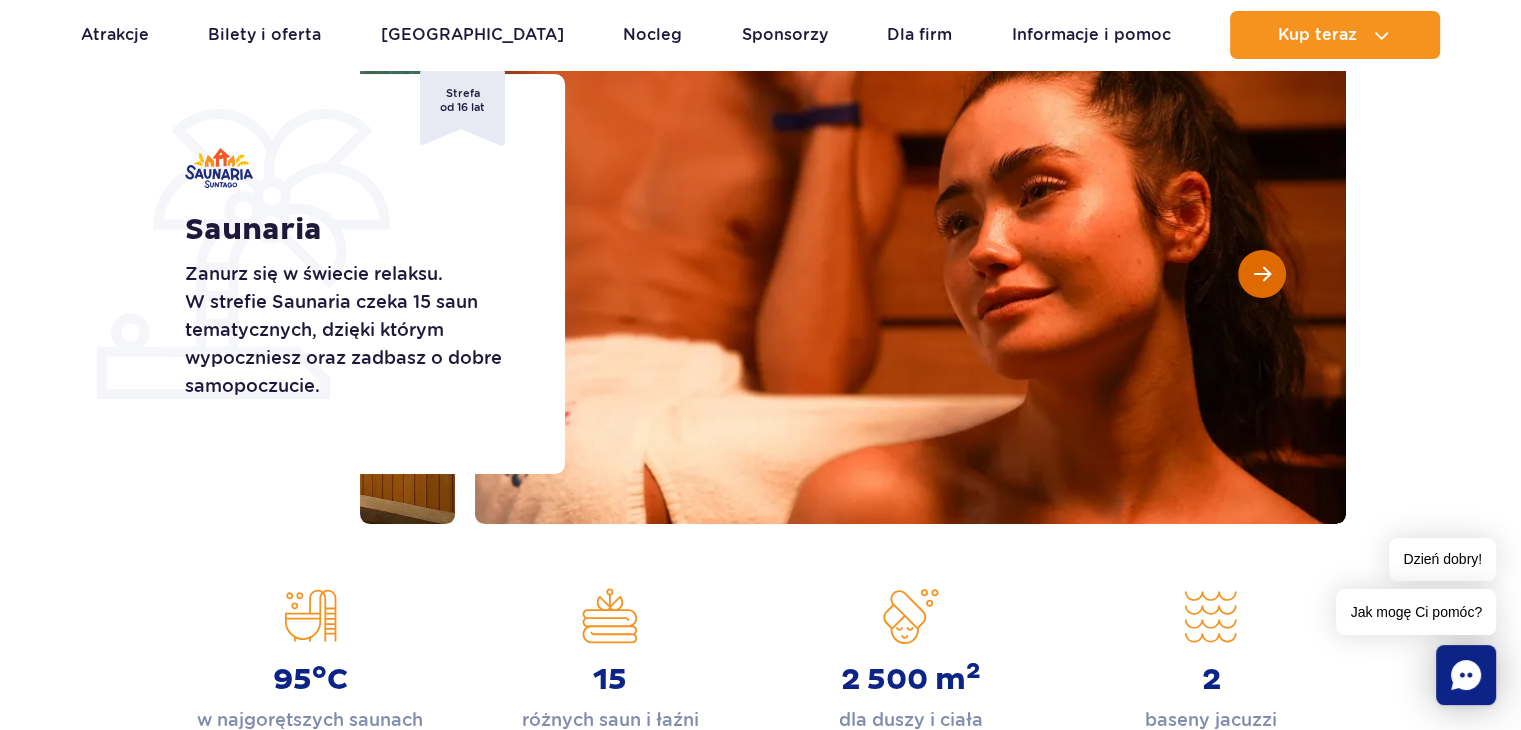 click at bounding box center (1262, 274) 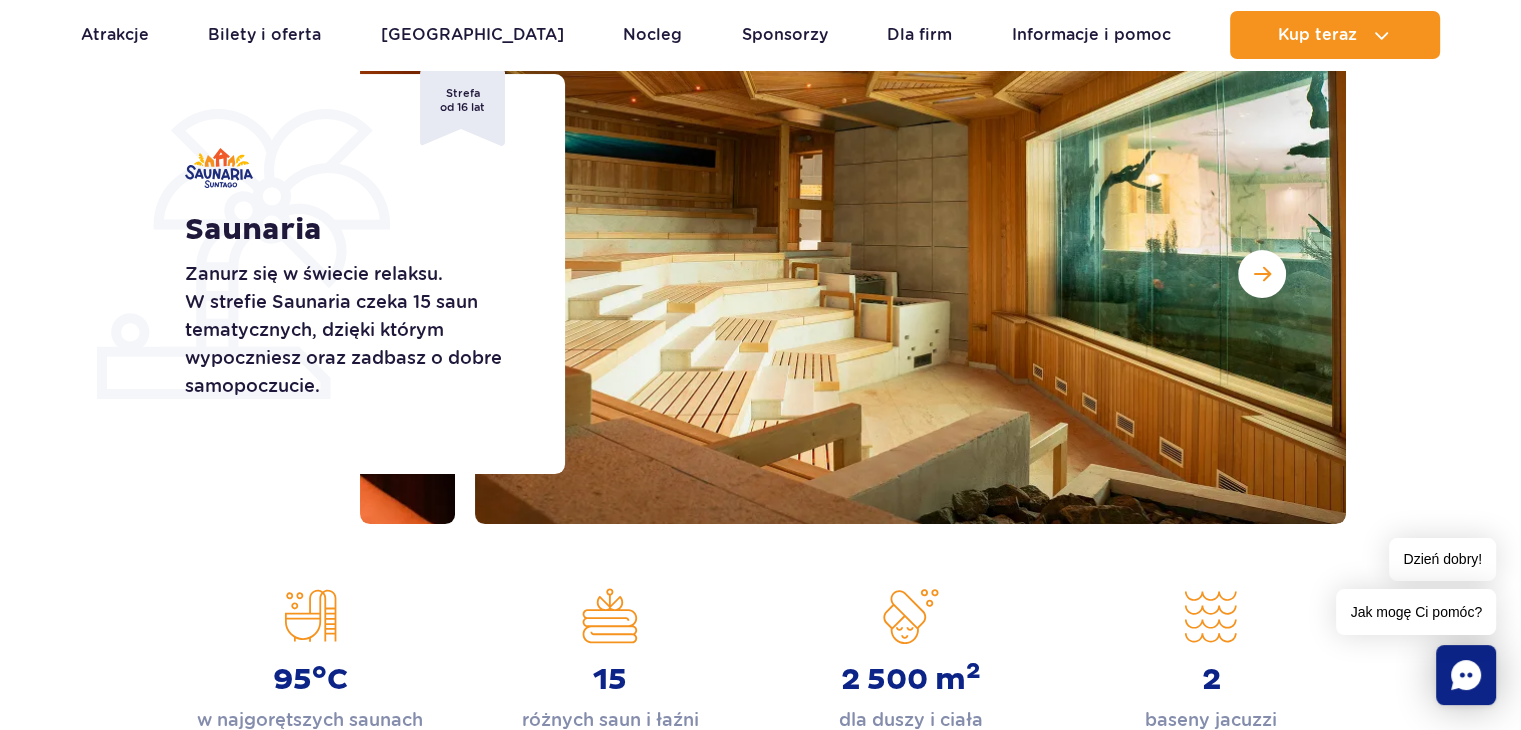 scroll, scrollTop: 200, scrollLeft: 0, axis: vertical 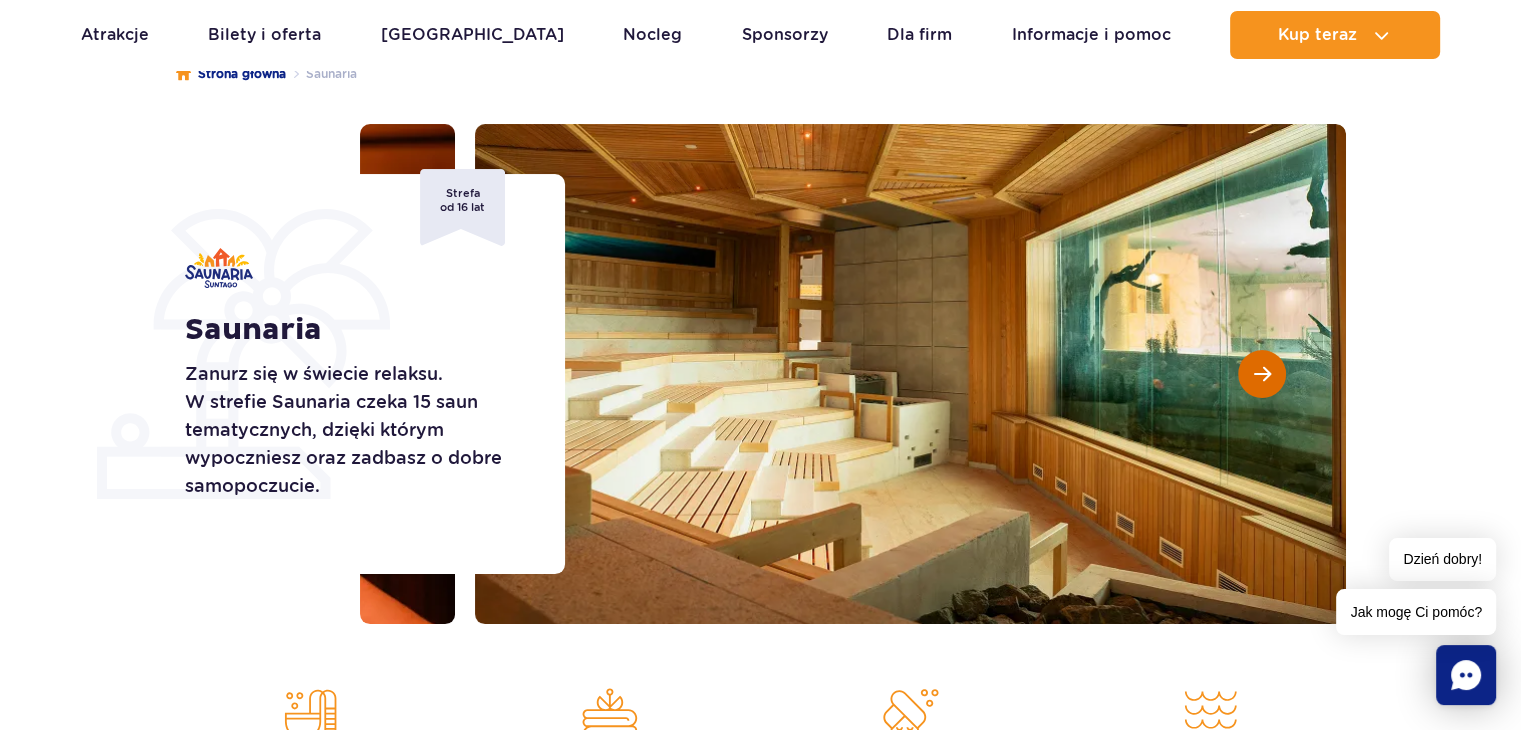 click at bounding box center [1262, 374] 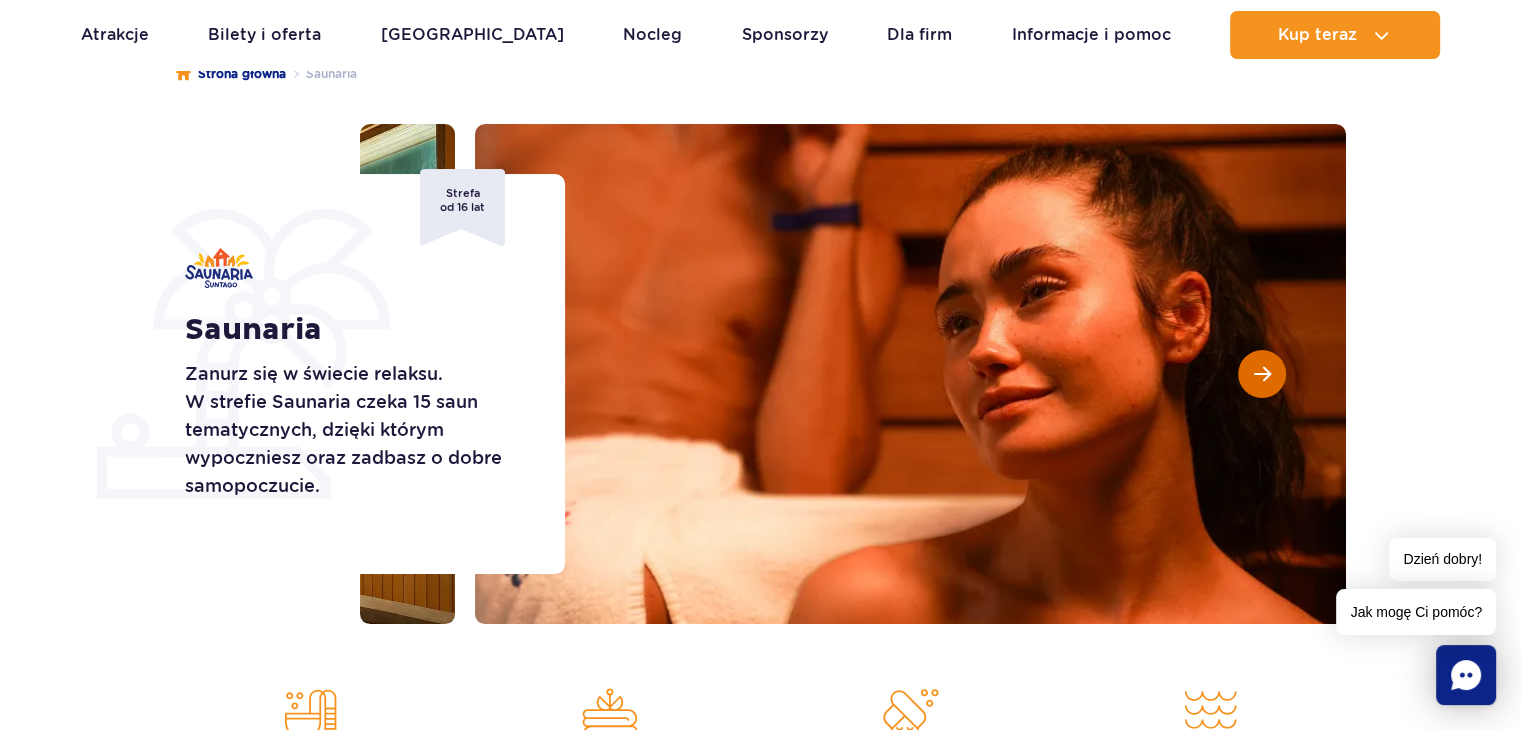 click at bounding box center (1262, 374) 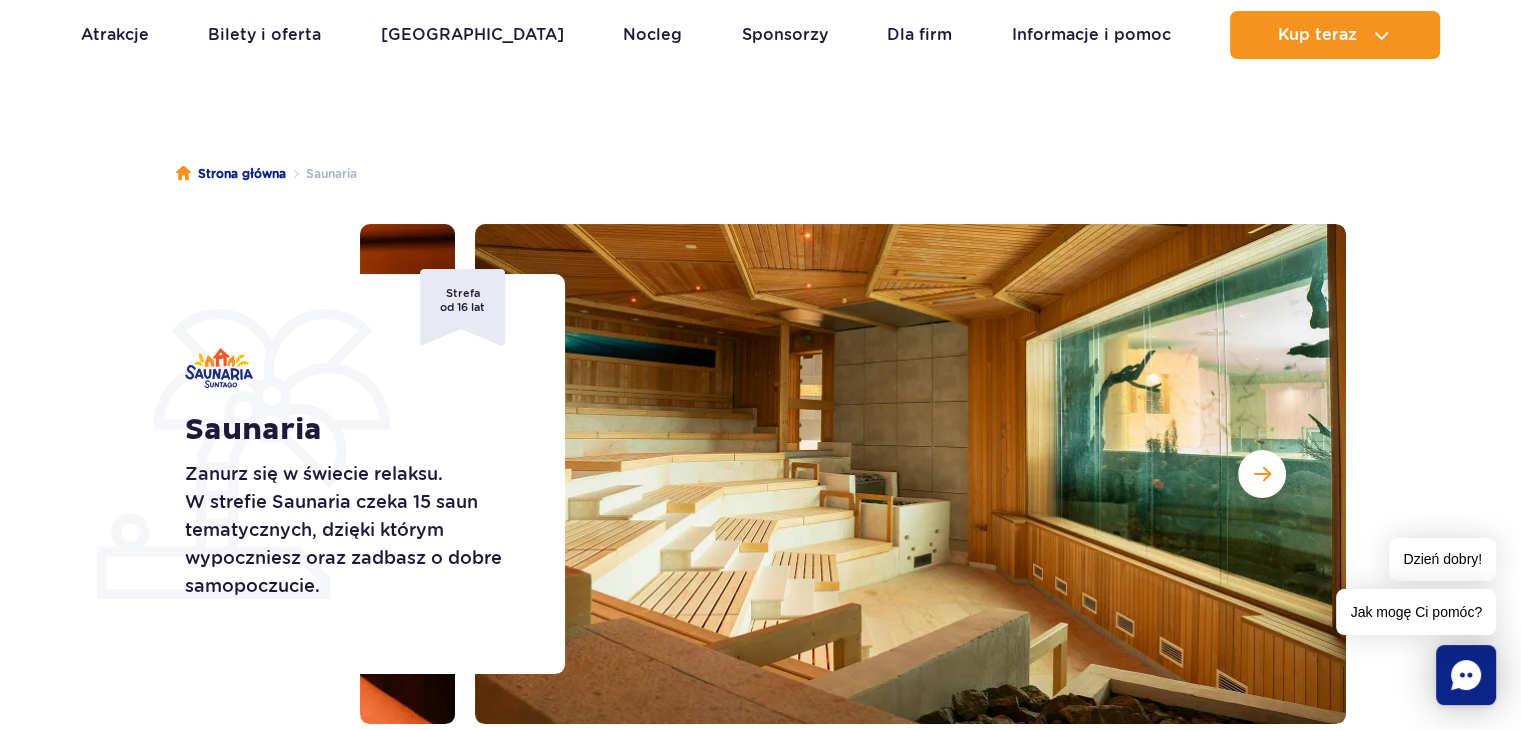 scroll, scrollTop: 0, scrollLeft: 0, axis: both 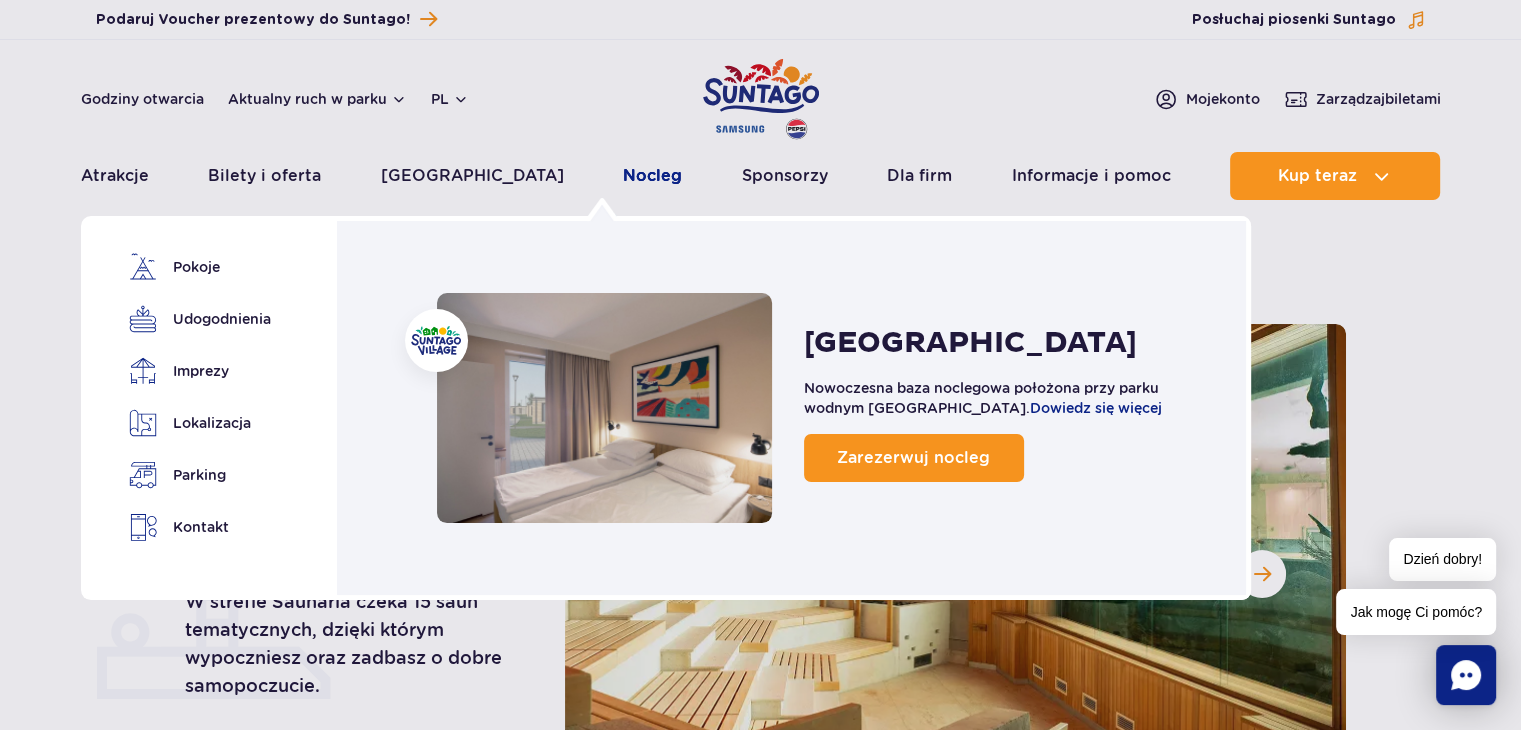 click on "Nocleg" at bounding box center (652, 176) 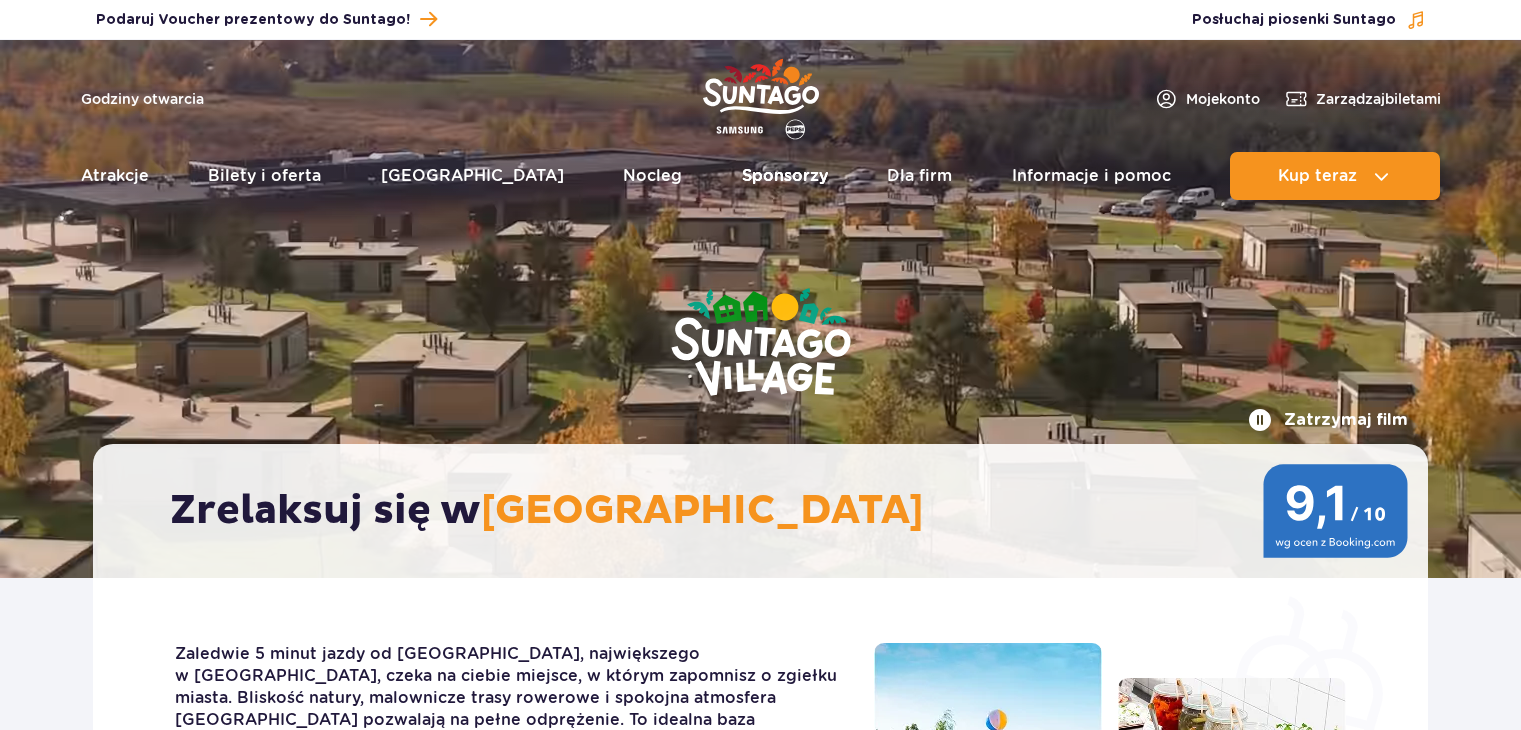 scroll, scrollTop: 0, scrollLeft: 0, axis: both 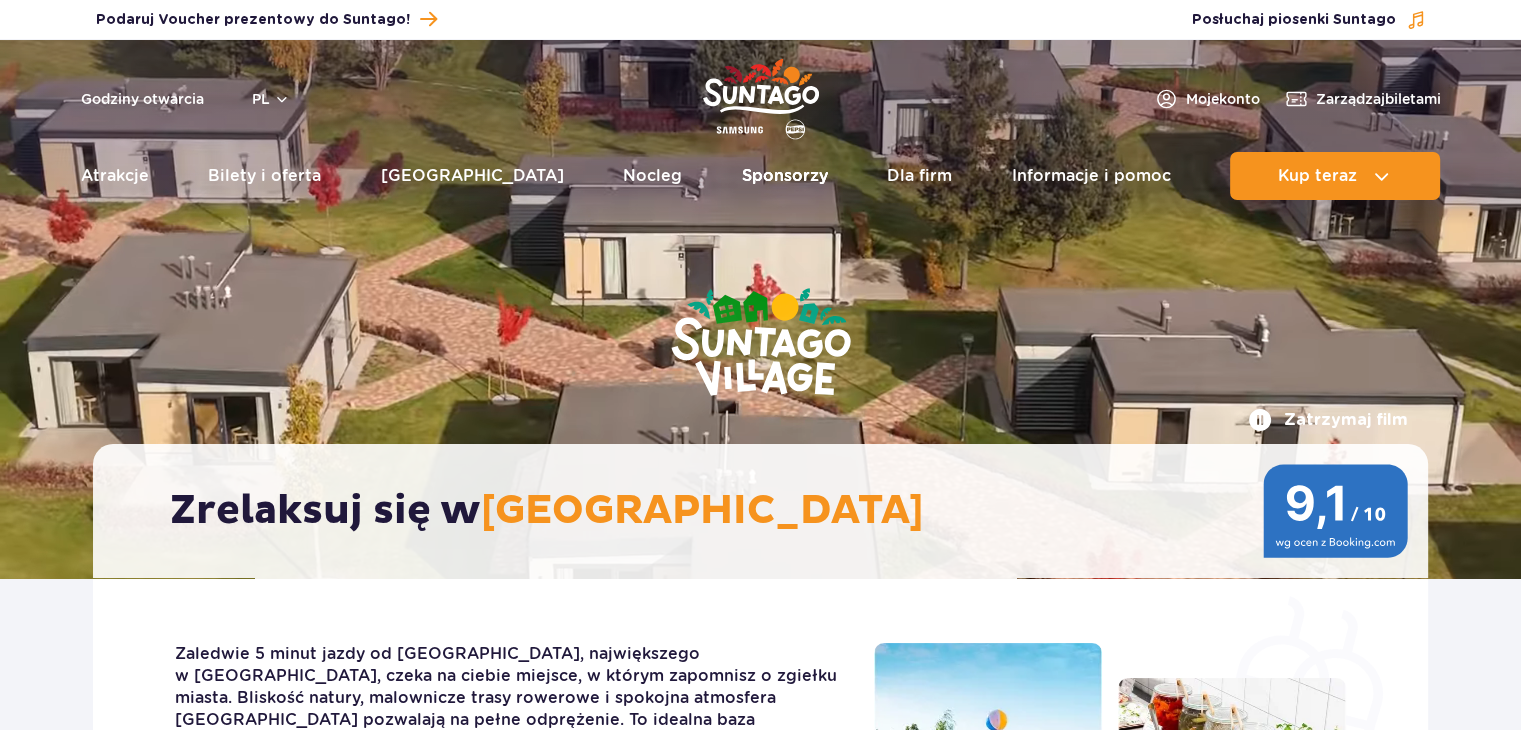 click on "Sponsorzy" at bounding box center [785, 176] 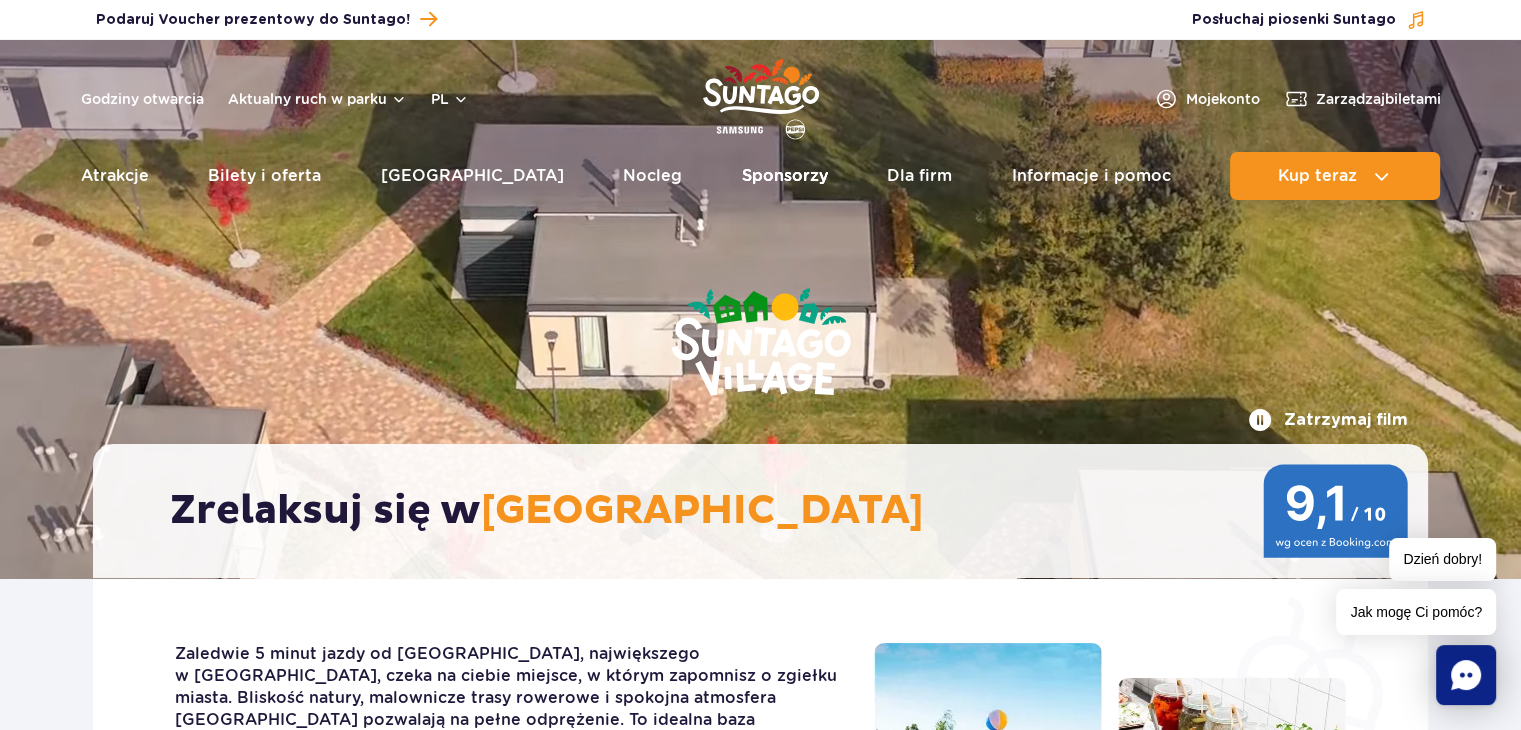 scroll, scrollTop: 0, scrollLeft: 0, axis: both 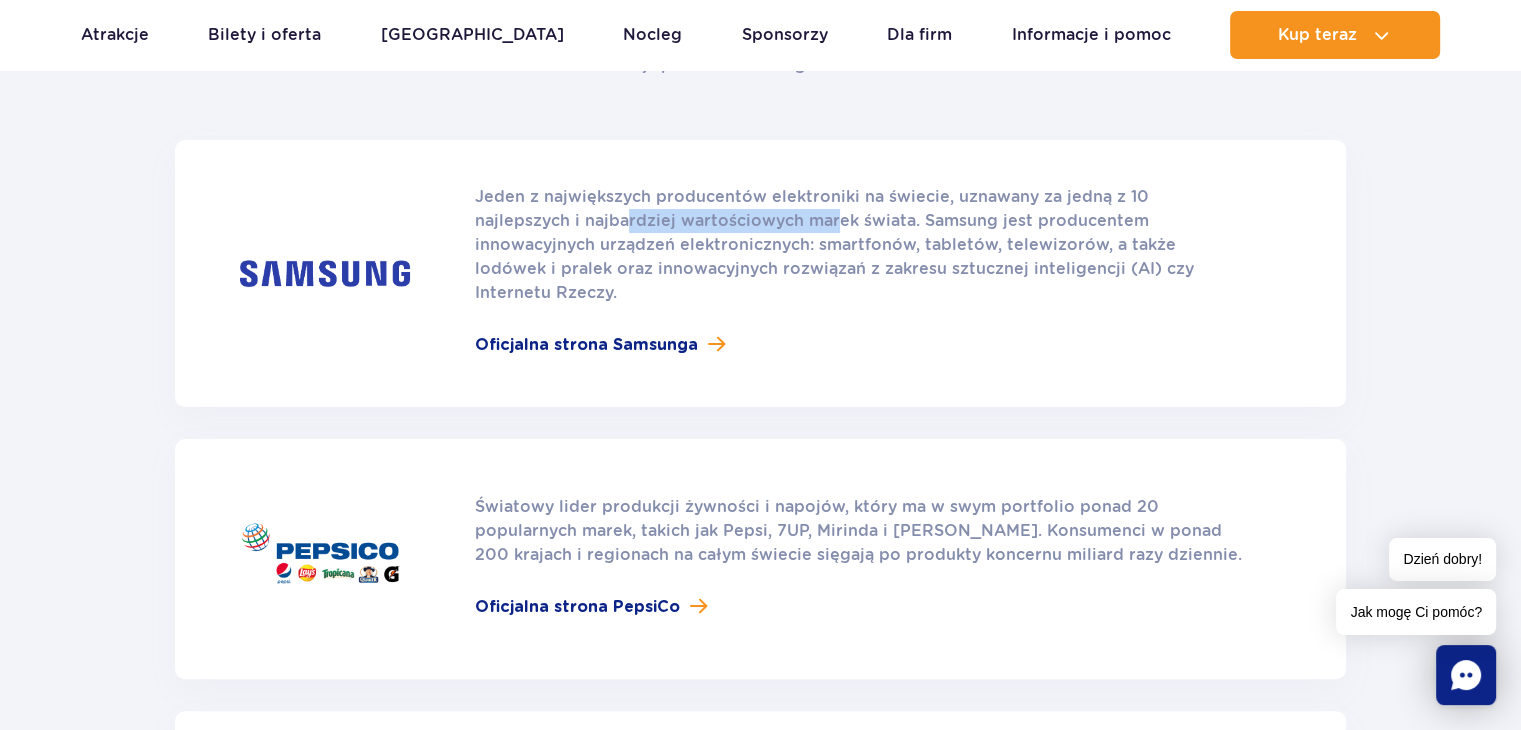 drag, startPoint x: 534, startPoint y: 215, endPoint x: 742, endPoint y: 214, distance: 208.00241 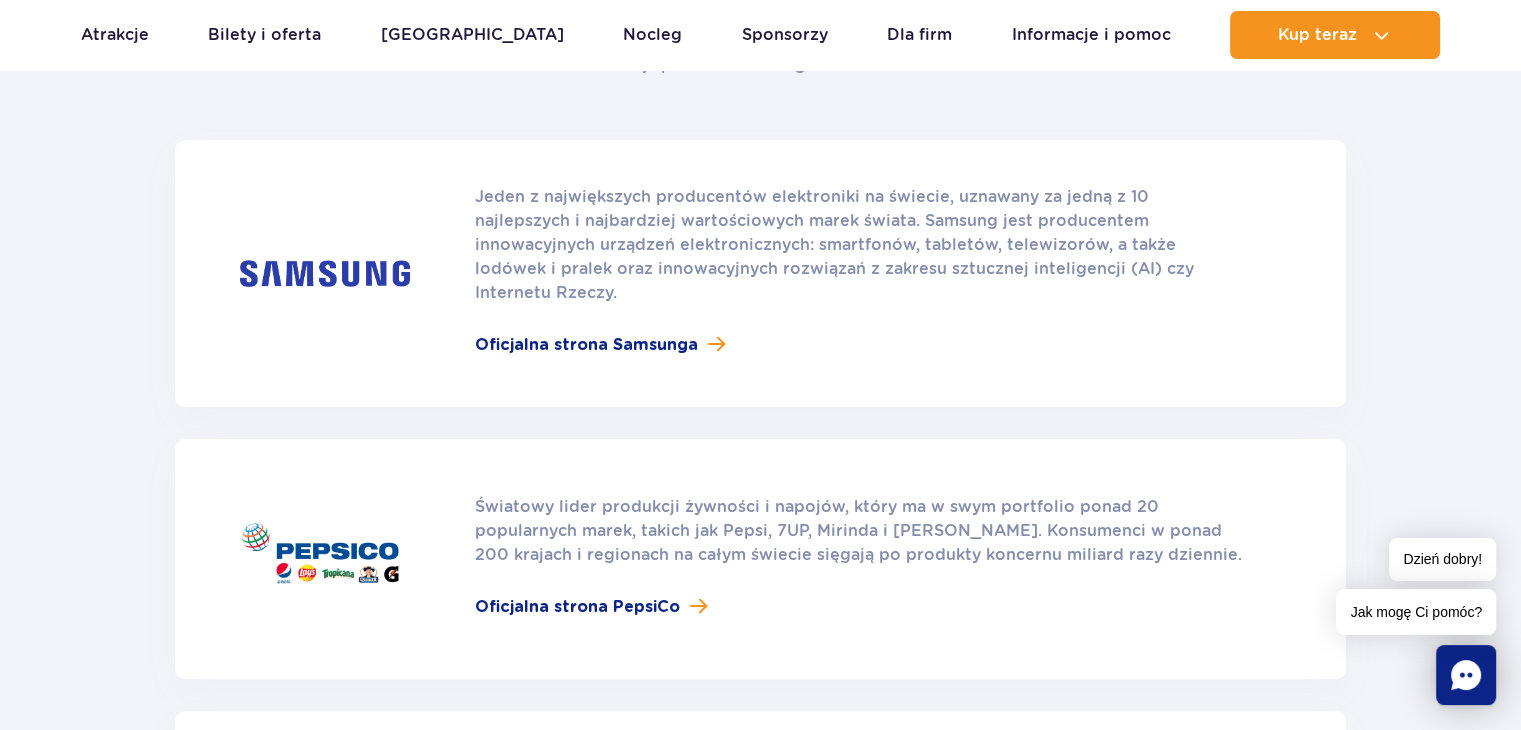 click on "Jeden z największych producentów elektroniki na świecie, uznawany za jedną z 10 najlepszych i najbardziej wartościowych marek świata. Samsung jest producentem innowacyjnych urządzeń elektronicznych: smartfonów, tabletów, telewizorów, a także lodówek i pralek oraz innowacyjnych rozwiązań z zakresu sztucznej inteligencji (AI) czy Internetu Rzeczy." at bounding box center [860, 245] 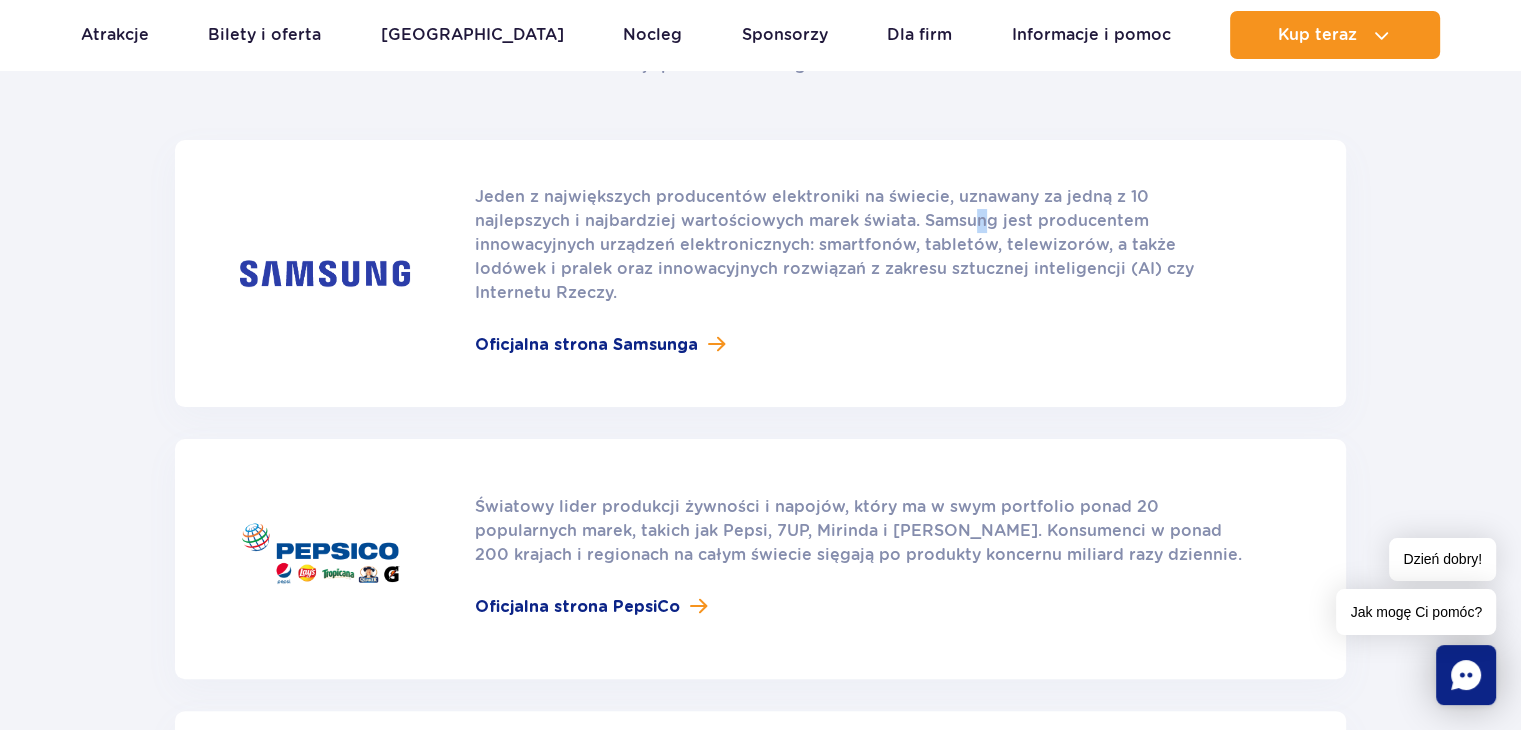 click on "Jeden z największych producentów elektroniki na świecie, uznawany za jedną z 10 najlepszych i najbardziej wartościowych marek świata. Samsung jest producentem innowacyjnych urządzeń elektronicznych: smartfonów, tabletów, telewizorów, a także lodówek i pralek oraz innowacyjnych rozwiązań z zakresu sztucznej inteligencji (AI) czy Internetu Rzeczy." at bounding box center [860, 245] 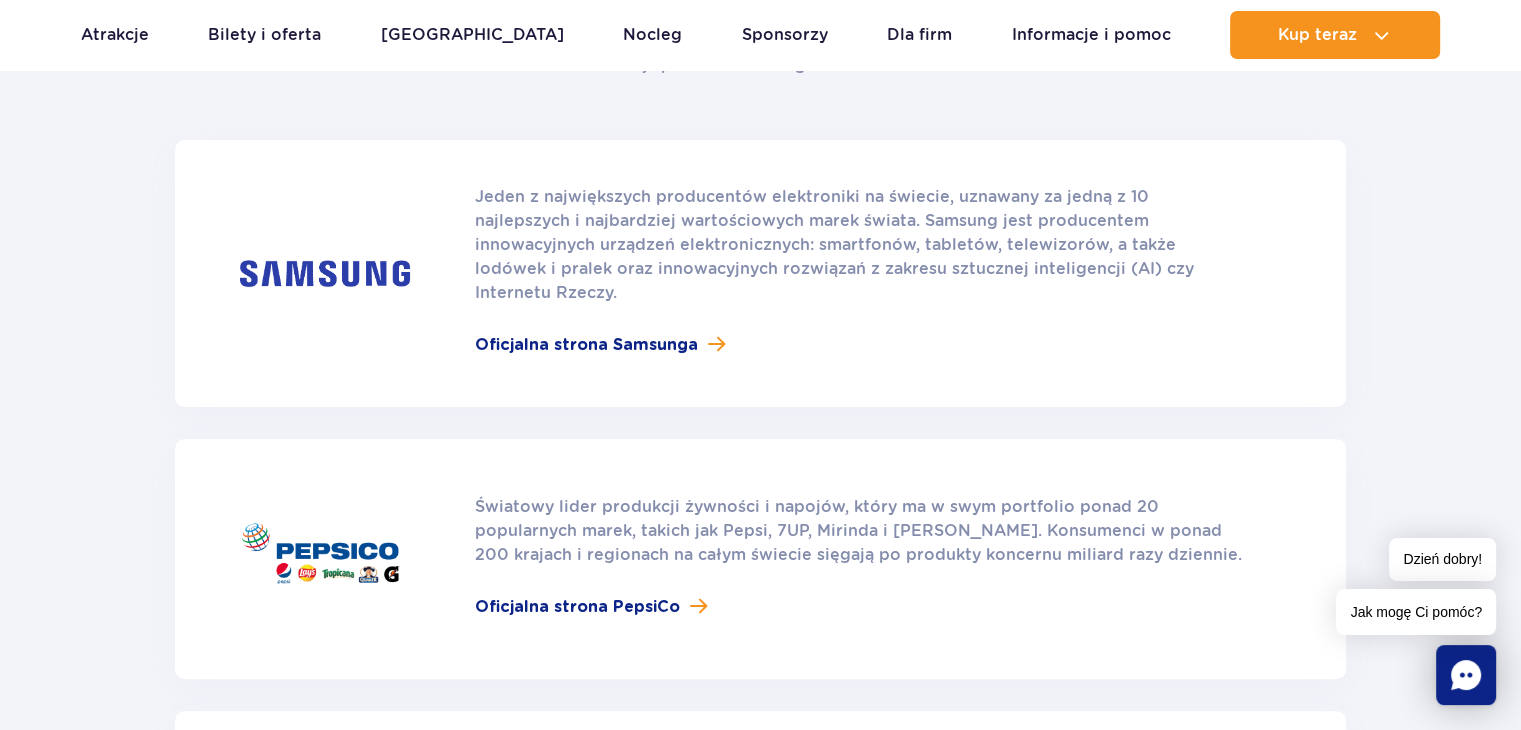 click on "Nasi sponsorzy
Poznaj sponsorów Suntago Water World
Jeden z największych producentów elektroniki na świecie, uznawany za jedną z 10 najlepszych i najbardziej wartościowych marek świata. Samsung jest producentem innowacyjnych urządzeń elektronicznych: smartfonów, tabletów, telewizorów, a także lodówek i pralek oraz innowacyjnych rozwiązań z zakresu sztucznej inteligencji (AI) czy Internetu Rzeczy.
Oficjalna strona Samsunga
Światowy lider produkcji żywności i napojów, który ma w swym portfolio ponad 20 popularnych marek, takich jak Pepsi, 7UP, Mirinda i Lay's. Konsumenci w ponad 200 krajach i regionach na całym świecie sięgają po produkty koncernu miliard razy dziennie.
Oficjalna strona PepsiCo" at bounding box center (760, 1420) 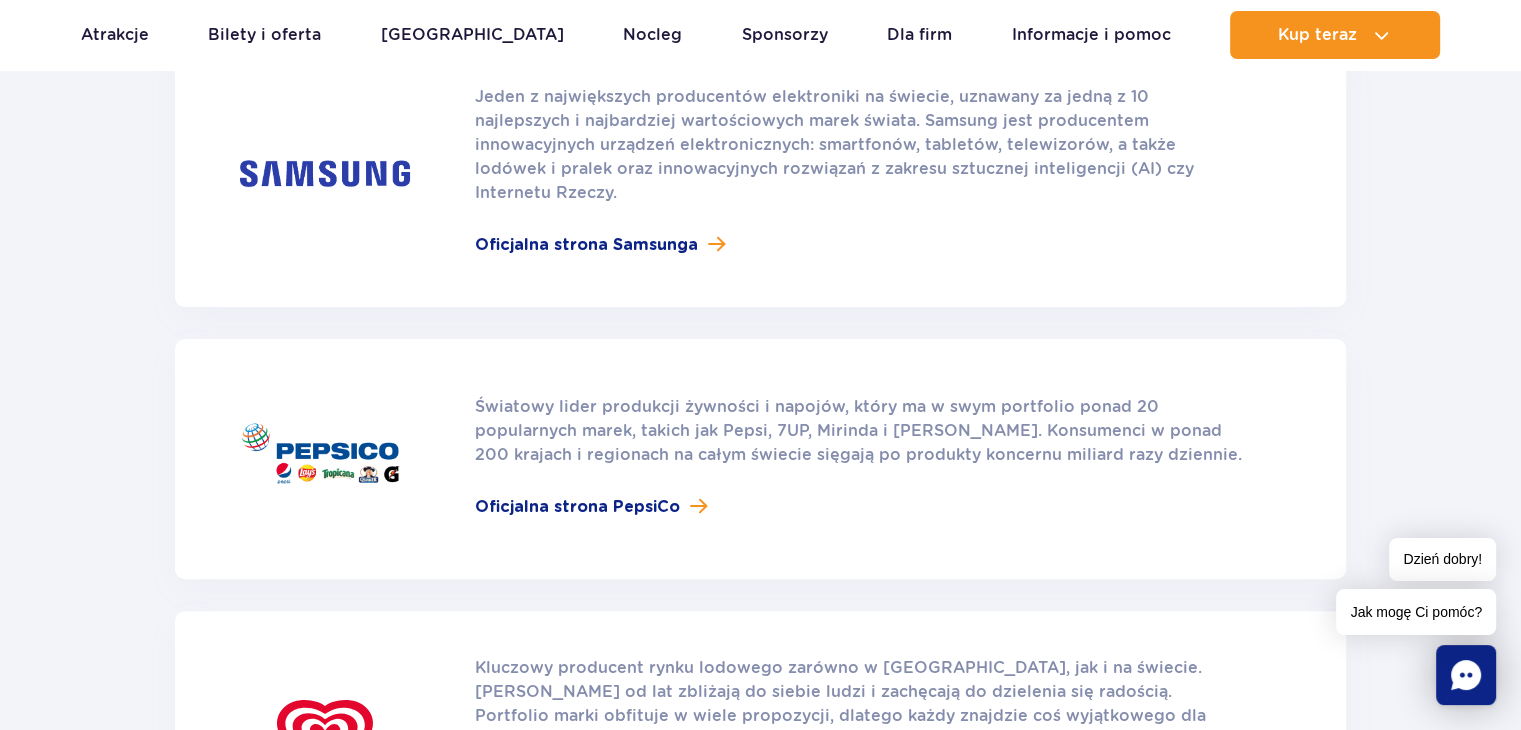 scroll, scrollTop: 300, scrollLeft: 0, axis: vertical 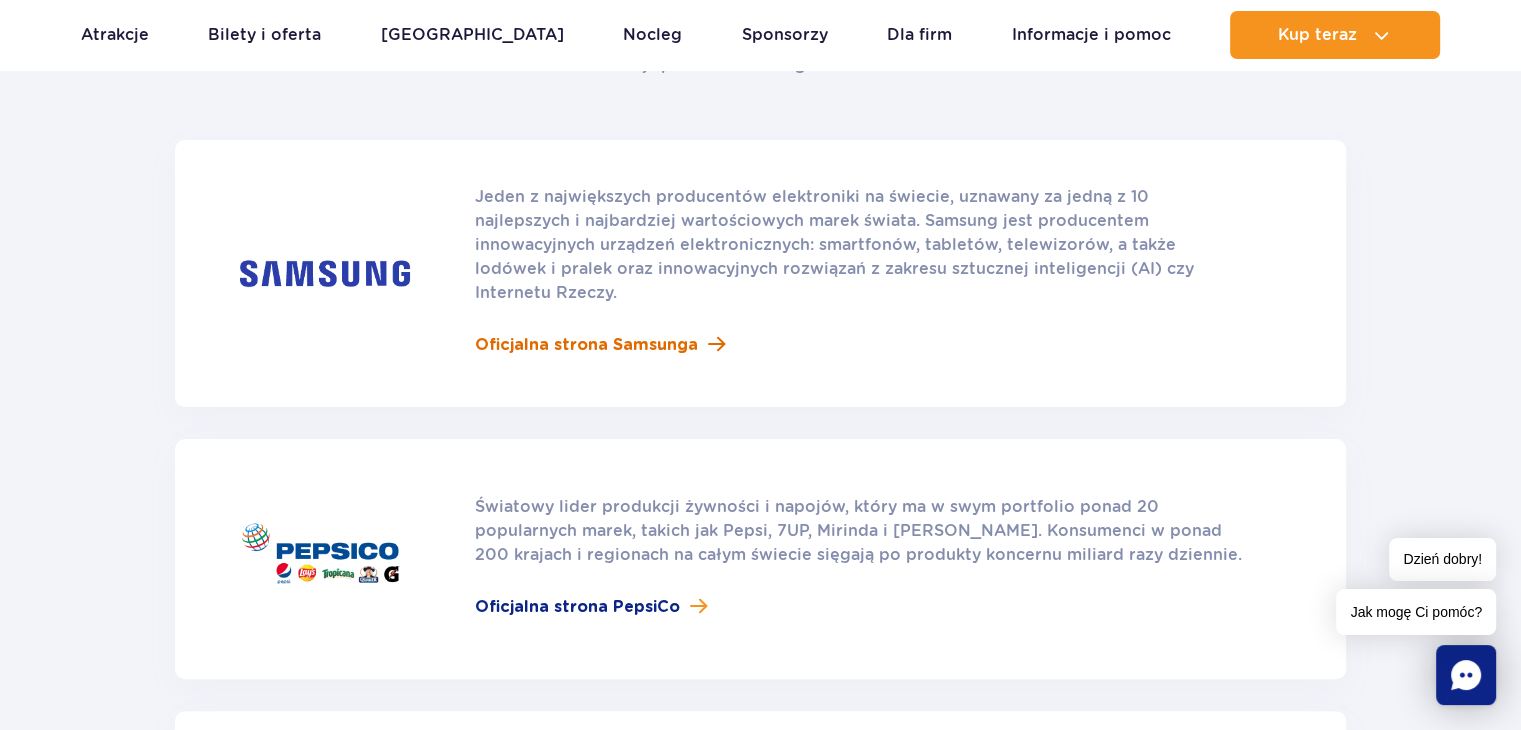 click on "Oficjalna strona Samsunga" at bounding box center [586, 345] 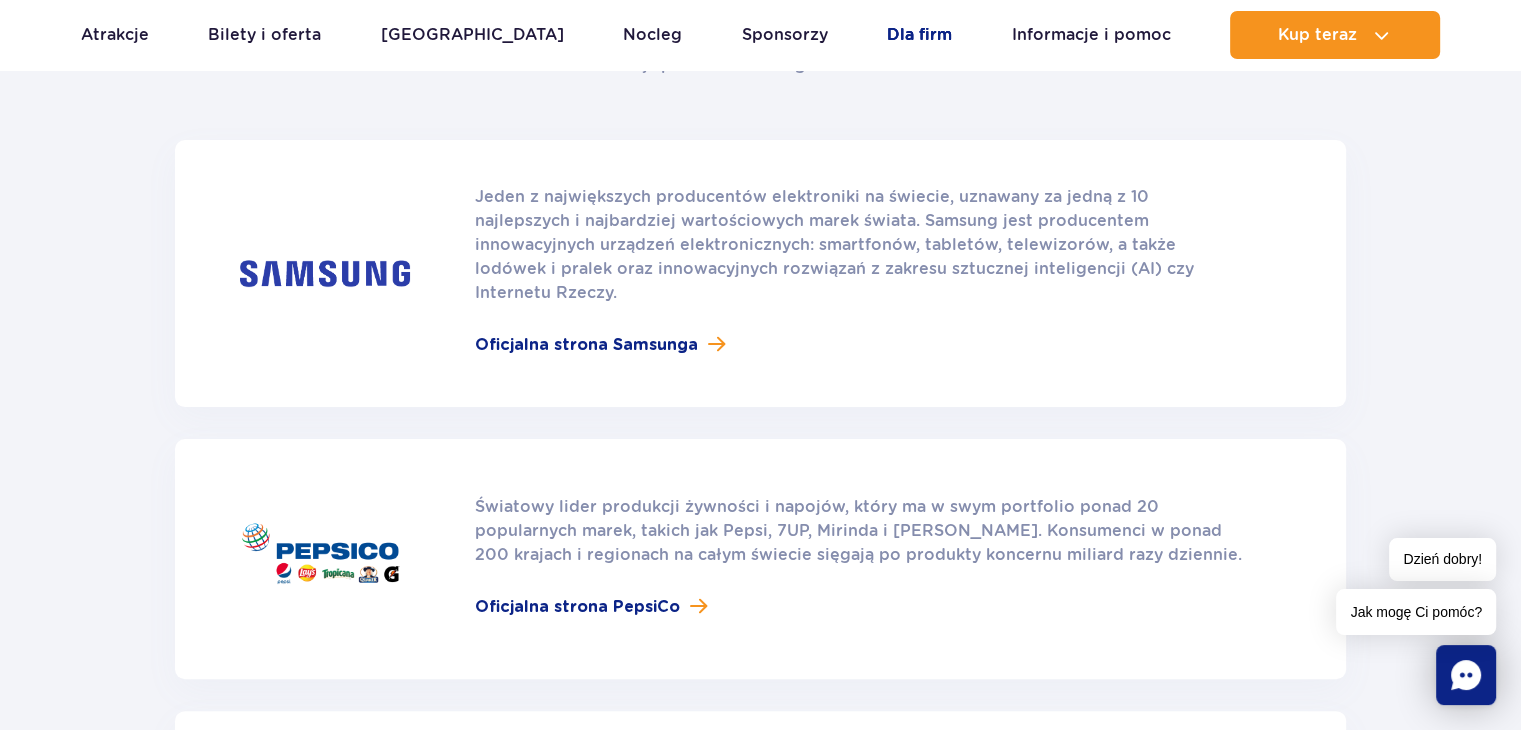 click on "Dla firm" at bounding box center [919, 35] 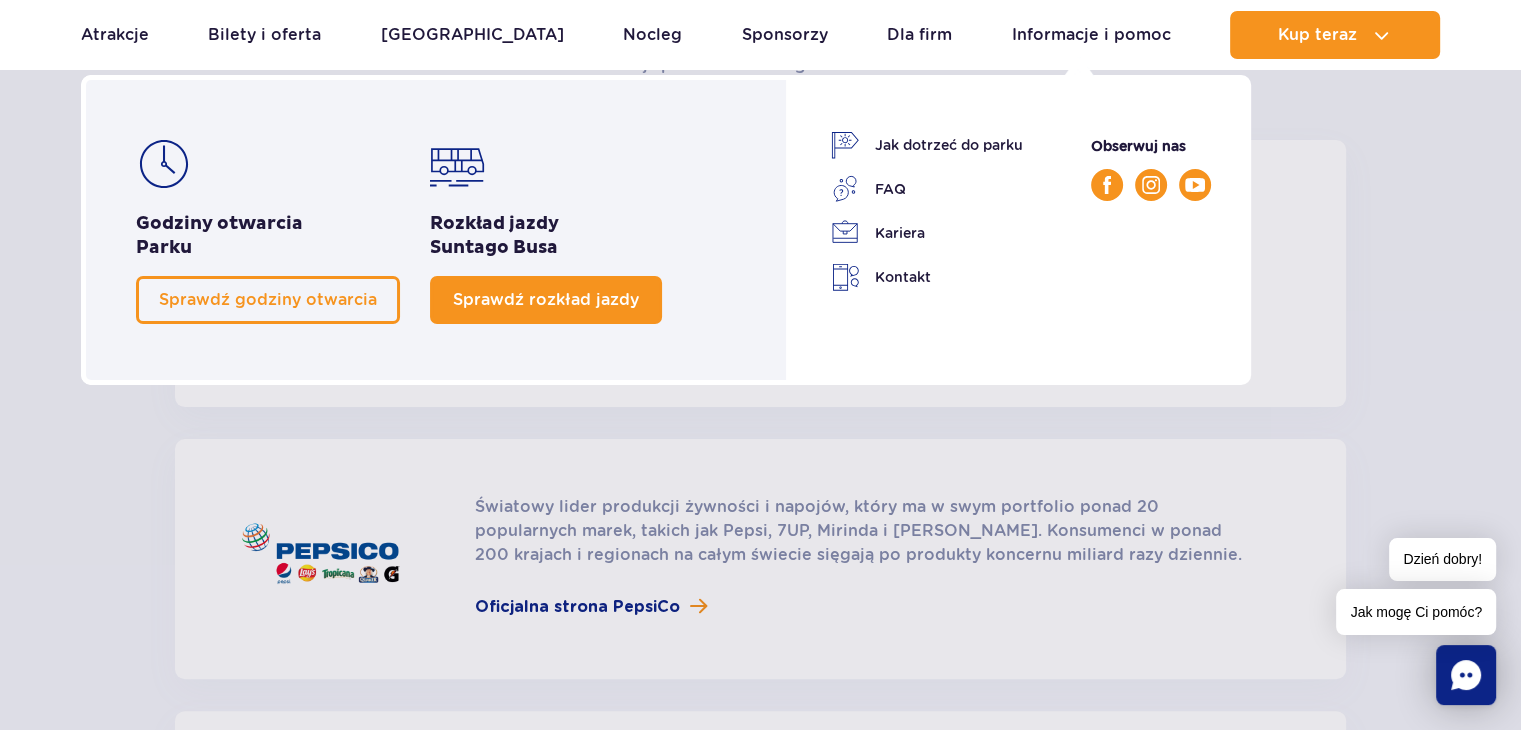 scroll, scrollTop: 0, scrollLeft: 0, axis: both 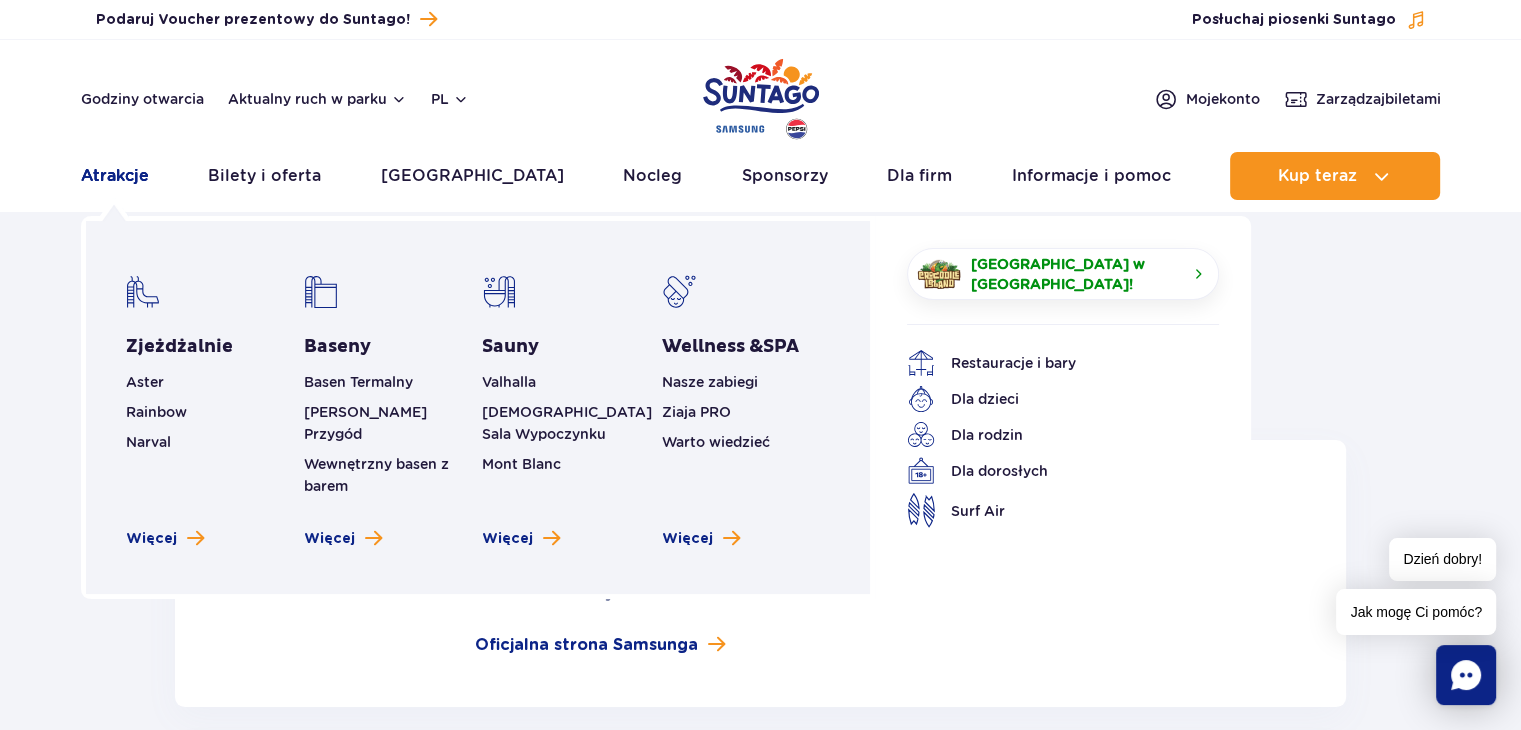 click on "Atrakcje" at bounding box center [115, 176] 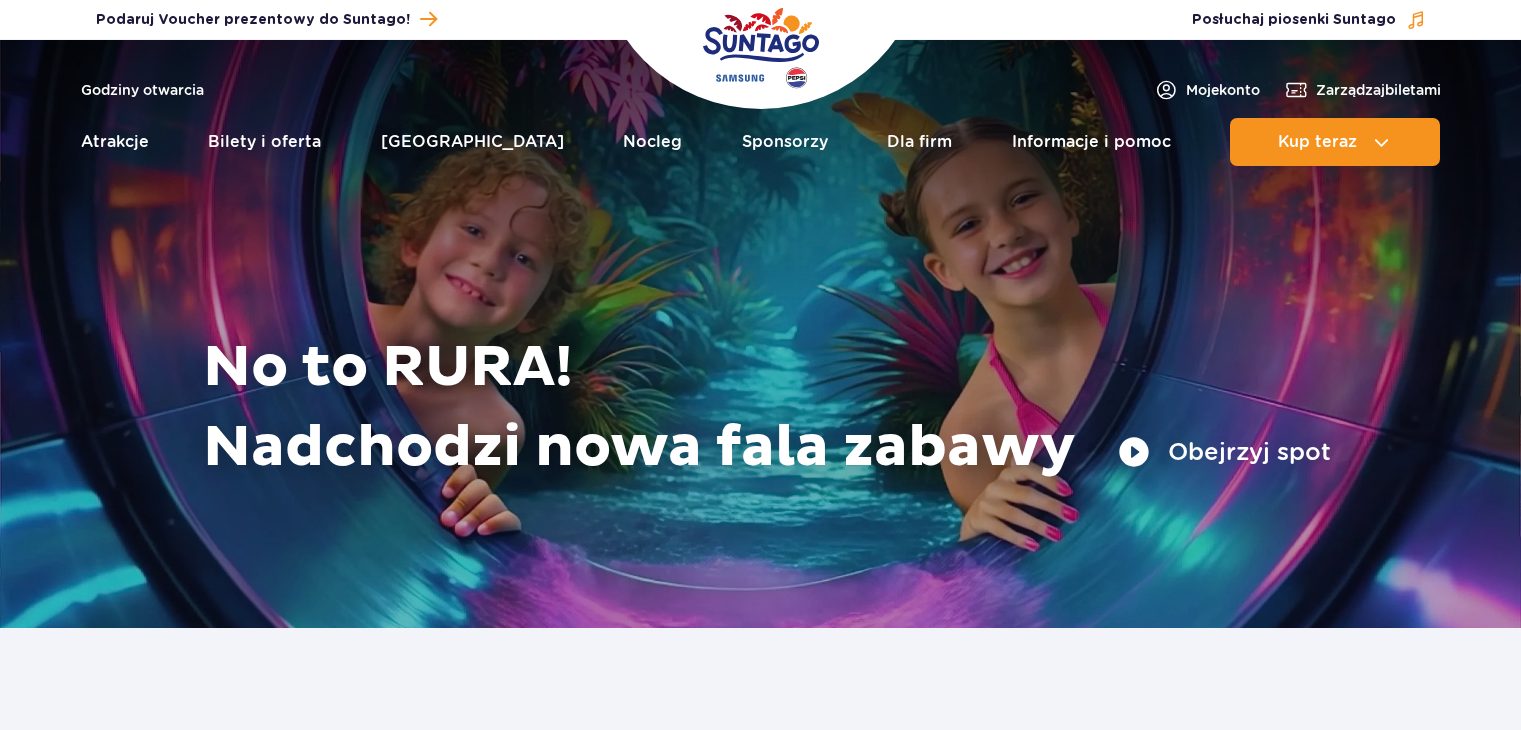 scroll, scrollTop: 0, scrollLeft: 0, axis: both 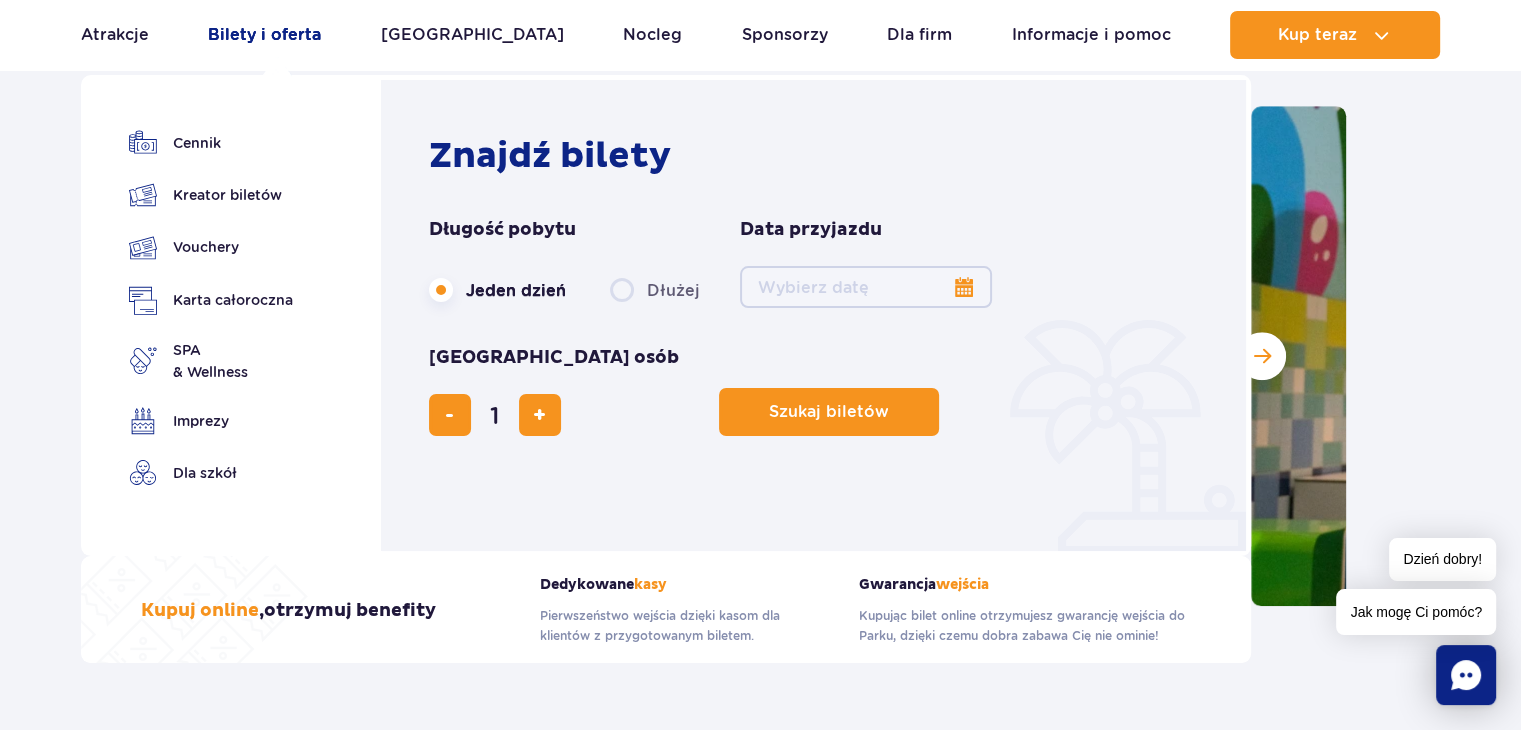click on "Bilety i oferta" at bounding box center [264, 35] 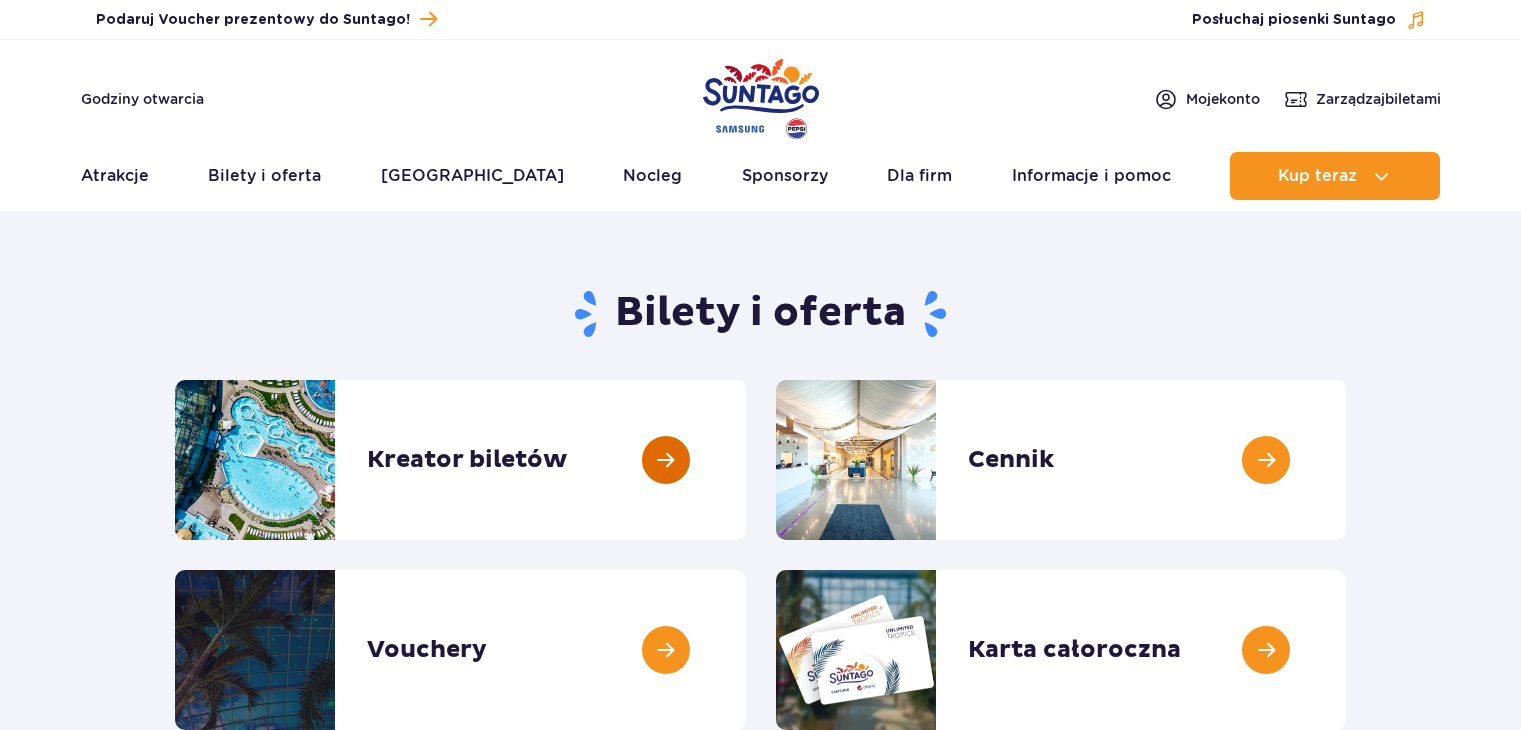 scroll, scrollTop: 0, scrollLeft: 0, axis: both 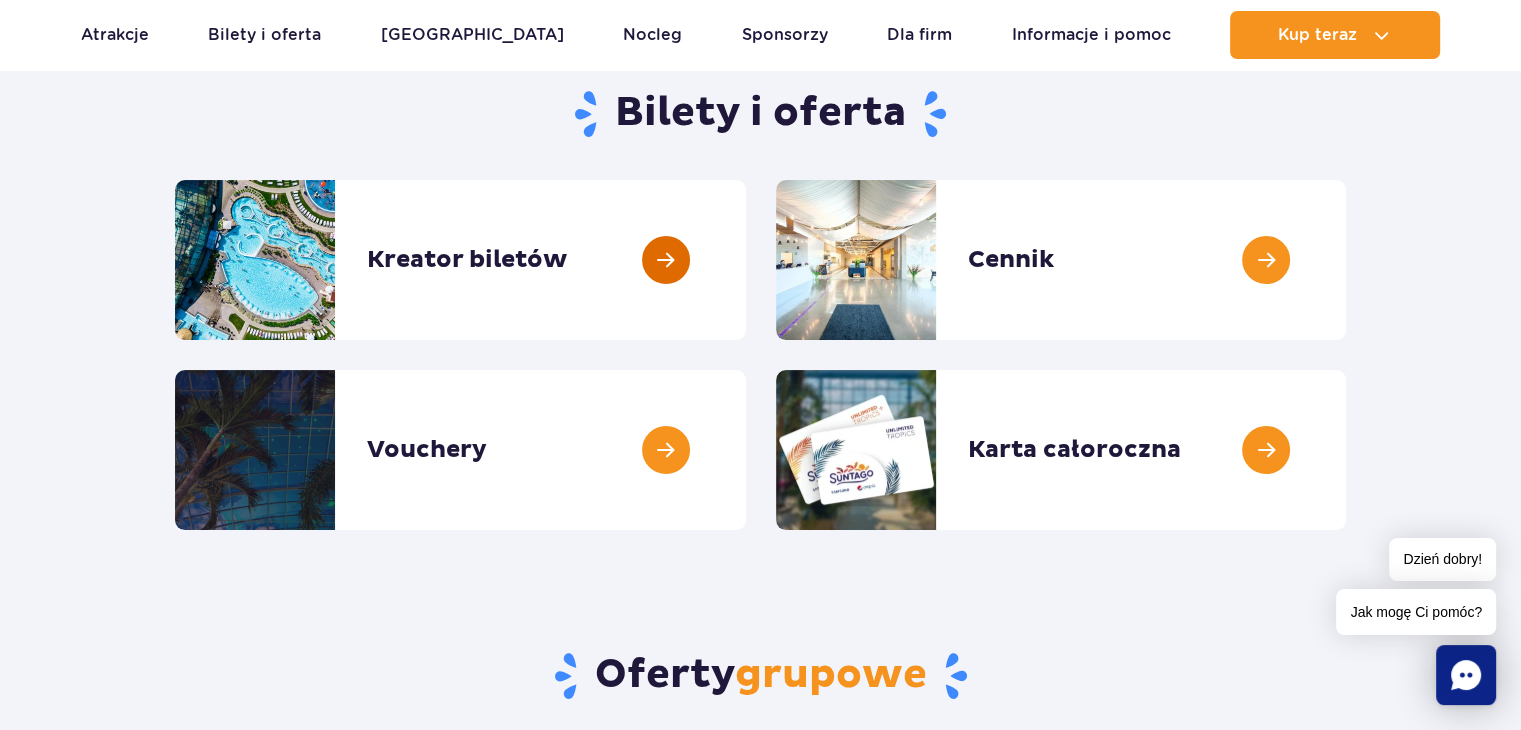 click at bounding box center (746, 260) 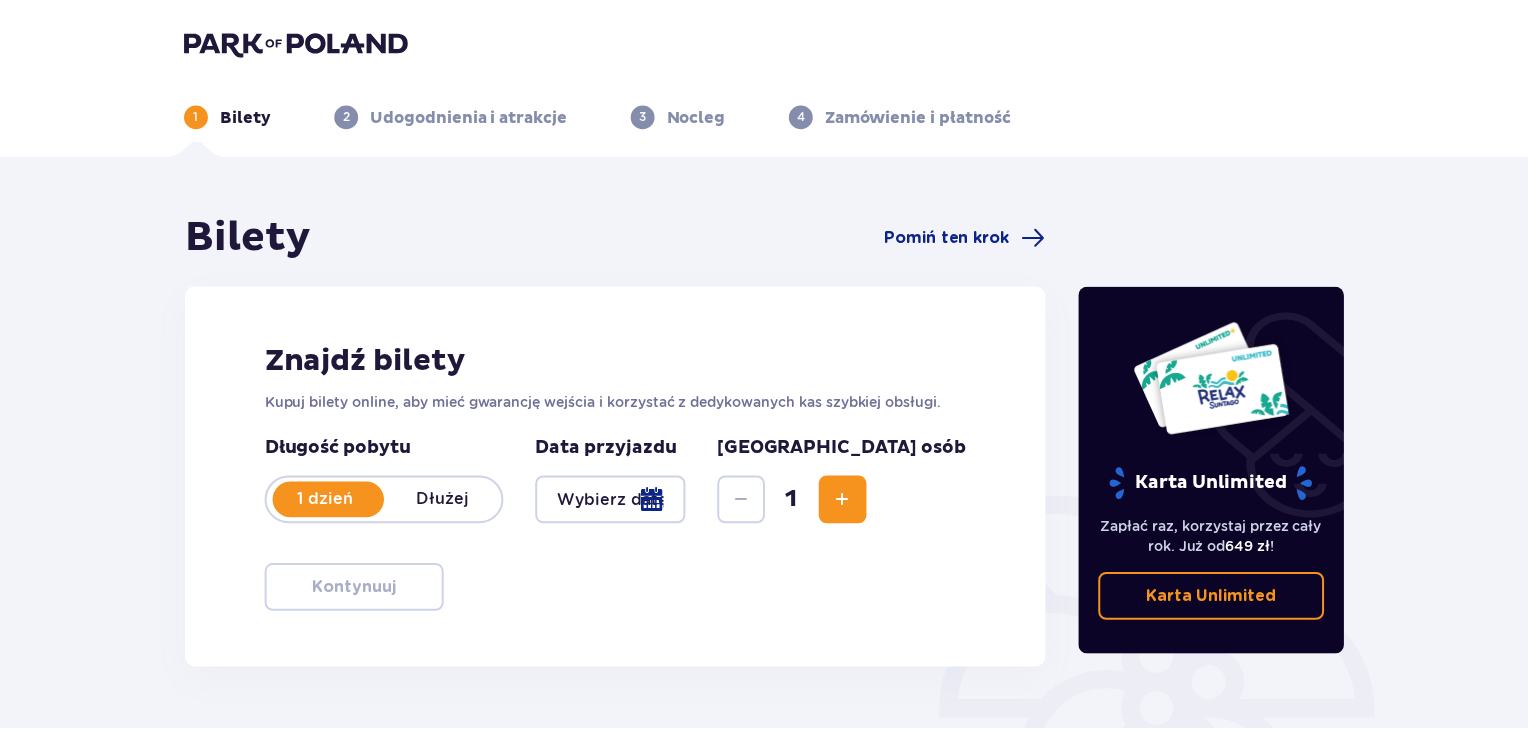 scroll, scrollTop: 0, scrollLeft: 0, axis: both 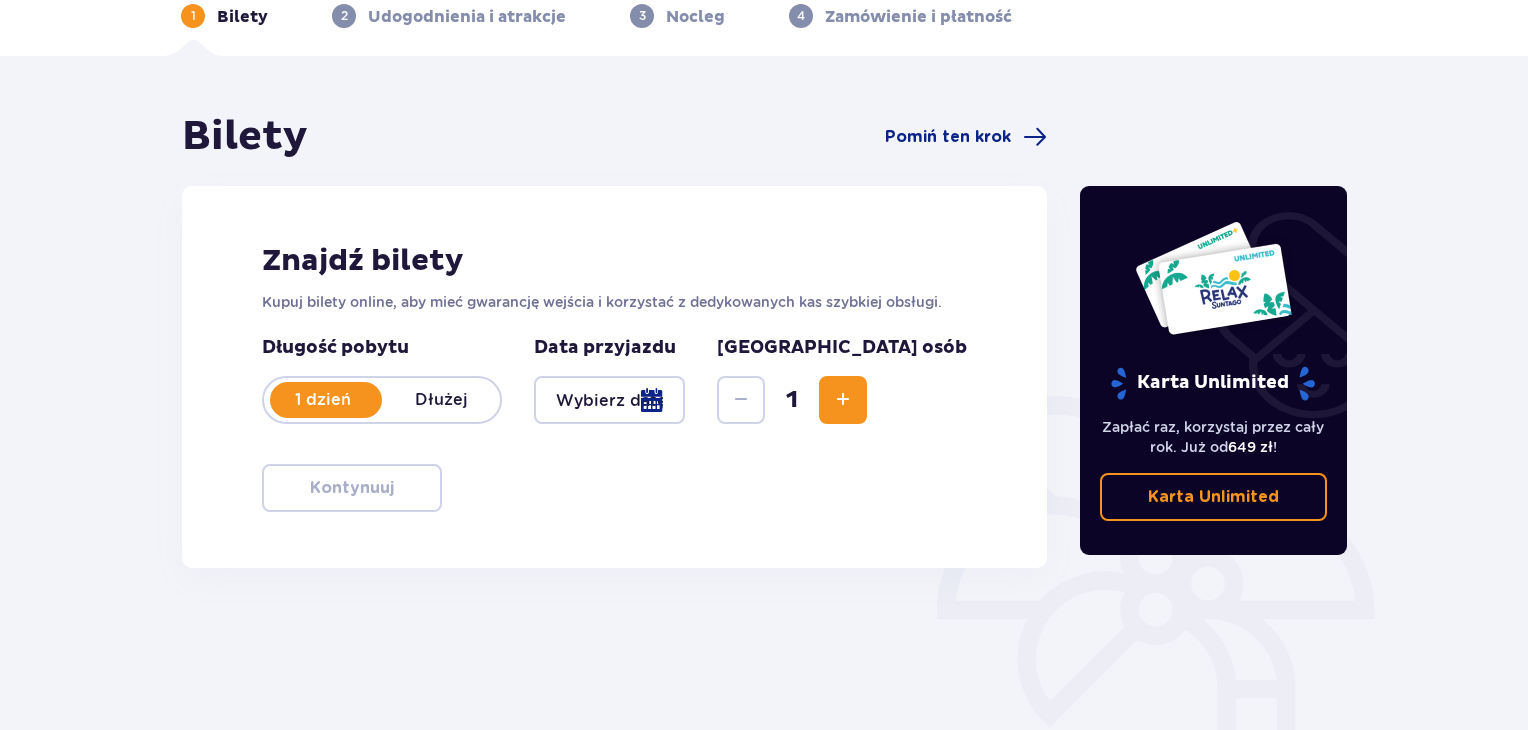 click at bounding box center (609, 400) 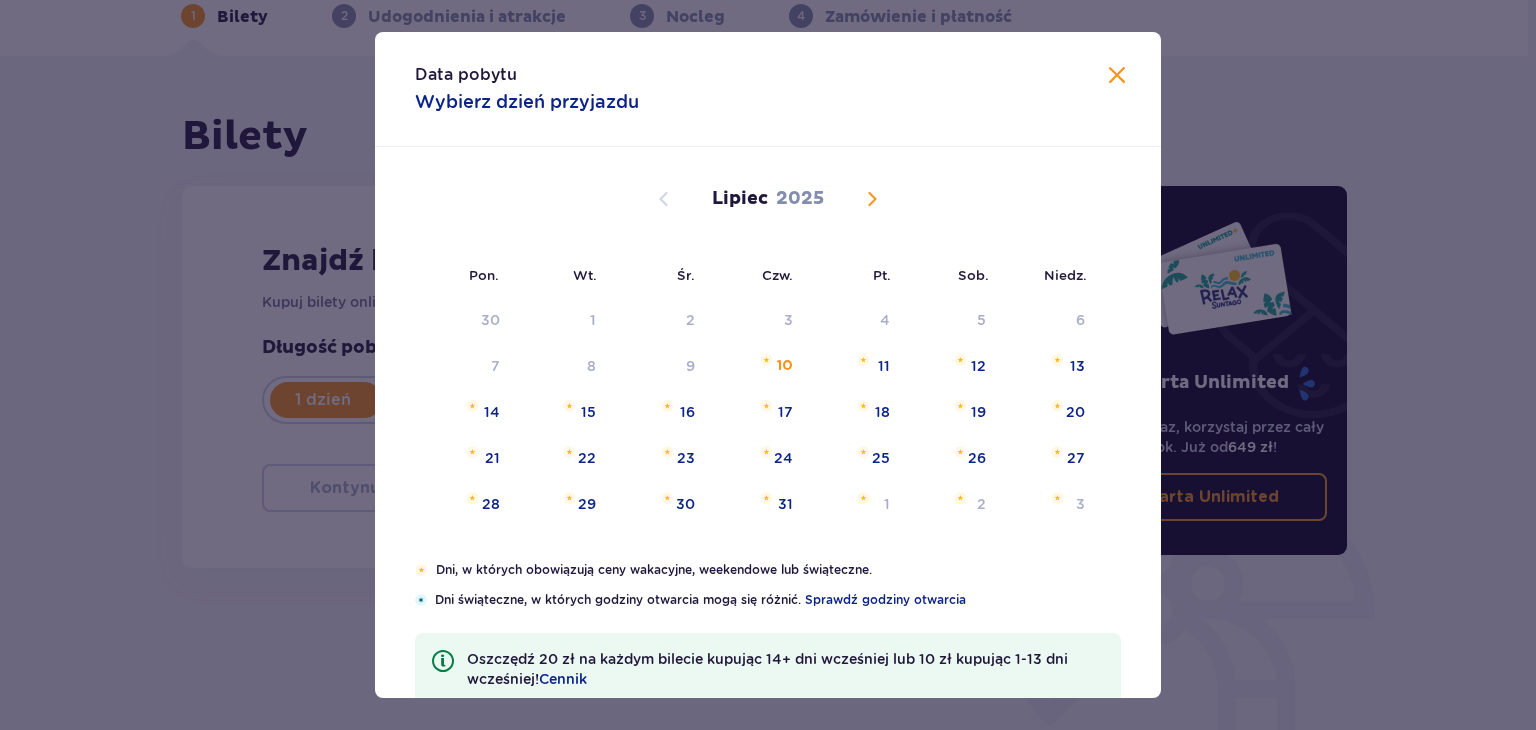 click on "Data pobytu Wybierz dzień przyjazdu Pon. Wt. Śr. Czw. Pt. Sob. [GEOGRAPHIC_DATA]. [DATE] 26 27 28 29 30 31 1 2 3 4 5 6 7 8 9 10 11 12 13 14 15 16 17 18 19 20 21 22 23 24 25 26 27 28 29 30 1 2 3 4 5 [DATE] 30 1 2 3 4 5 6 7 8 9 10 11 12 13 14 15 16 17 18 19 20 21 22 23 24 25 26 27 28 29 30 31 1 2 [DATE] 28 29 30 31 1 2 3 4 5 6 7 8 9 10 11 12 13 14 15 16 17 18 19 20 21 22 23 24 25 26 27 28 29 30 31 Dni, w których obowiązują ceny wakacyjne, weekendowe lub świąteczne. Dni świąteczne, w których godziny otwarcia mogą się różnić.   Sprawdź godziny otwarcia Oszczędź 20 zł na każdym bilecie kupując 14+ dni wcześniej lub 10 zł kupując 1-13 dni wcześniej!  Cennik" at bounding box center [768, 365] 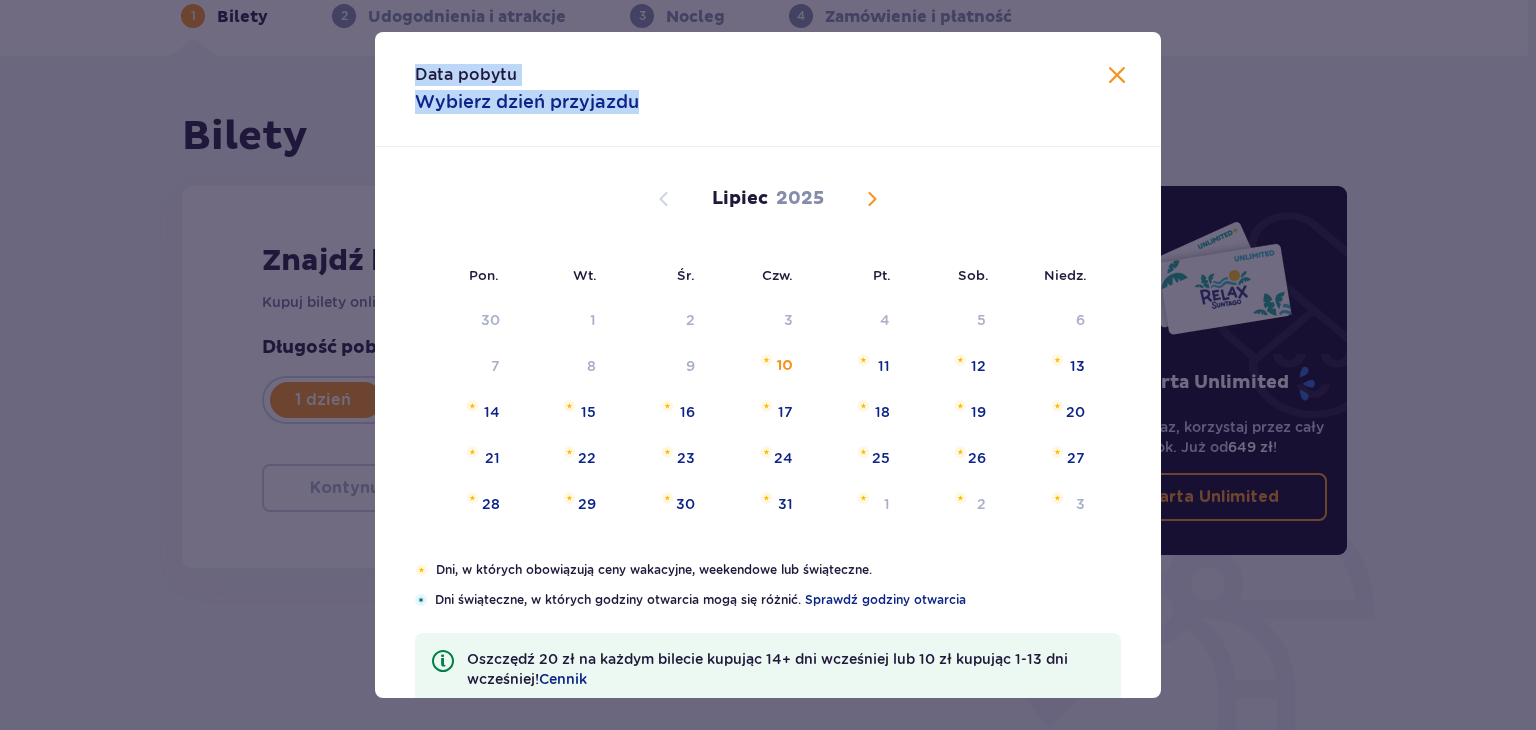click at bounding box center [1117, 76] 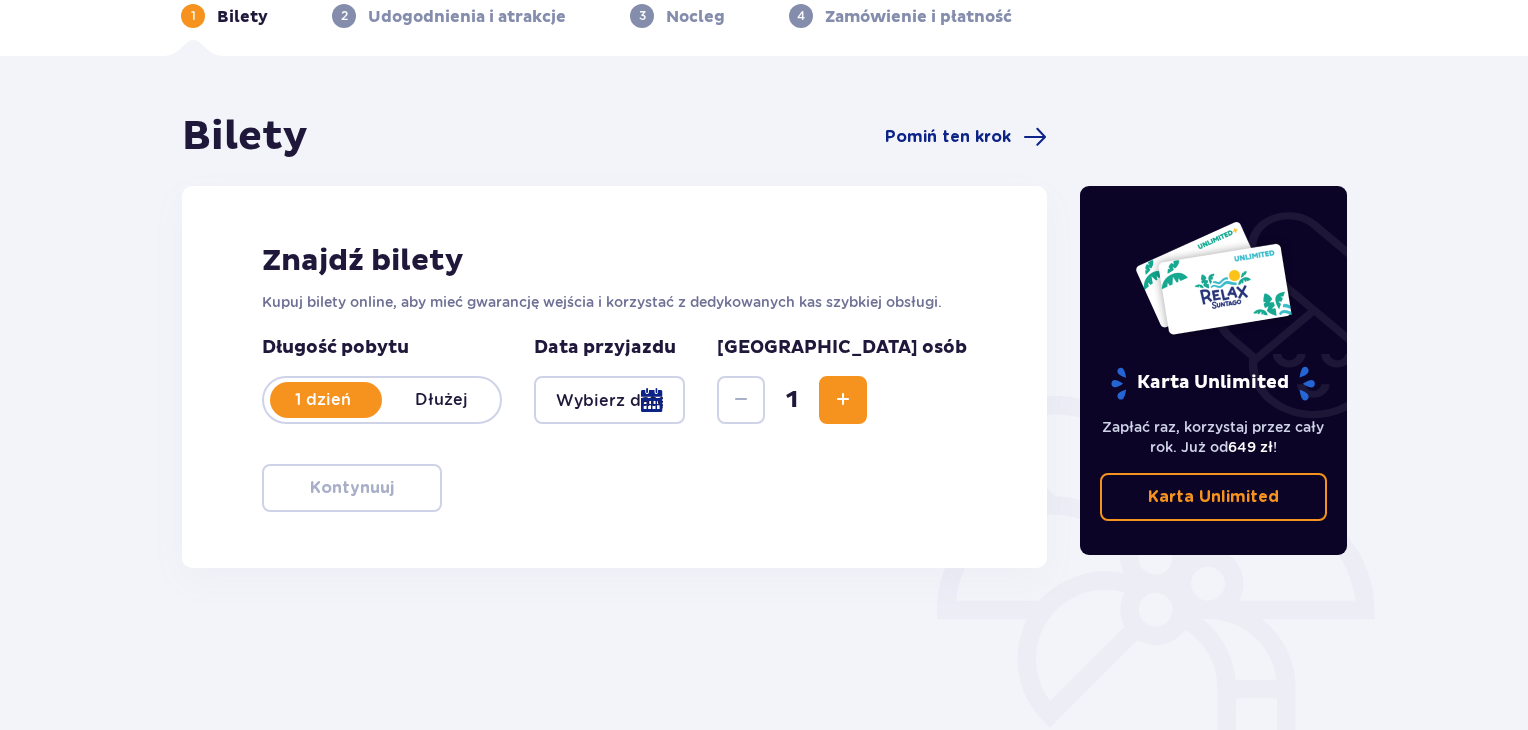 scroll, scrollTop: 289, scrollLeft: 0, axis: vertical 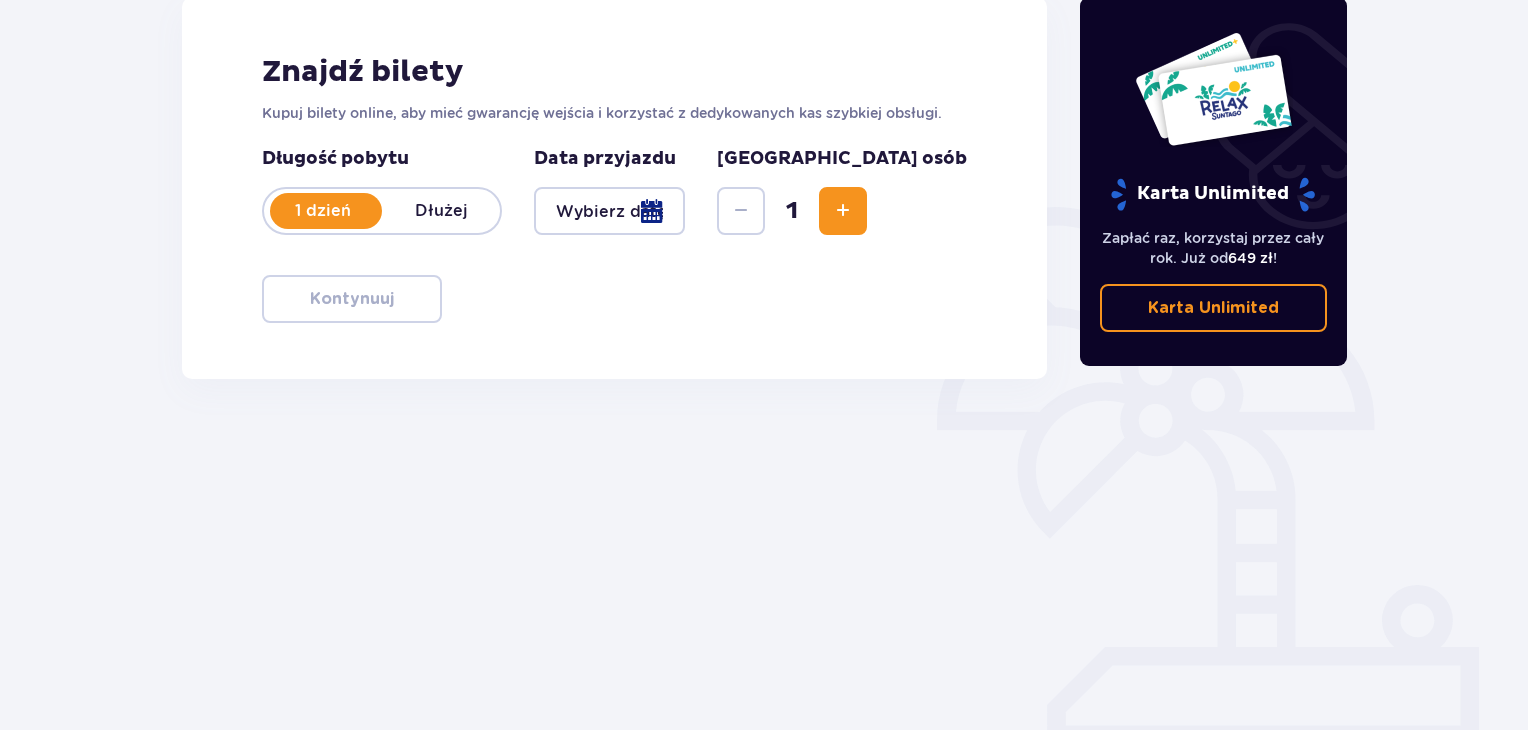 click at bounding box center (609, 211) 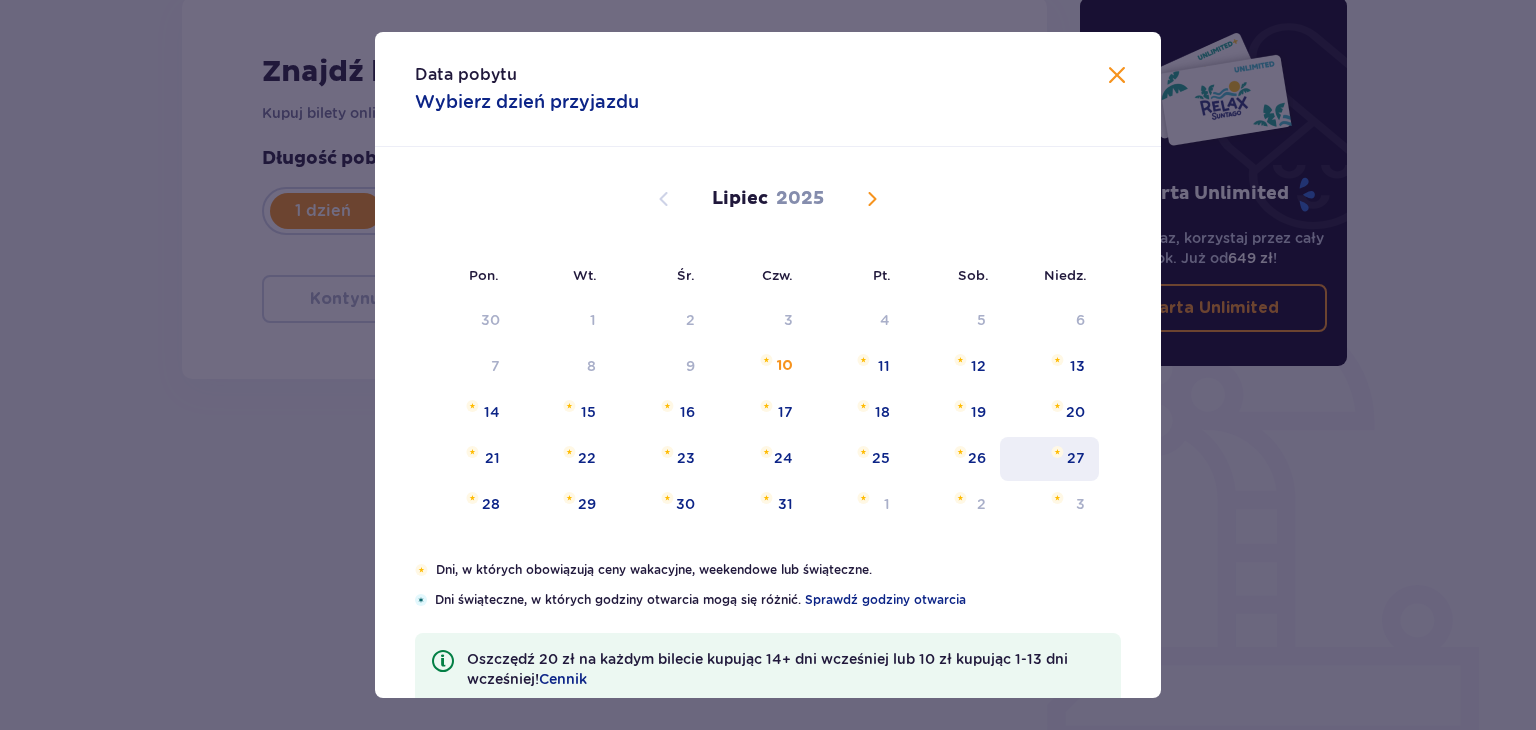 click on "27" at bounding box center (1076, 458) 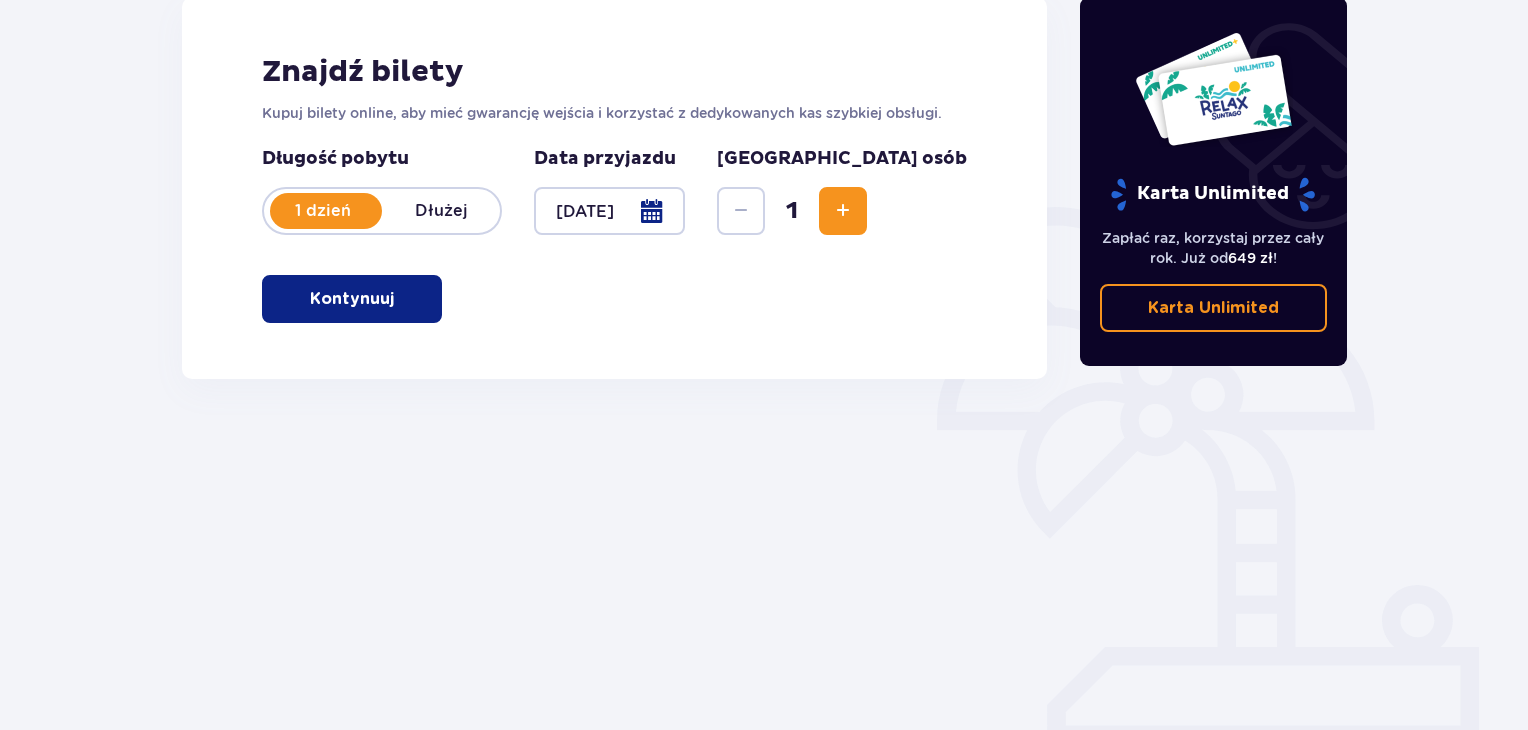 click on "Kontynuuj" at bounding box center (352, 299) 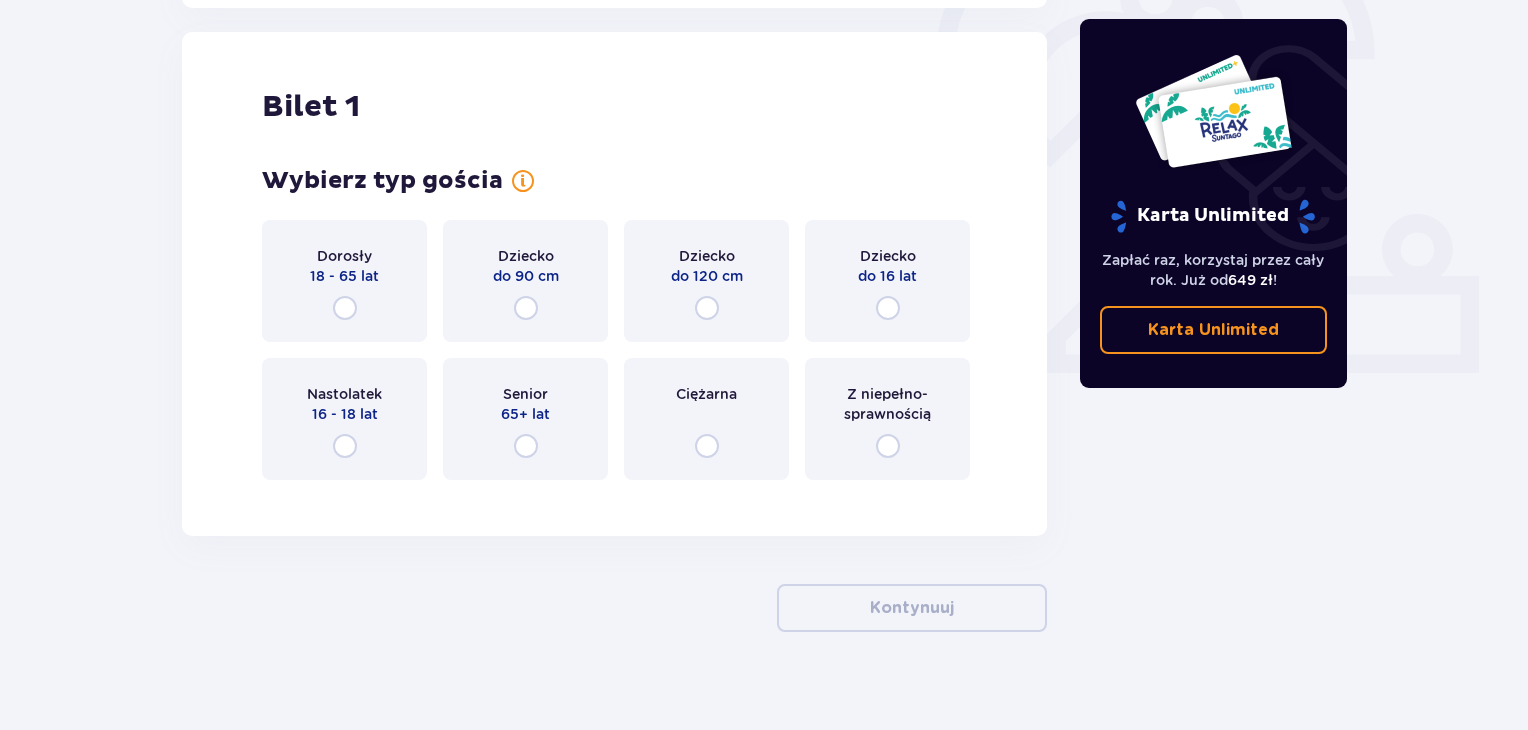 scroll, scrollTop: 668, scrollLeft: 0, axis: vertical 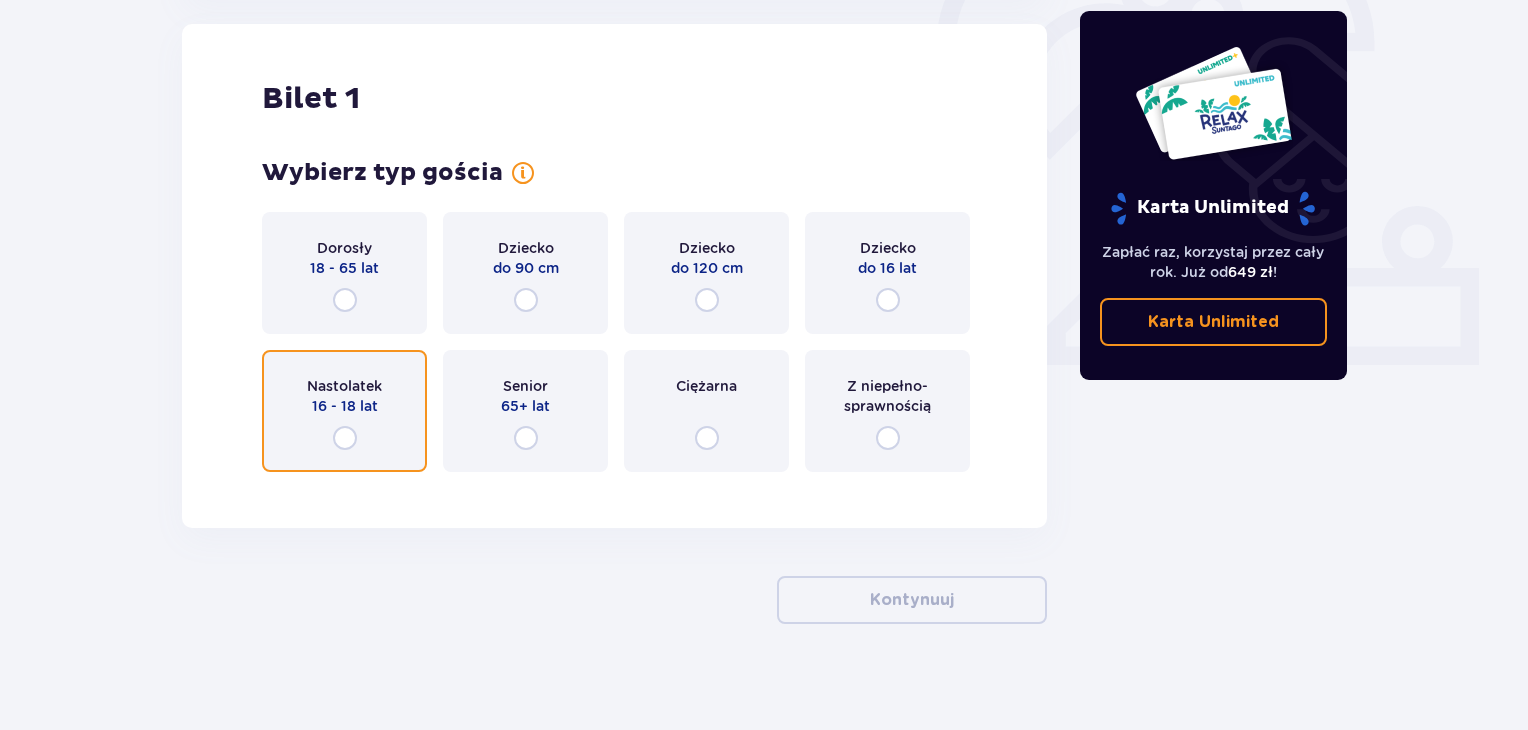 click at bounding box center (345, 438) 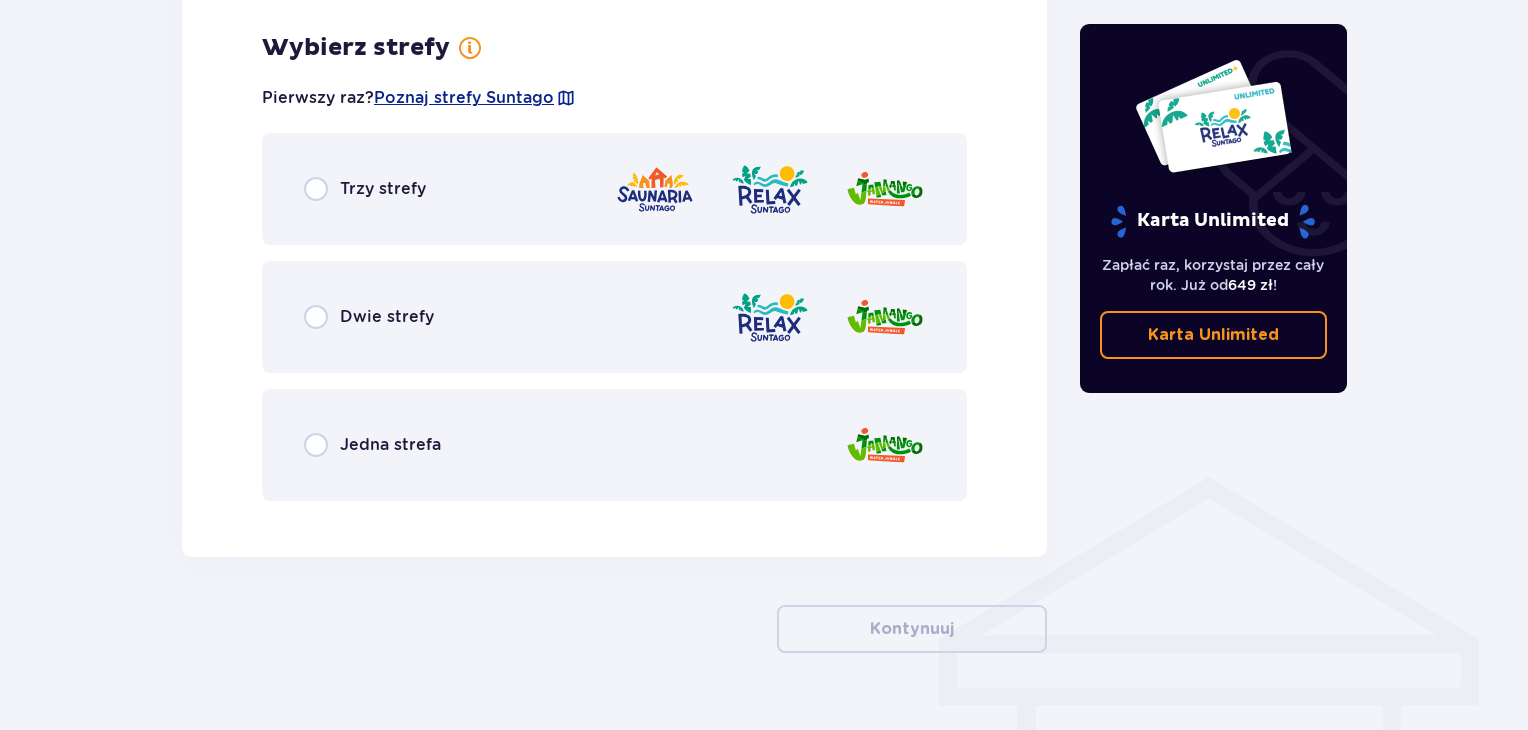 scroll, scrollTop: 1156, scrollLeft: 0, axis: vertical 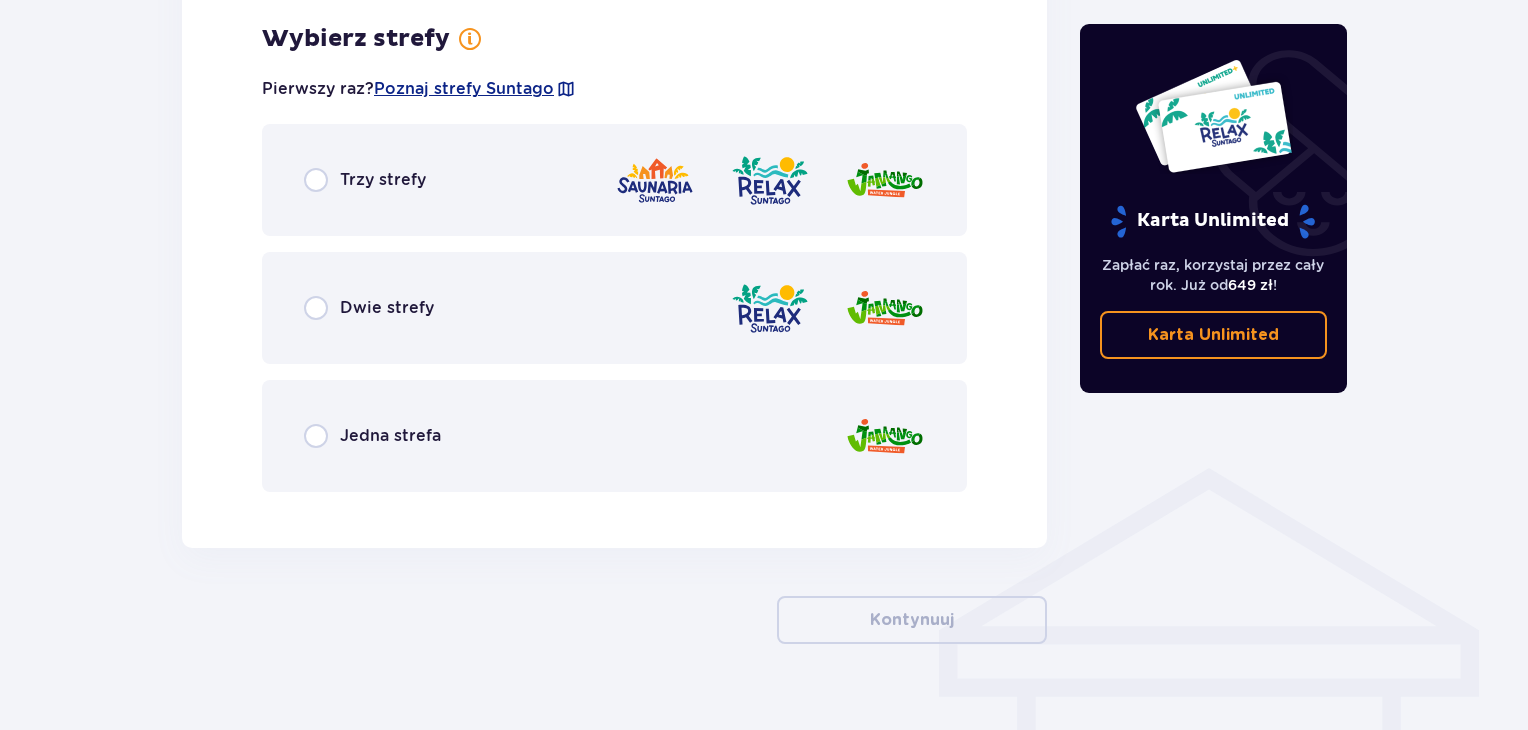 click on "Dwie strefy" at bounding box center (369, 308) 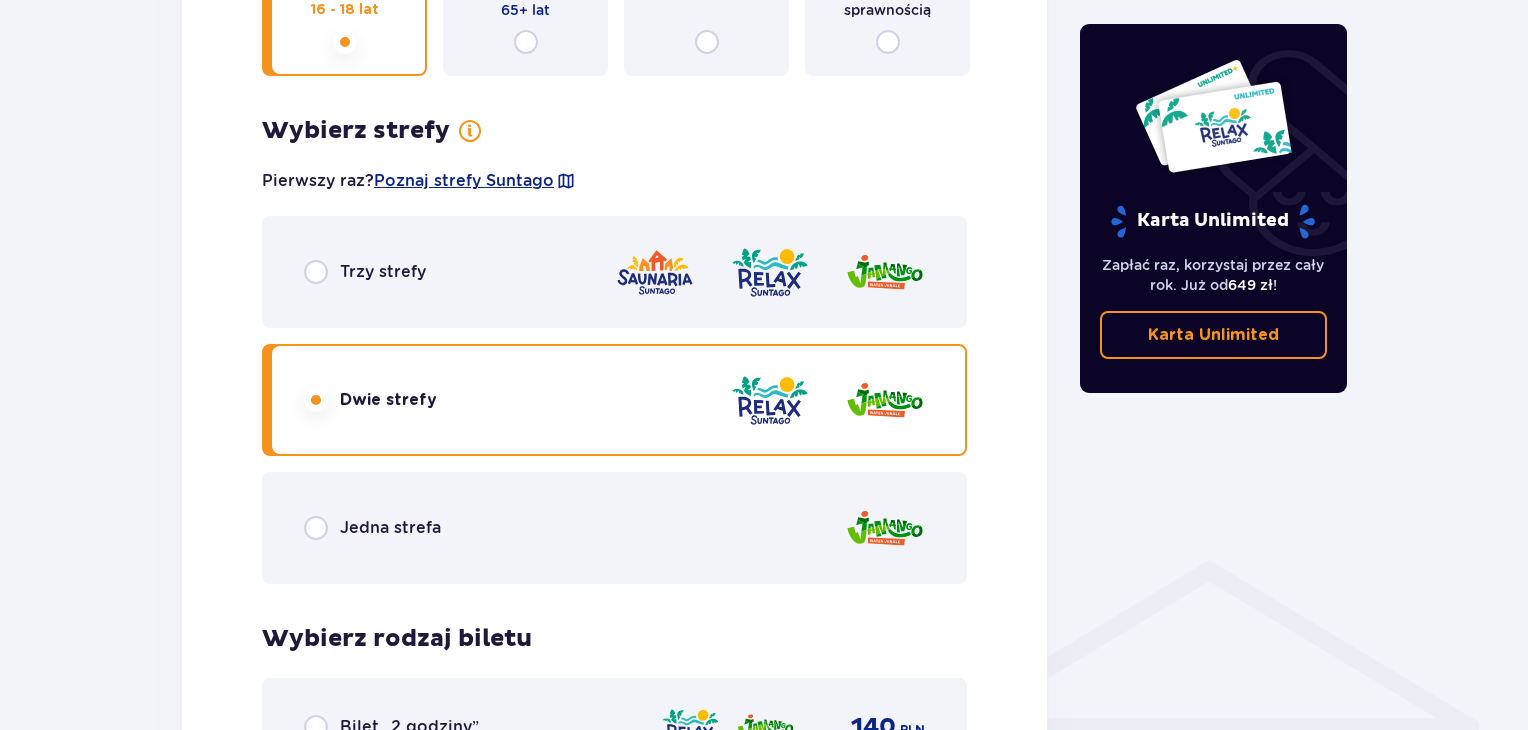 scroll, scrollTop: 964, scrollLeft: 0, axis: vertical 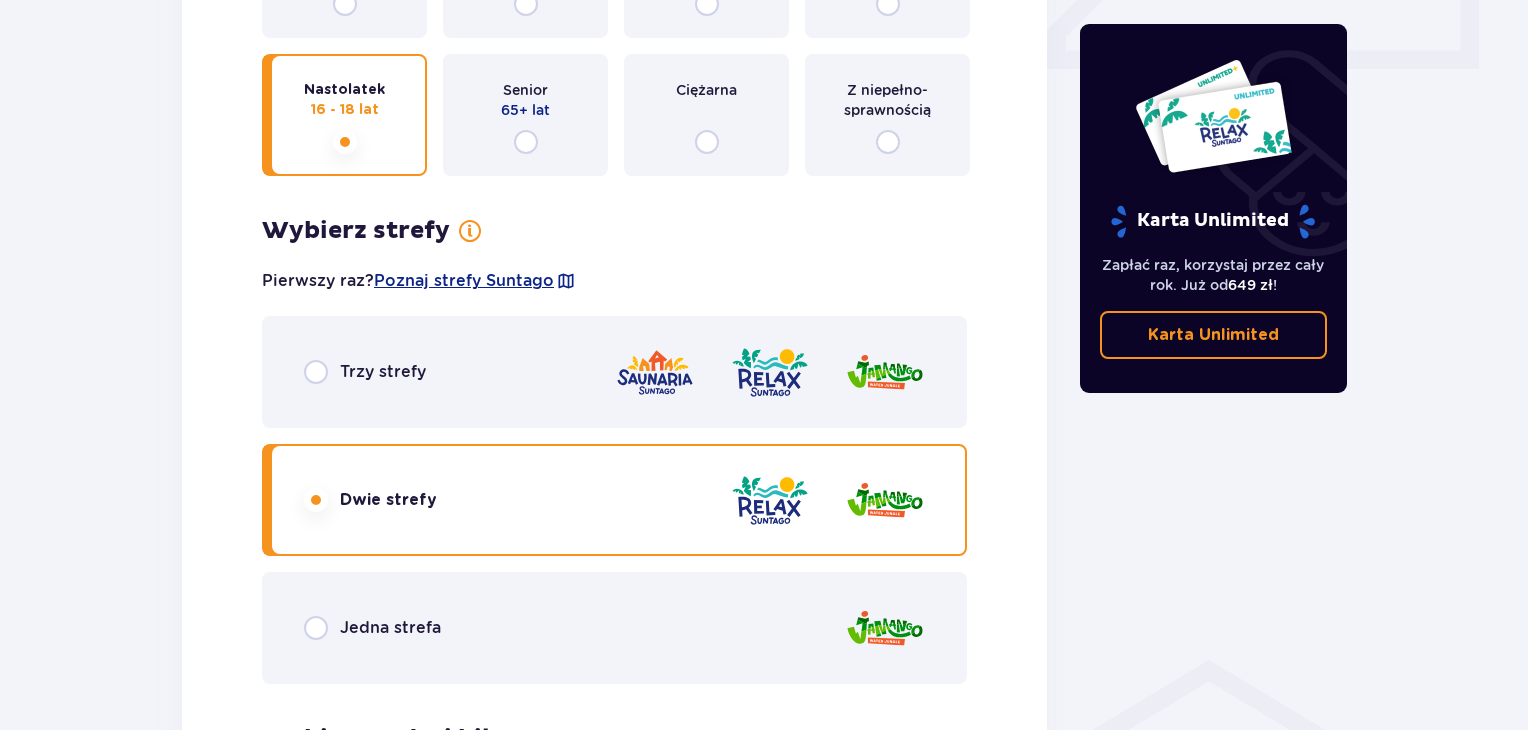 click on "Trzy strefy" at bounding box center [614, 372] 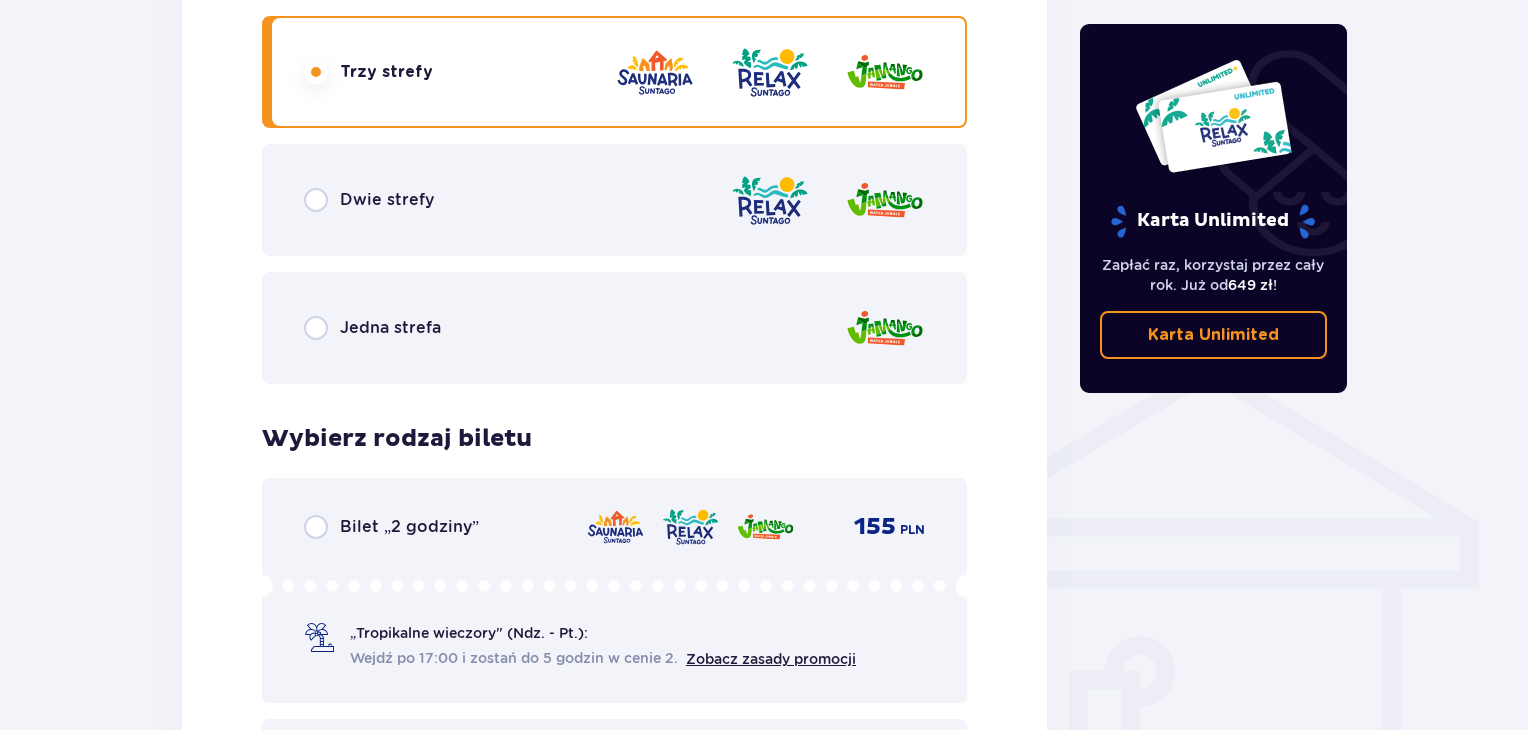 scroll, scrollTop: 1764, scrollLeft: 0, axis: vertical 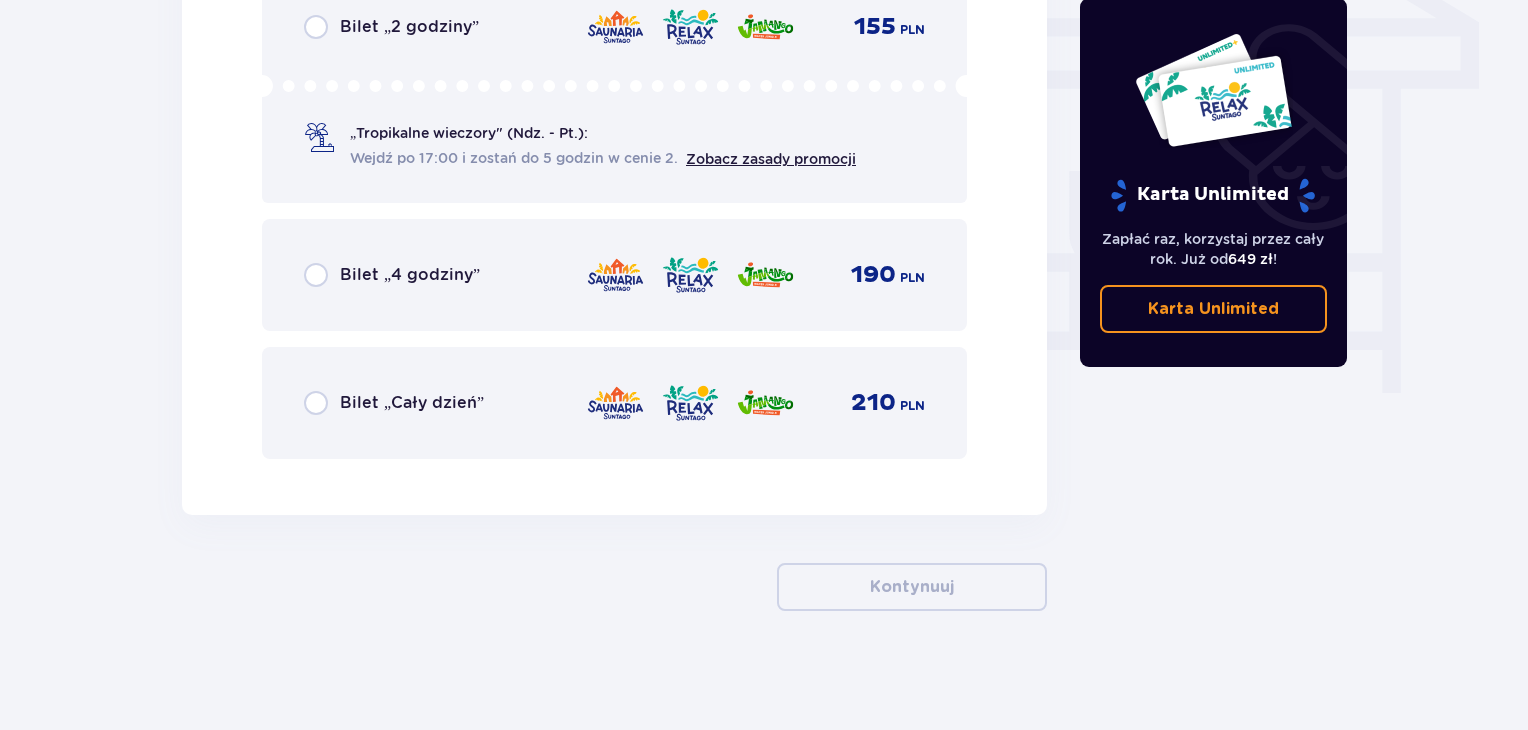 click on "Bilet „Cały dzień” 210 PLN" at bounding box center [614, 403] 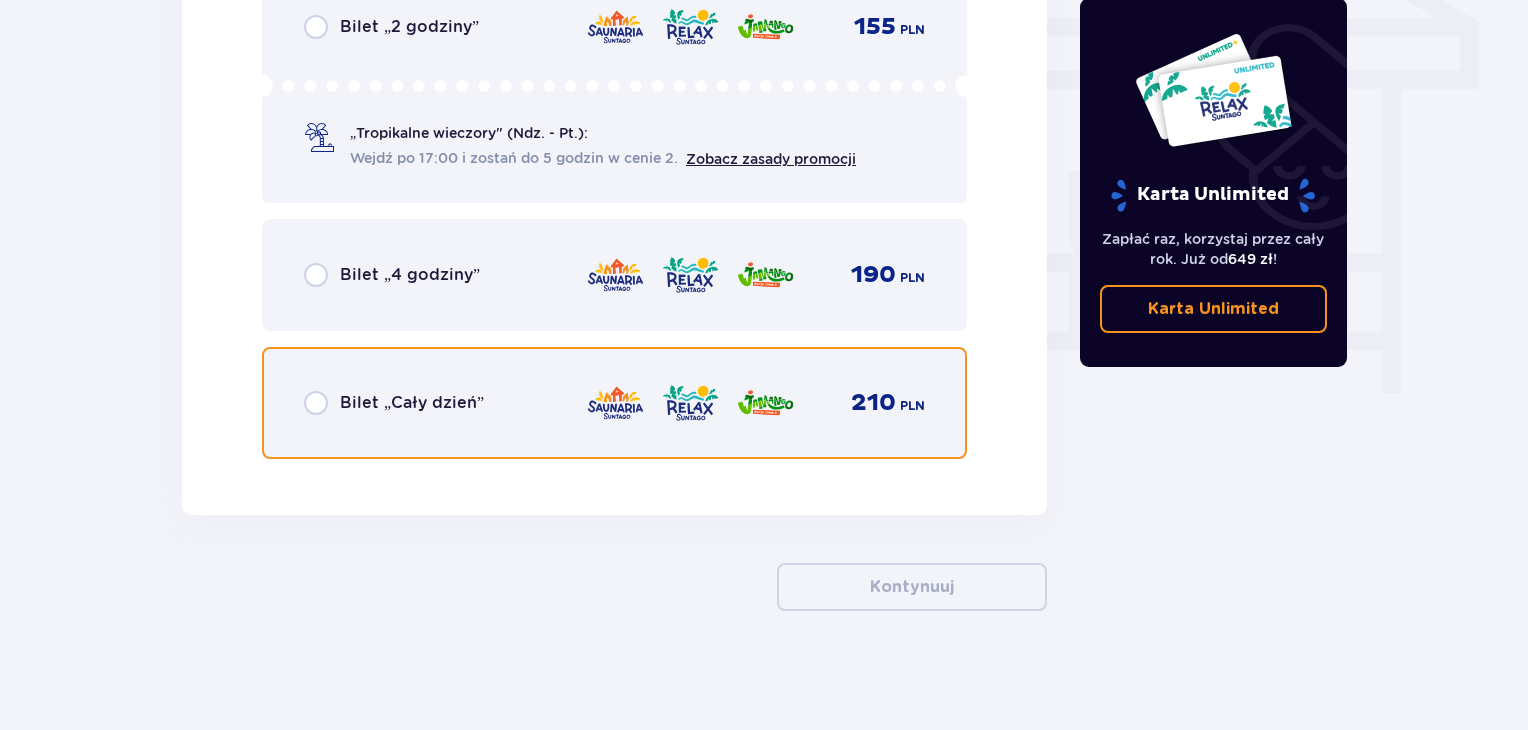 click at bounding box center (316, 403) 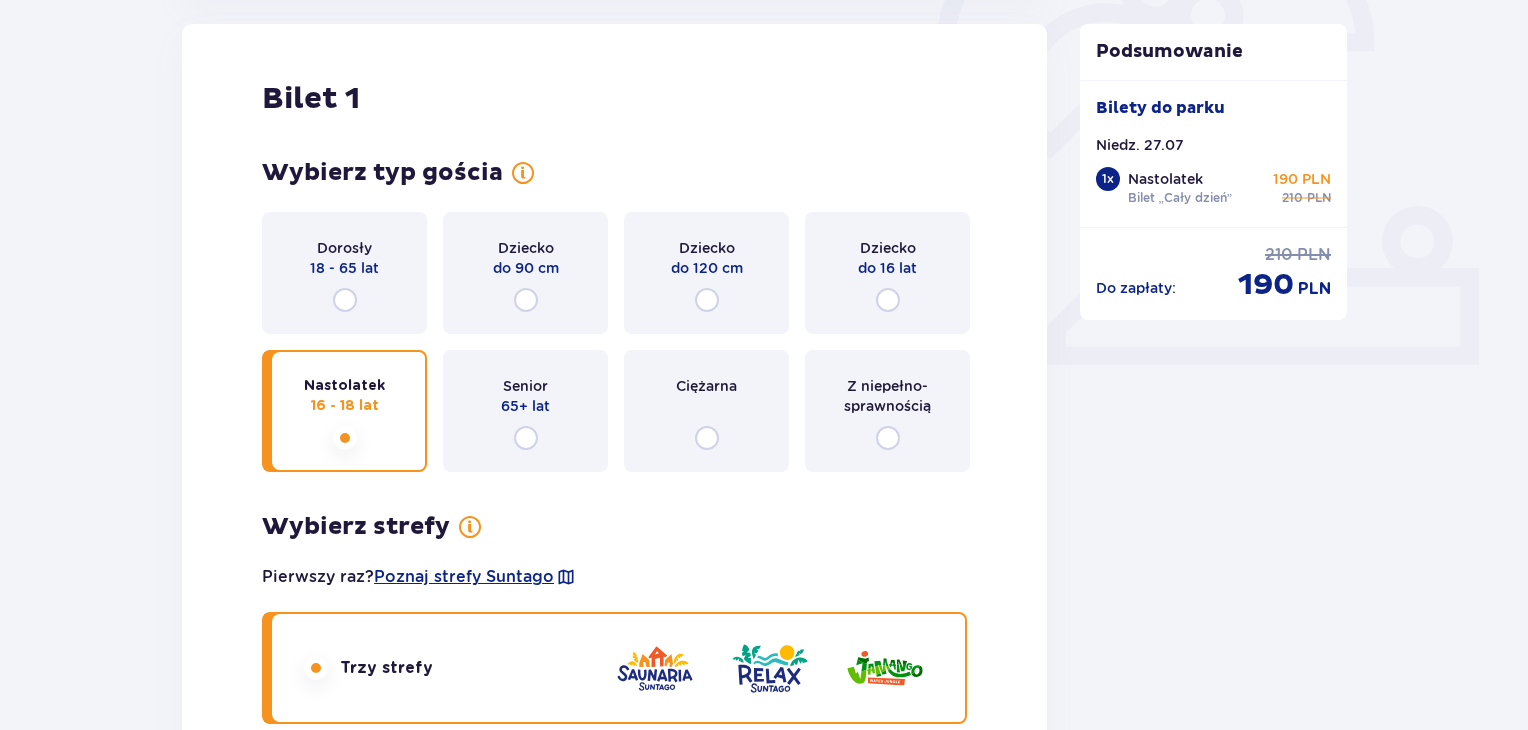 scroll, scrollTop: 68, scrollLeft: 0, axis: vertical 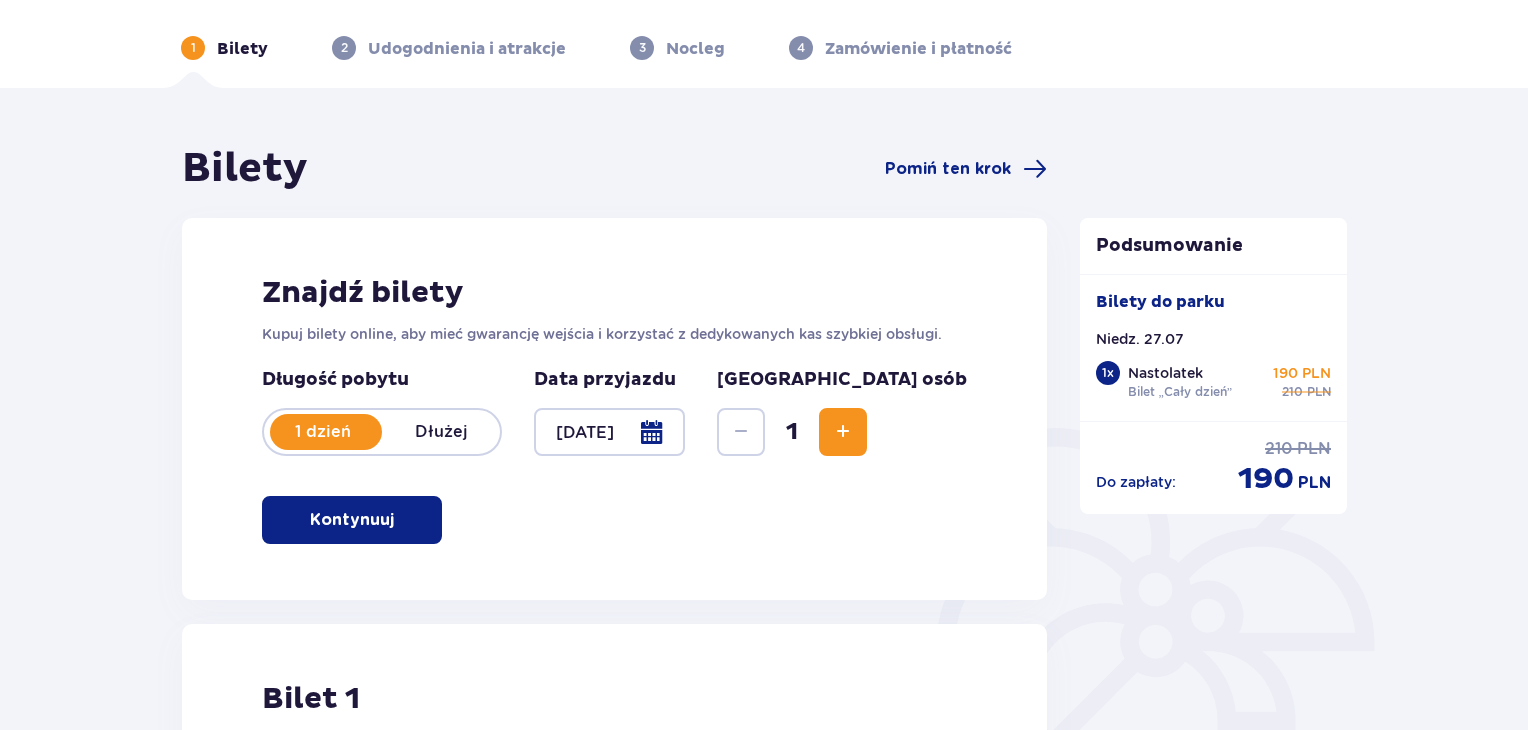 click at bounding box center (843, 432) 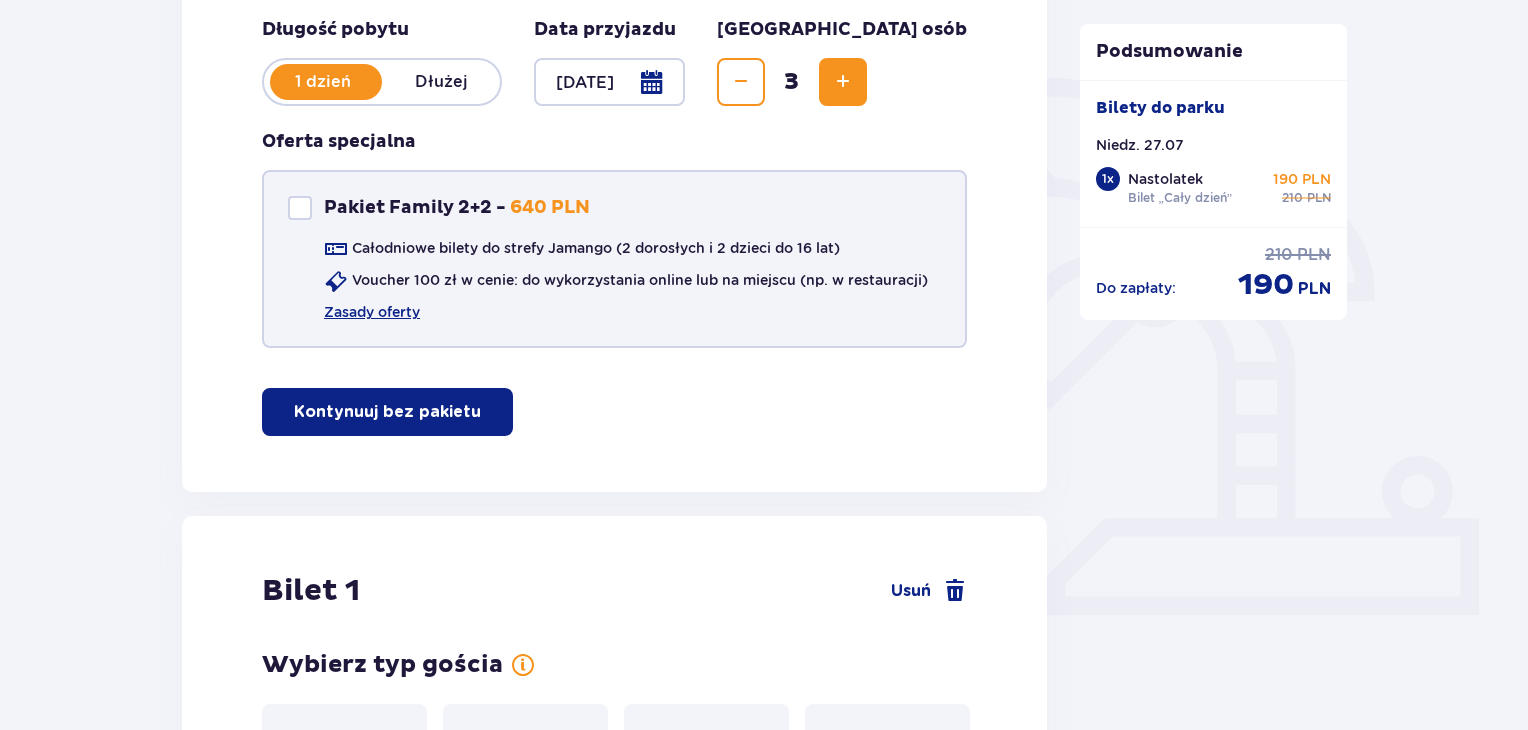 scroll, scrollTop: 218, scrollLeft: 0, axis: vertical 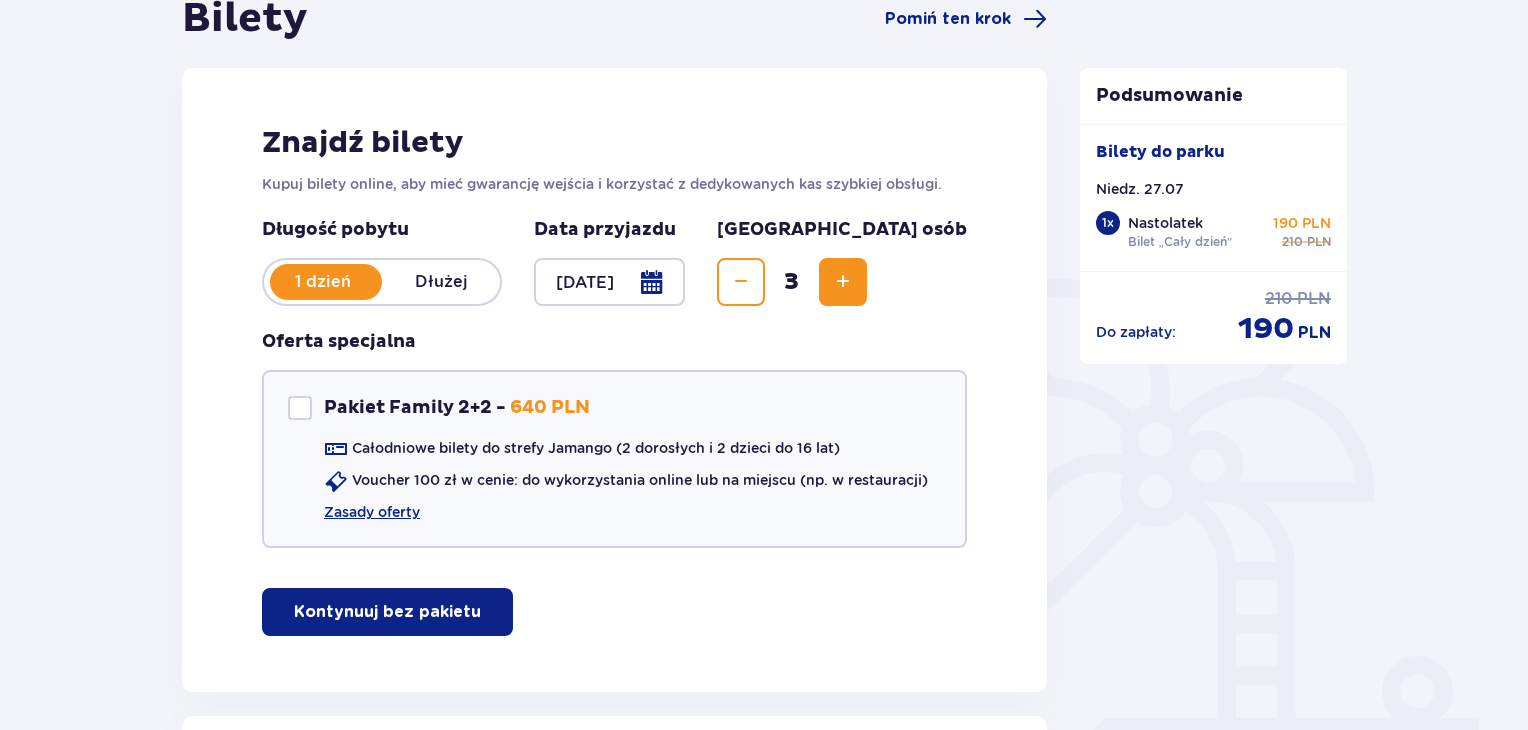 click at bounding box center (843, 282) 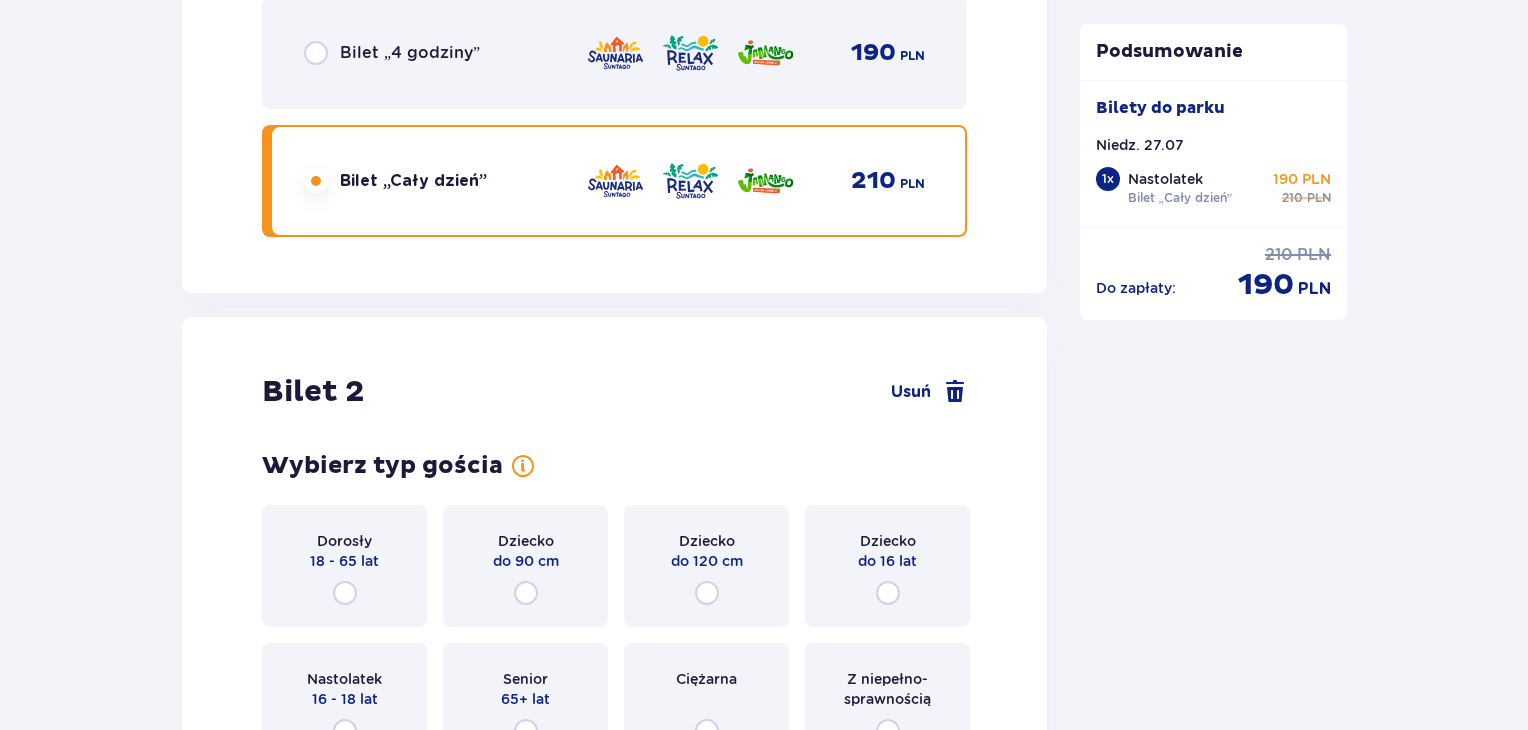 scroll, scrollTop: 2519, scrollLeft: 0, axis: vertical 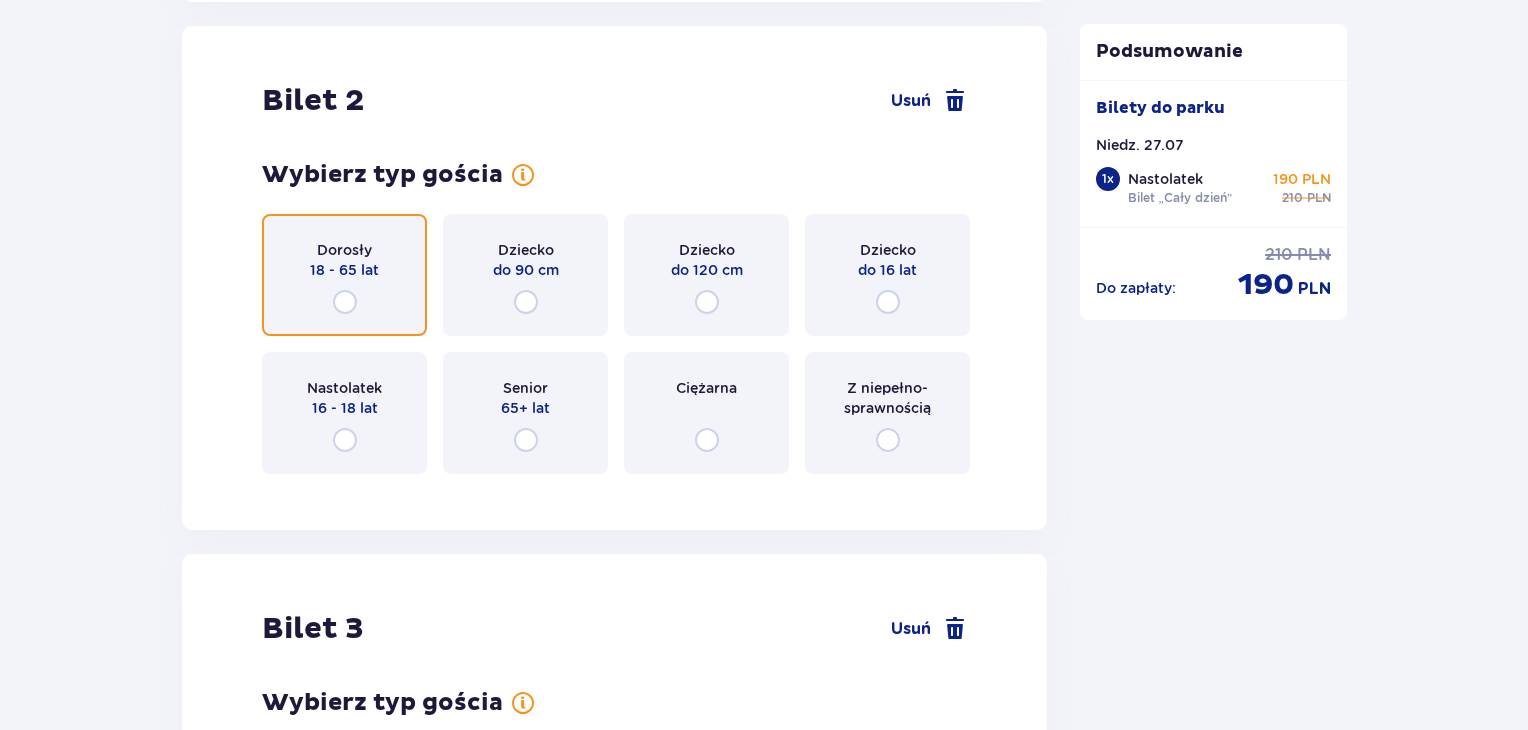 click at bounding box center (345, 302) 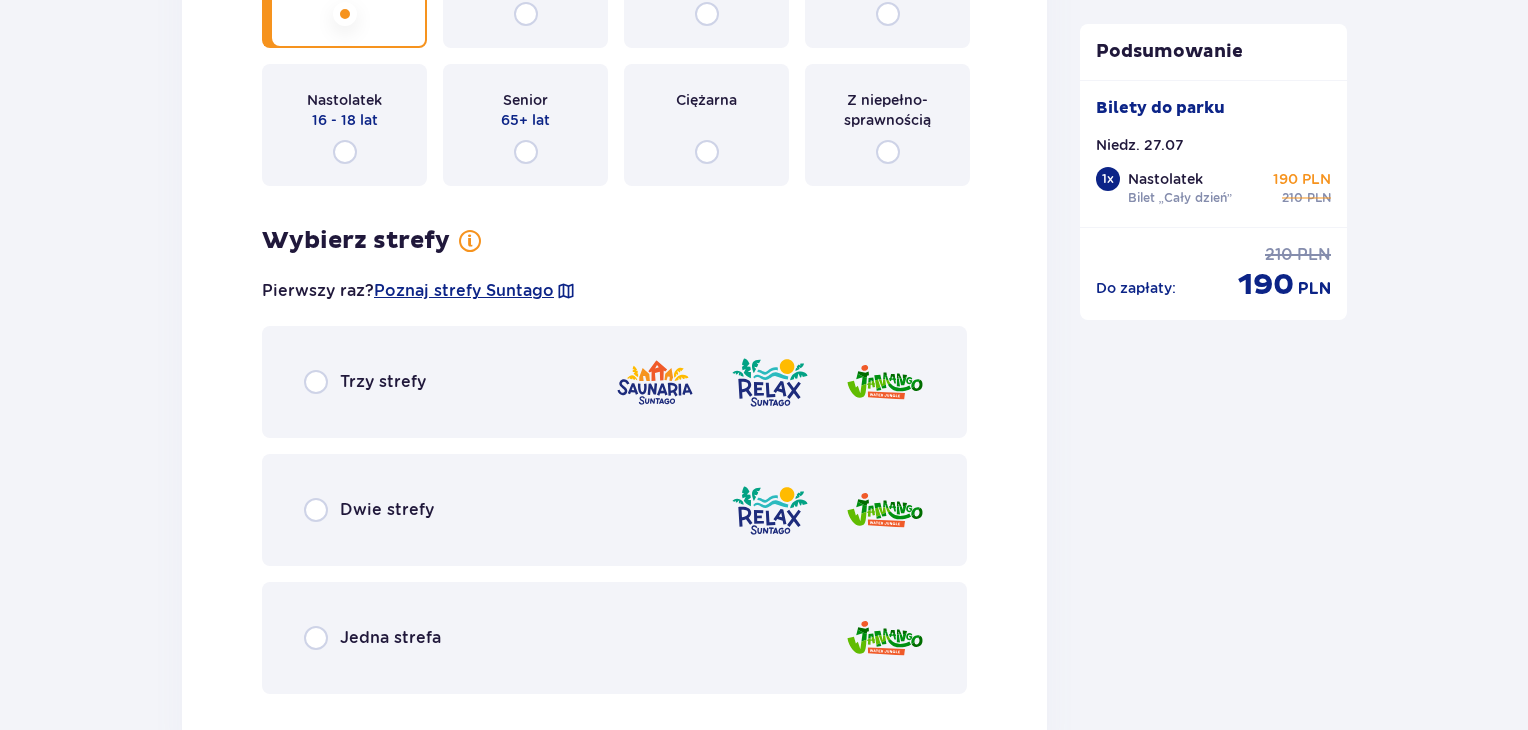 scroll, scrollTop: 2907, scrollLeft: 0, axis: vertical 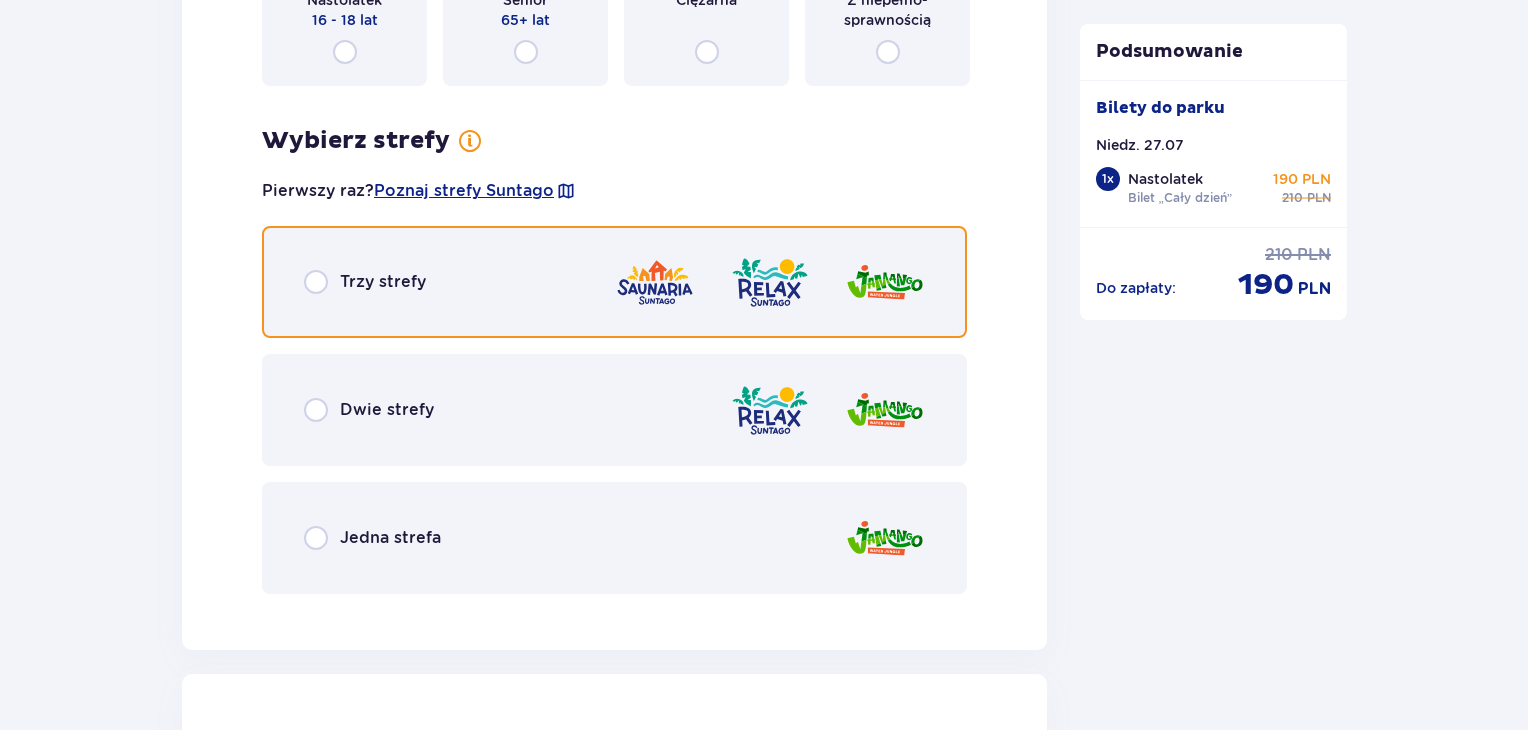 click at bounding box center [316, 282] 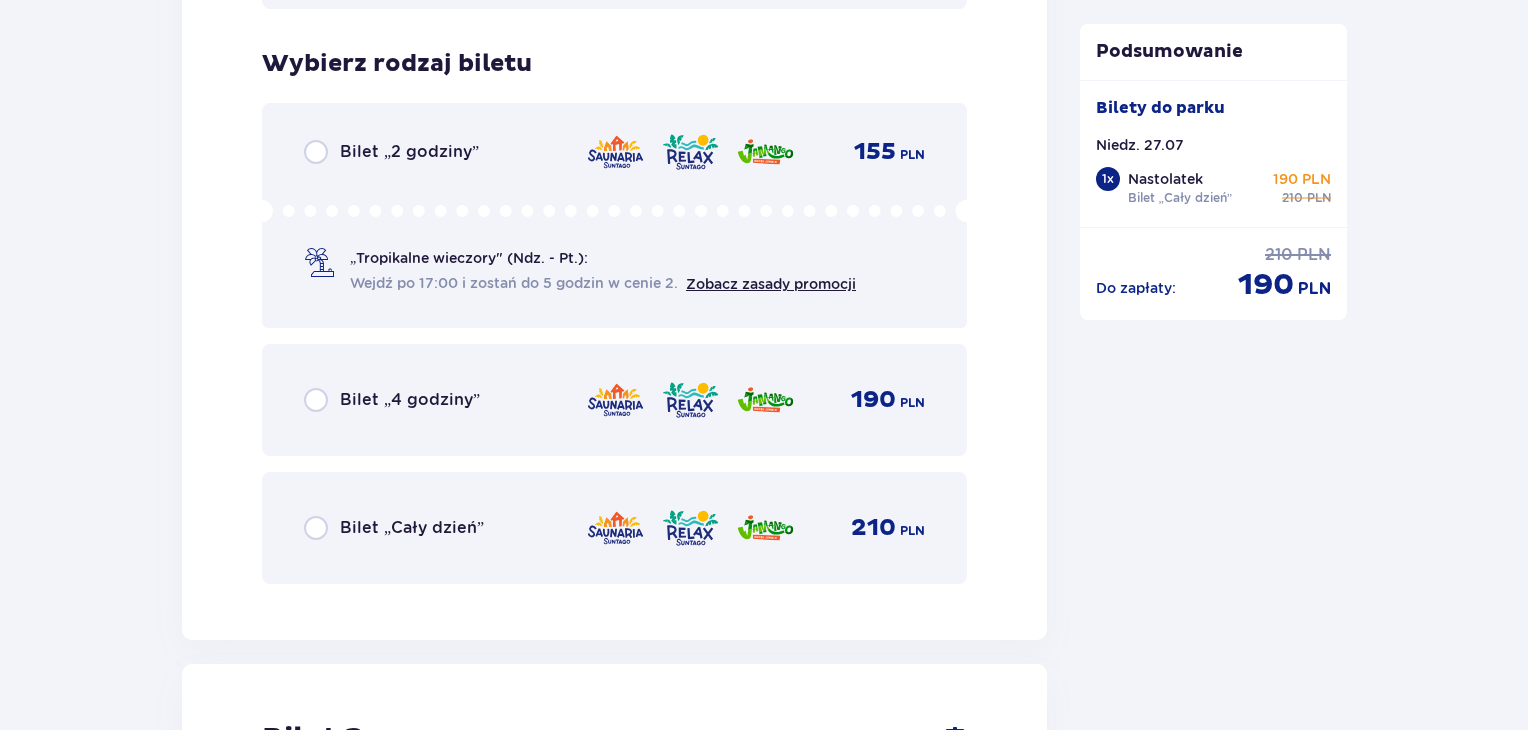scroll, scrollTop: 3515, scrollLeft: 0, axis: vertical 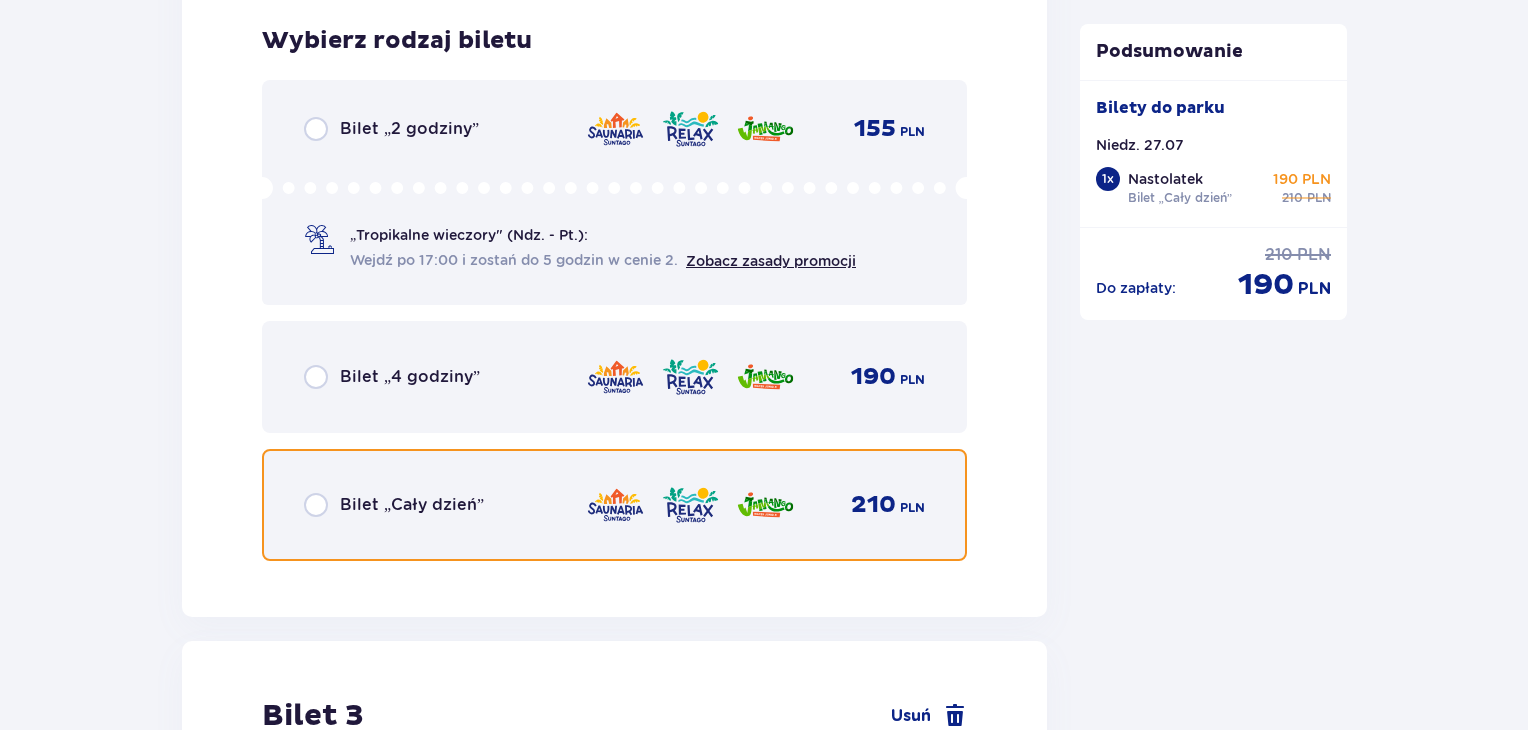 click at bounding box center [316, 505] 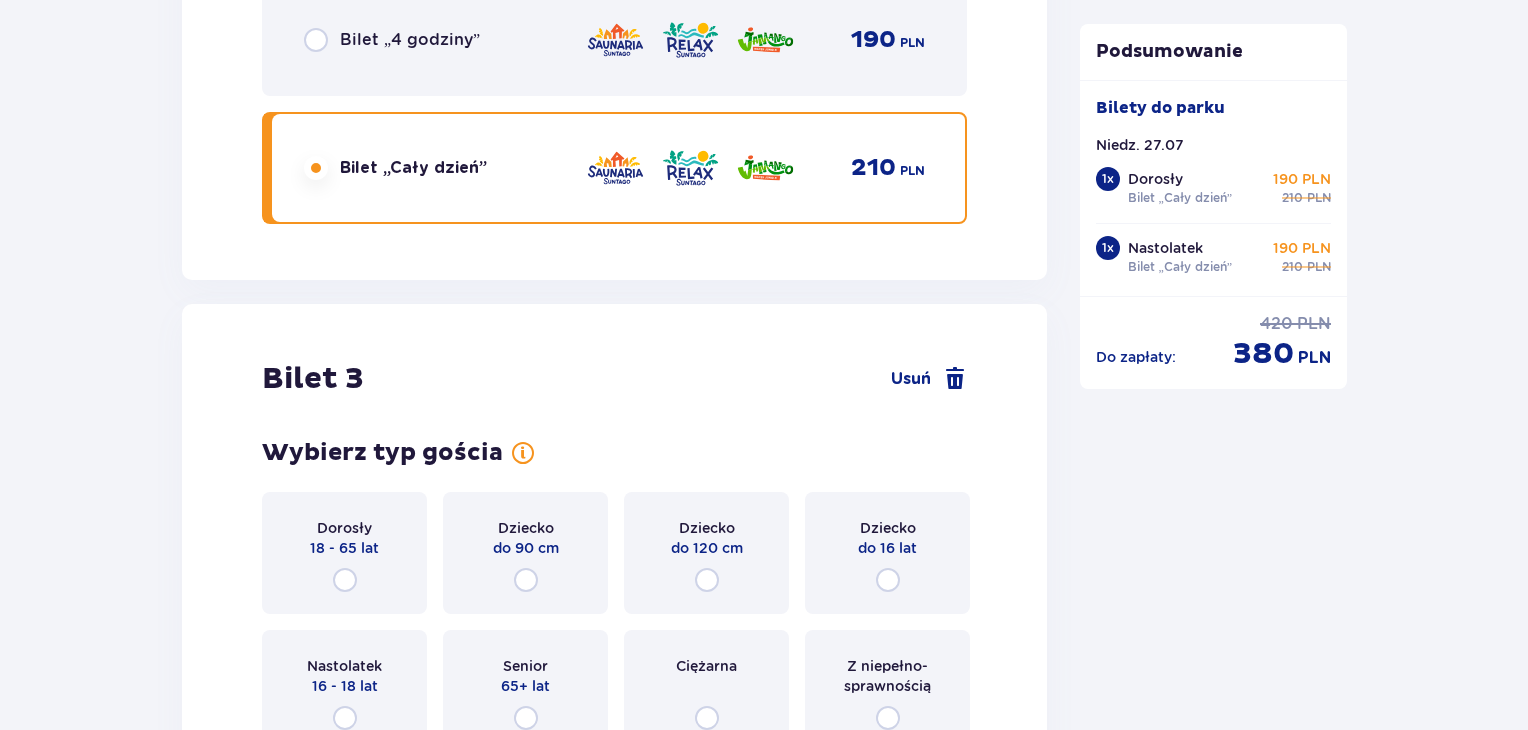 scroll, scrollTop: 4129, scrollLeft: 0, axis: vertical 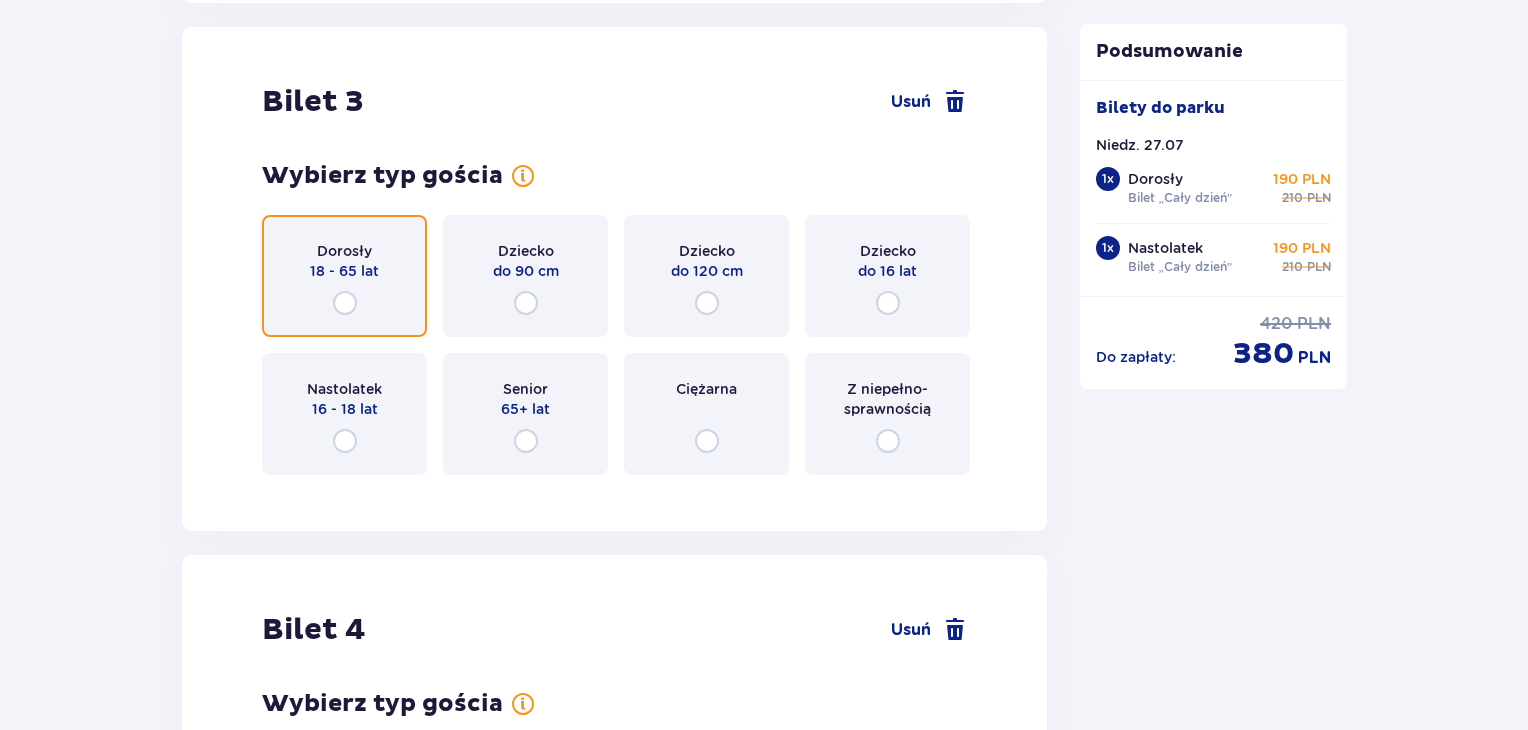 click at bounding box center [345, 303] 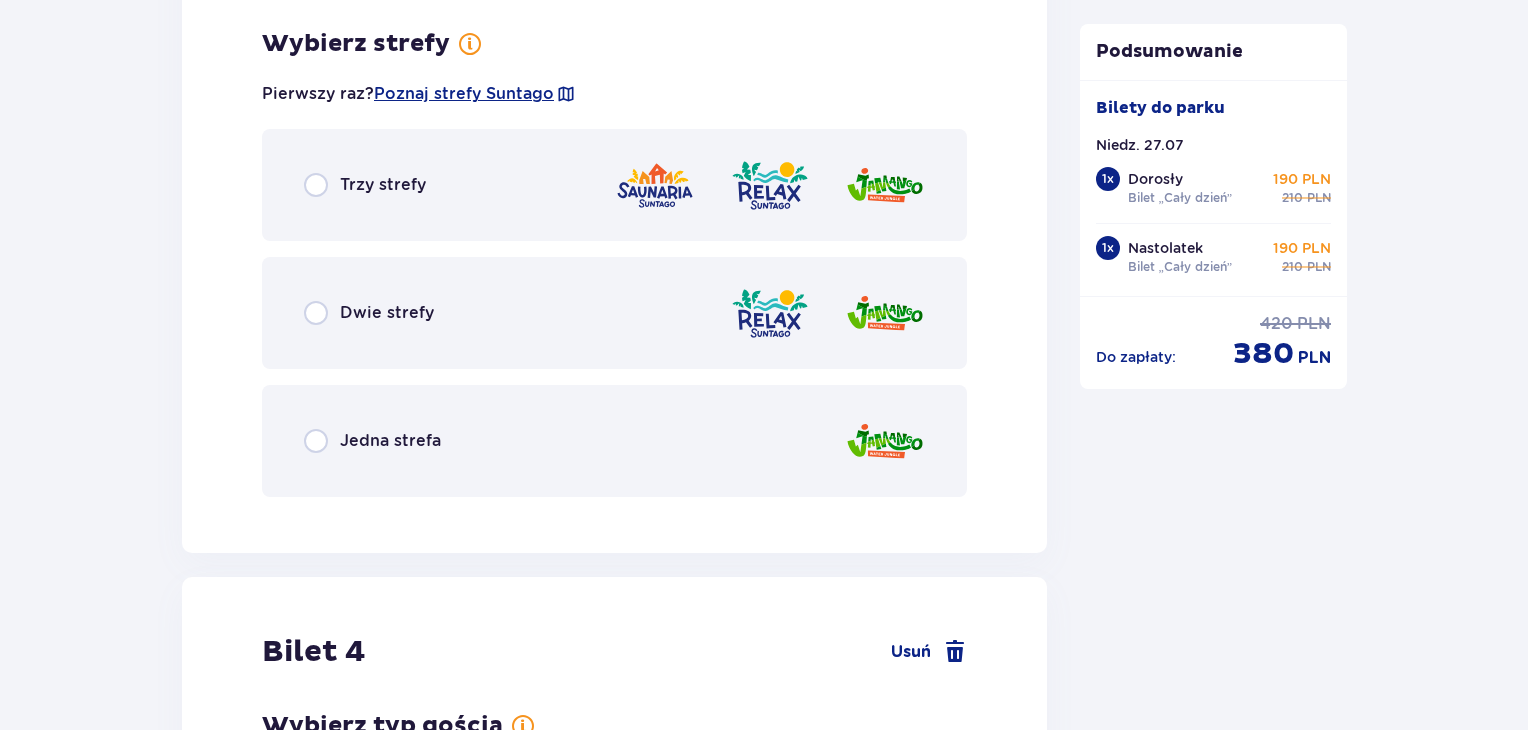 scroll, scrollTop: 4617, scrollLeft: 0, axis: vertical 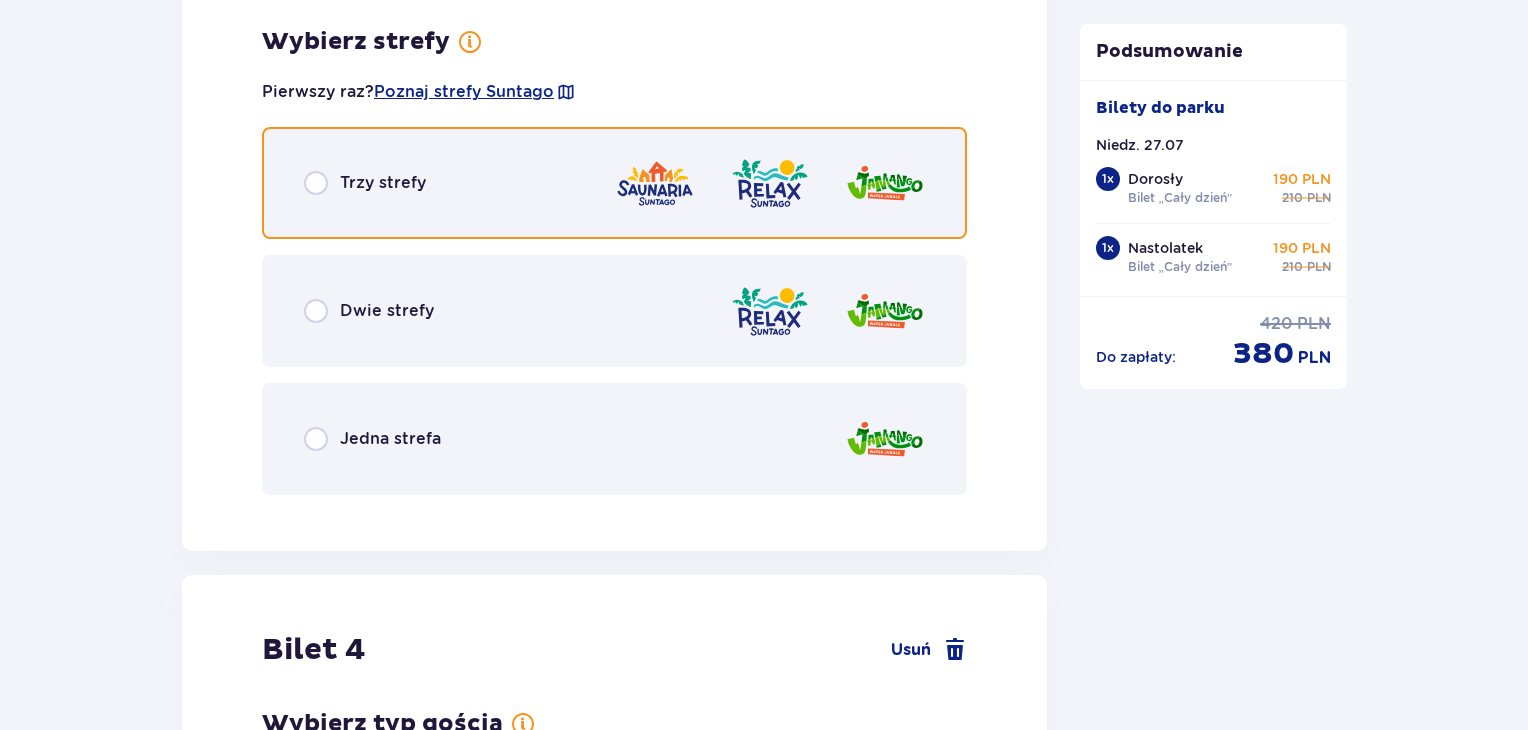 click at bounding box center (316, 183) 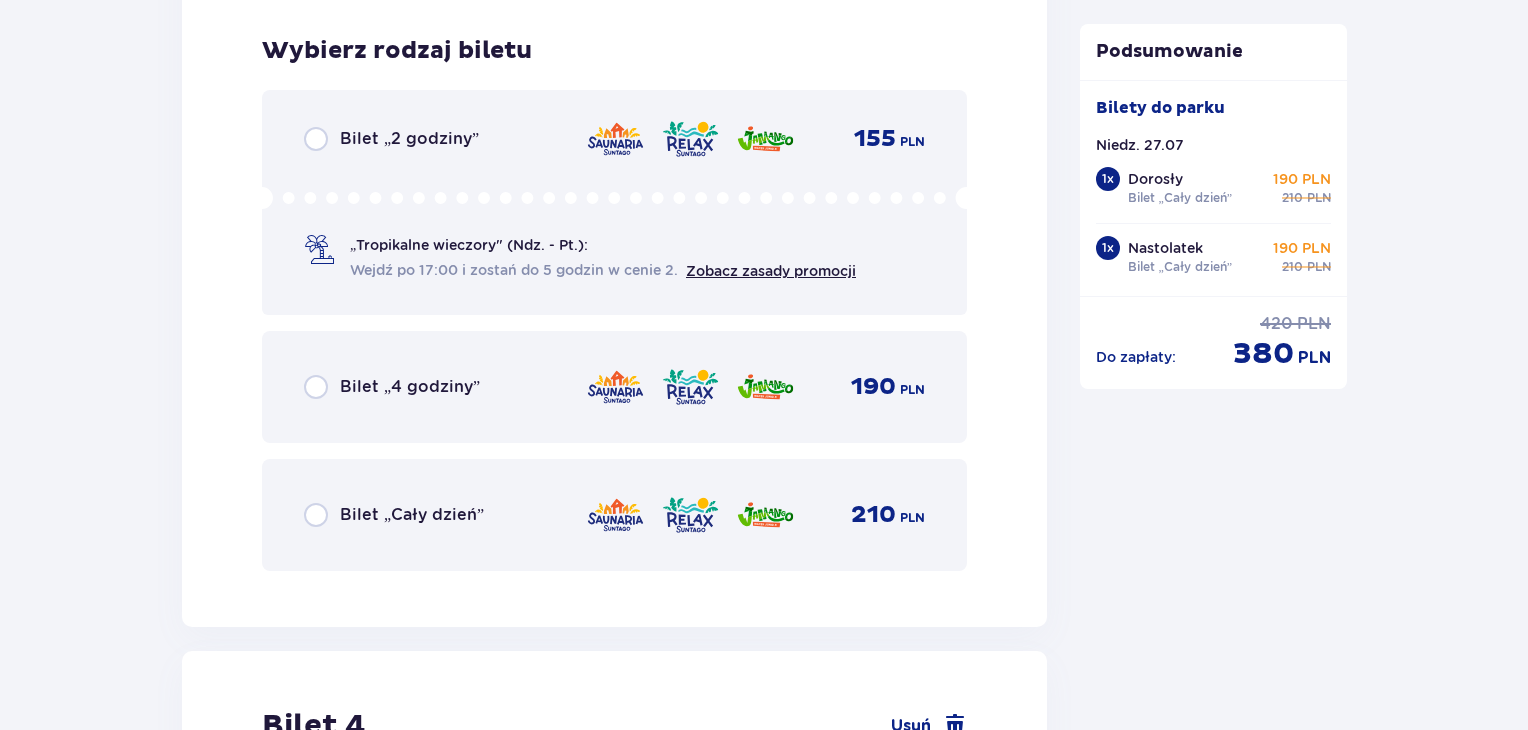 scroll, scrollTop: 5125, scrollLeft: 0, axis: vertical 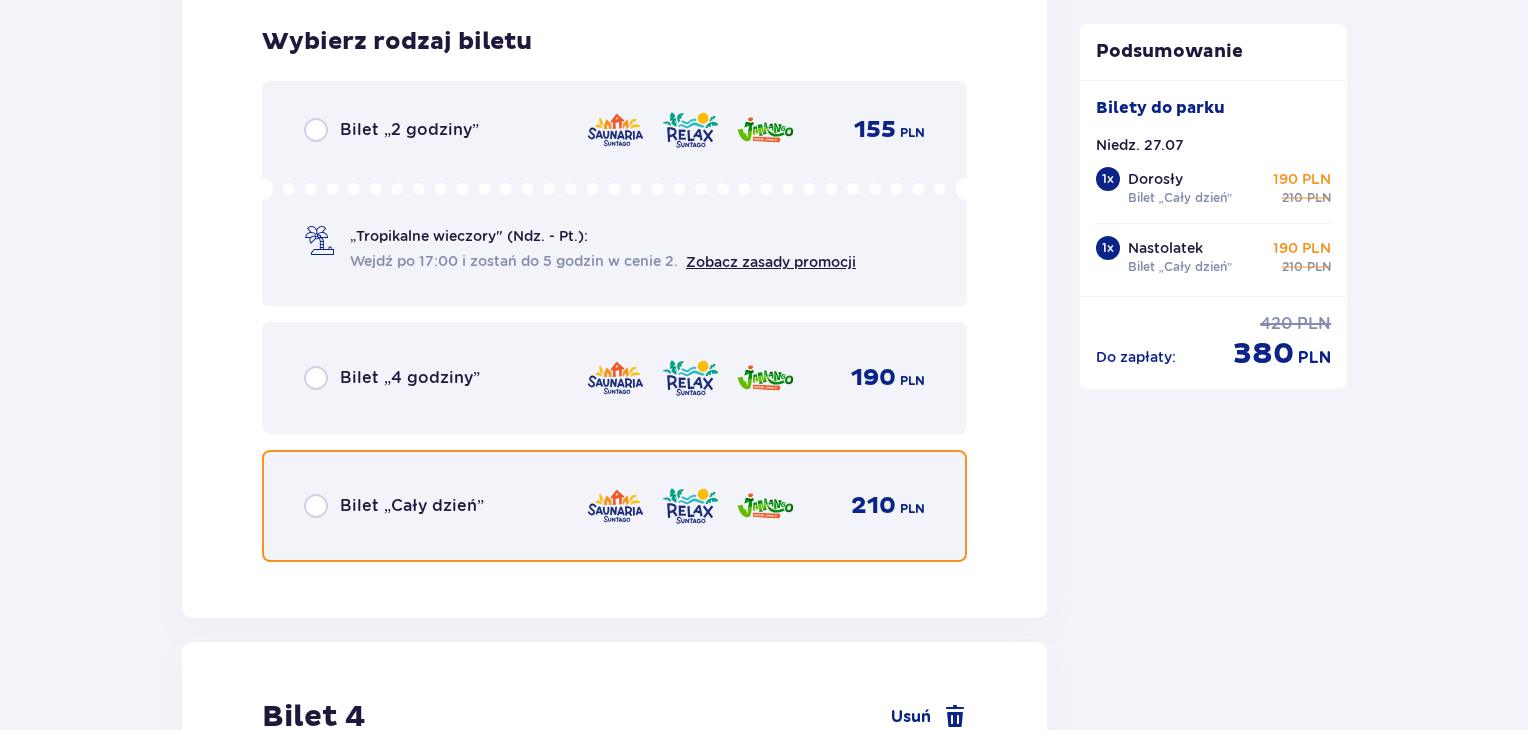 click at bounding box center (316, 506) 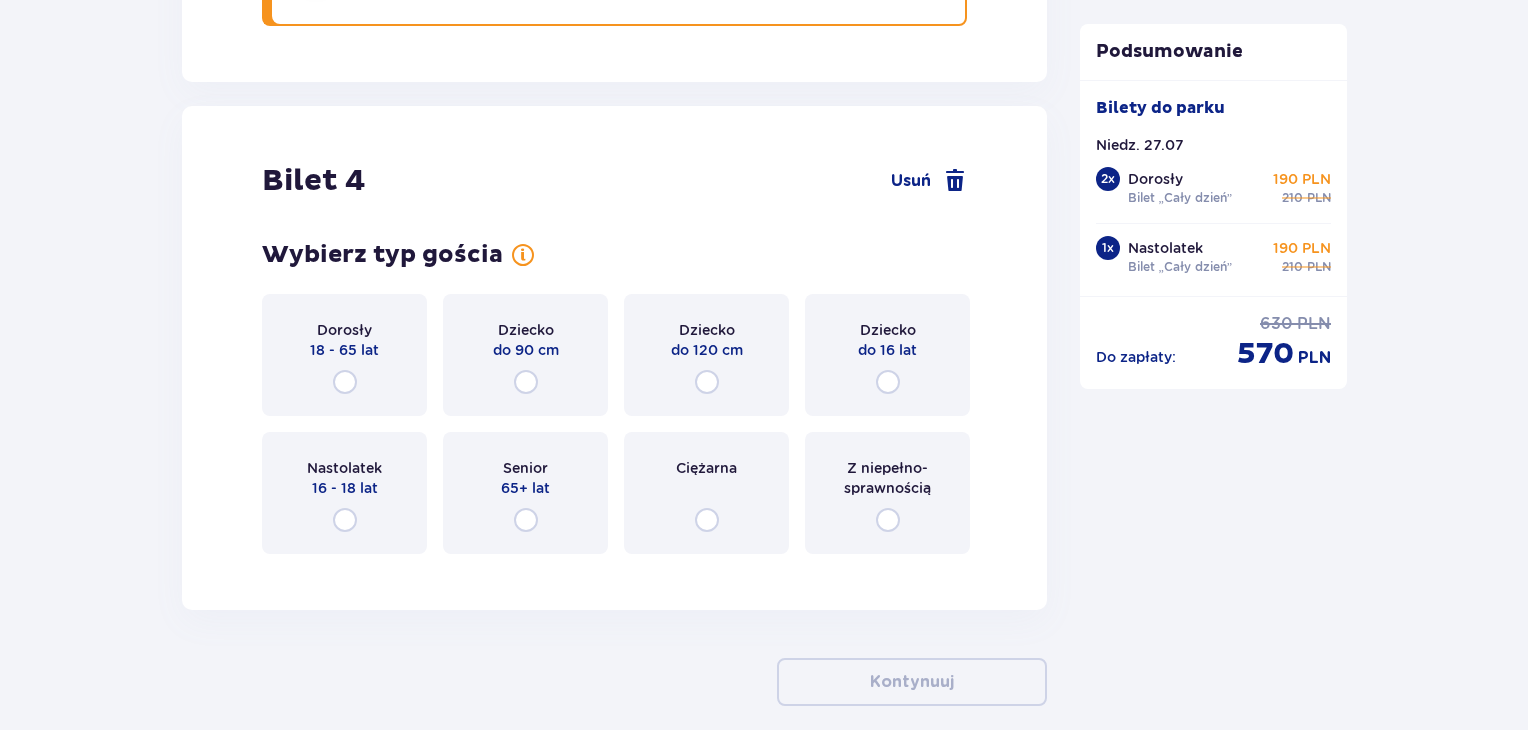 scroll, scrollTop: 5740, scrollLeft: 0, axis: vertical 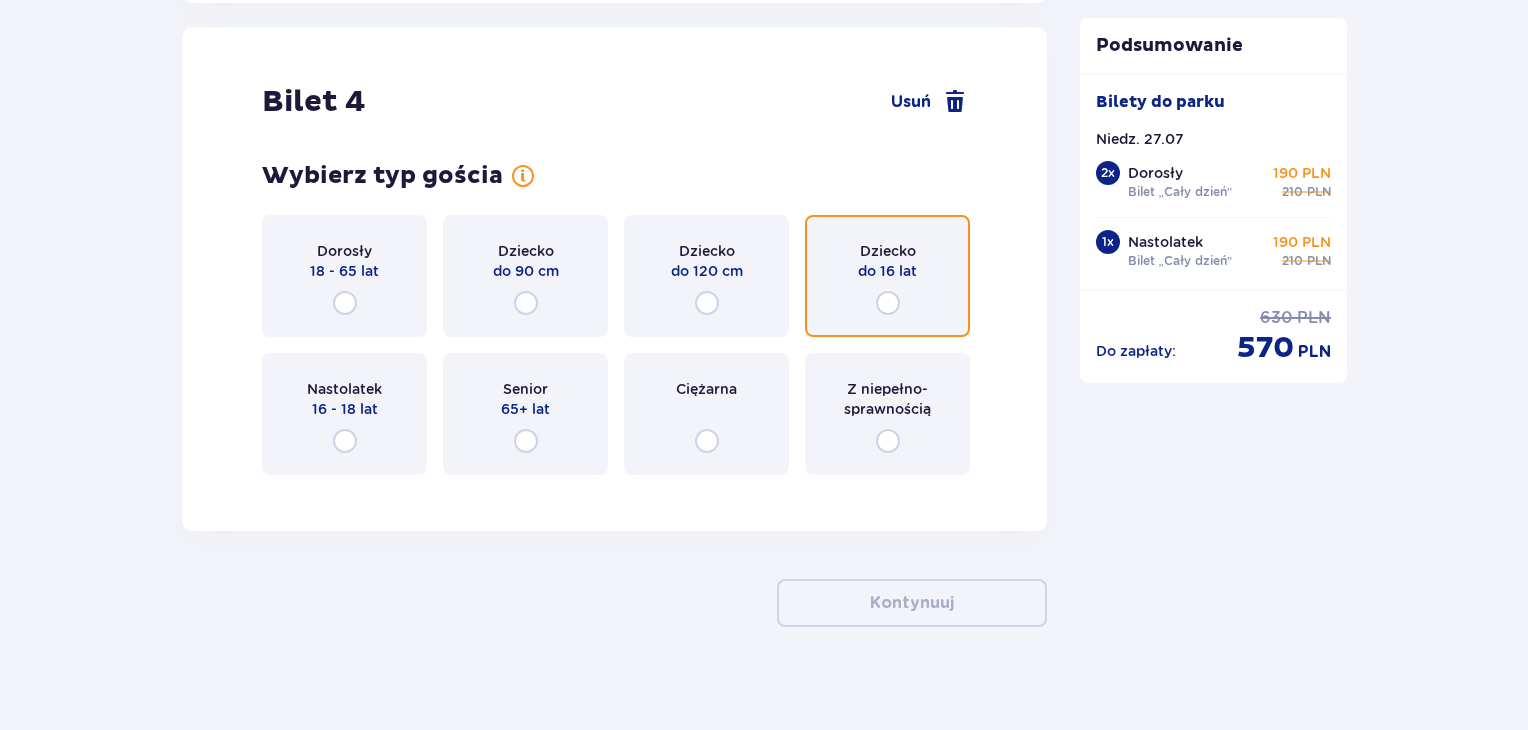 click at bounding box center (888, 303) 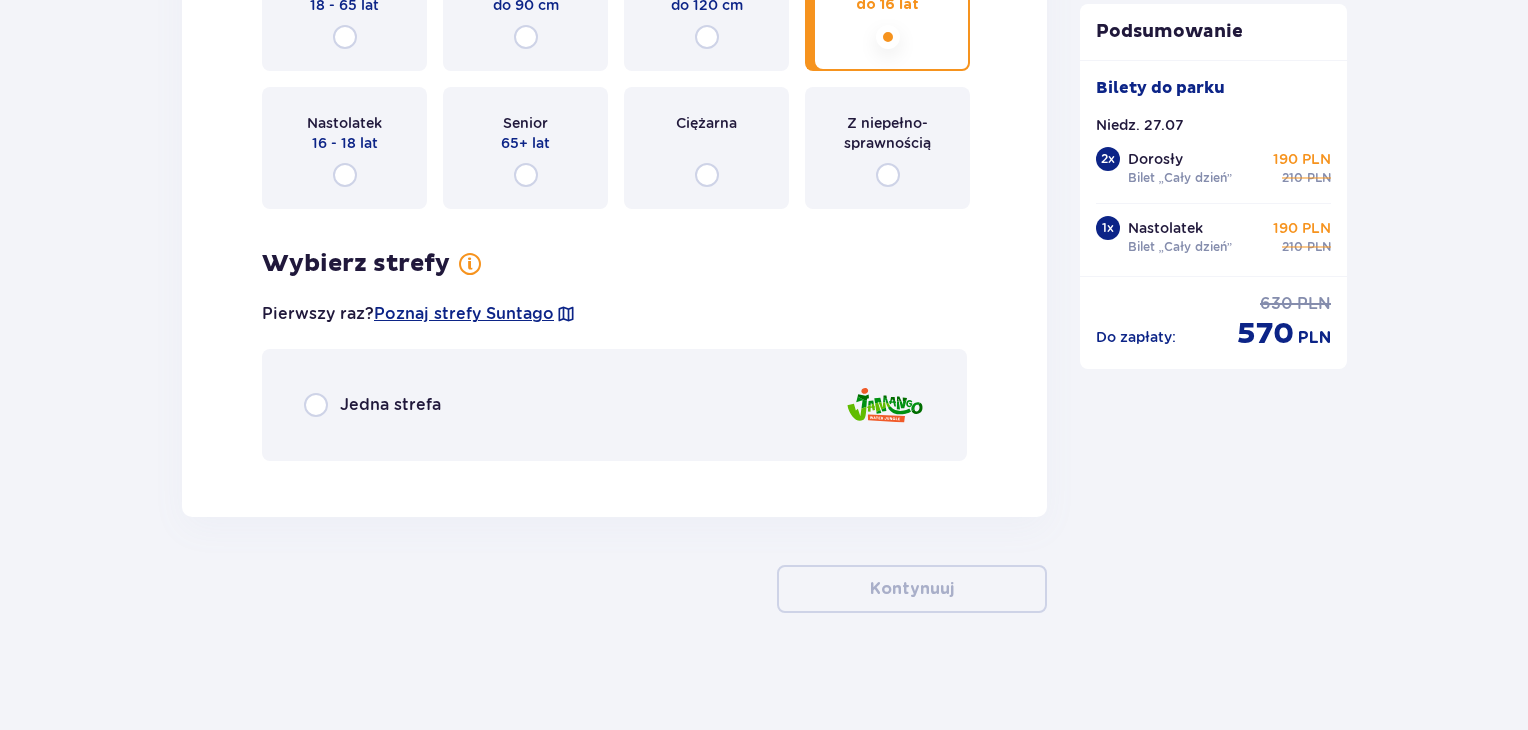 scroll, scrollTop: 5706, scrollLeft: 0, axis: vertical 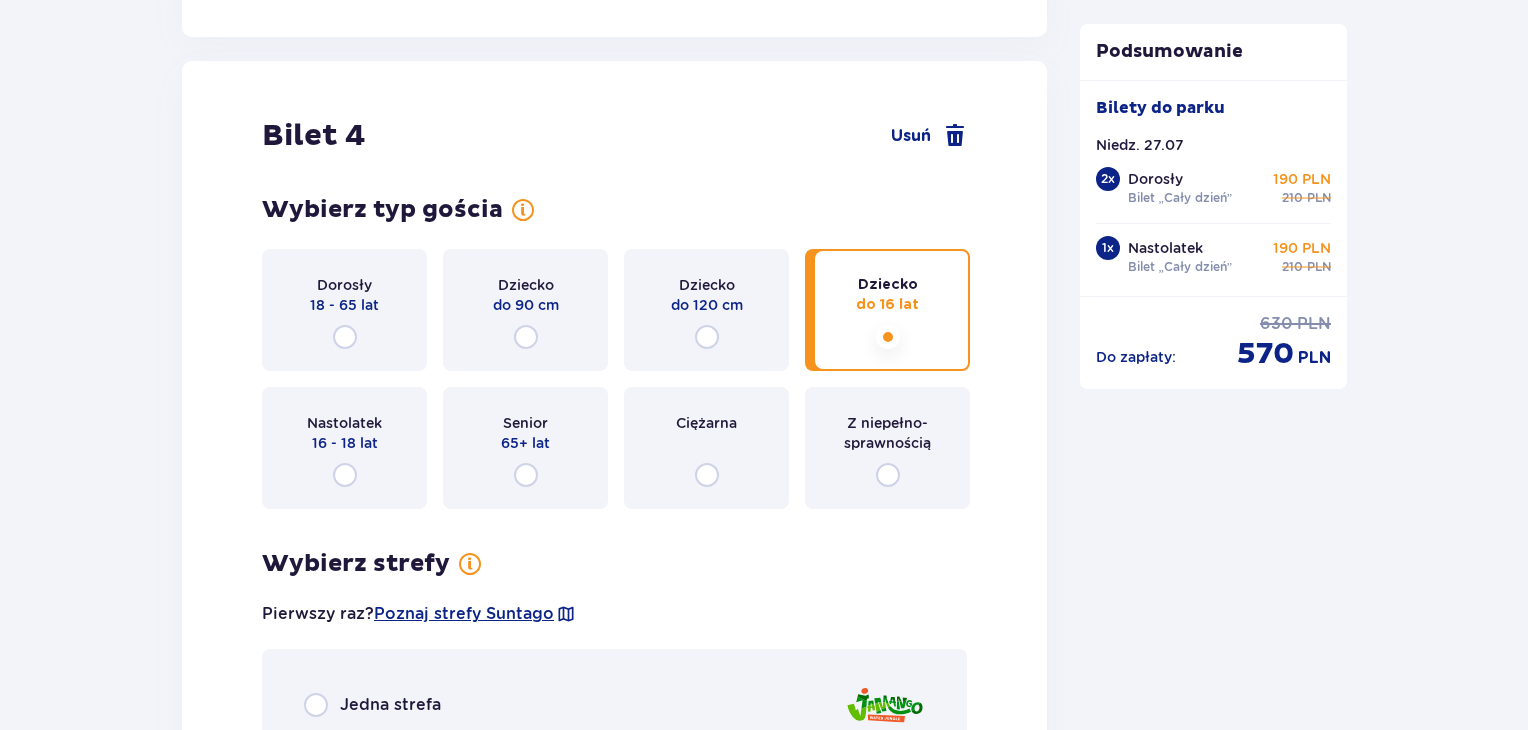 click at bounding box center [888, 337] 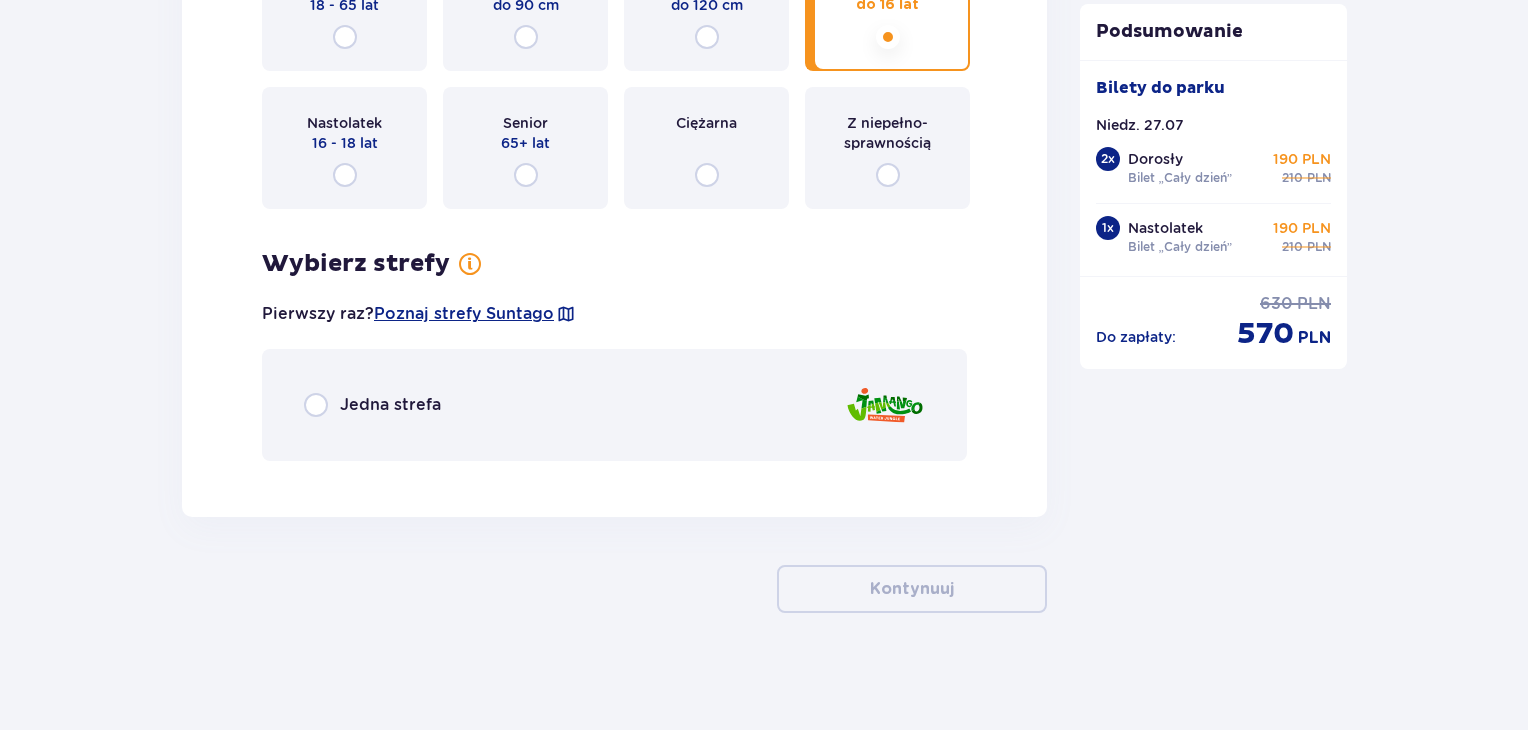 scroll, scrollTop: 5906, scrollLeft: 0, axis: vertical 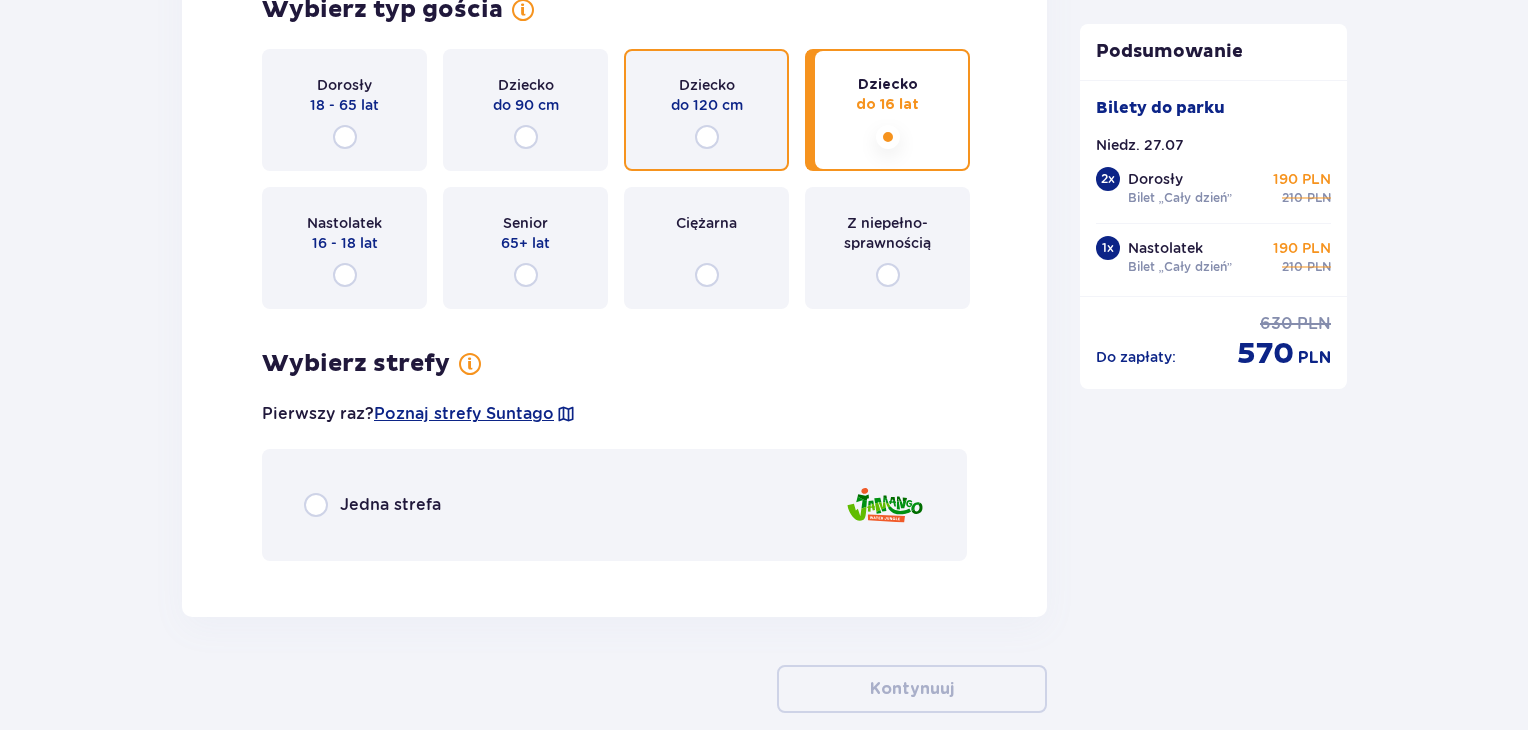 click at bounding box center (707, 137) 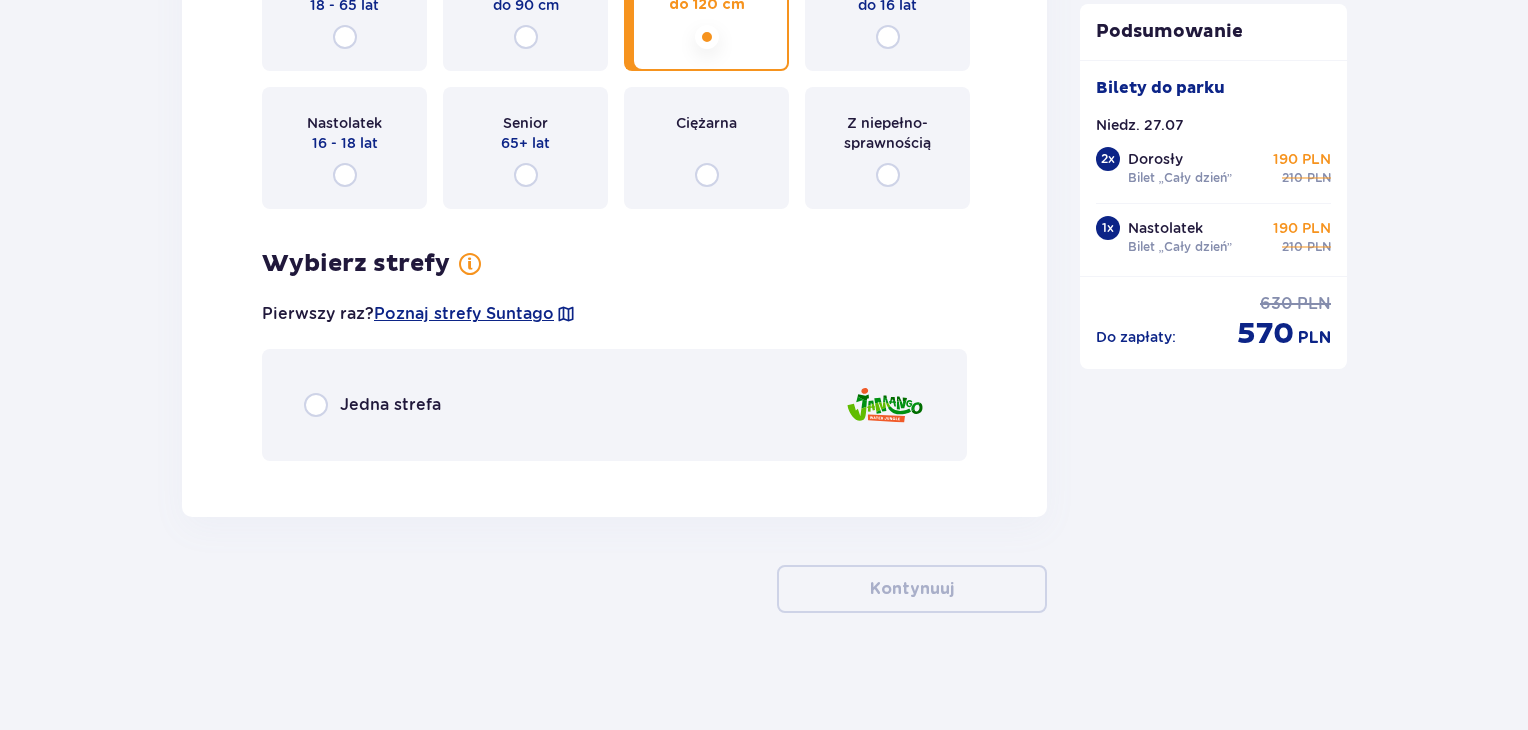 scroll, scrollTop: 5706, scrollLeft: 0, axis: vertical 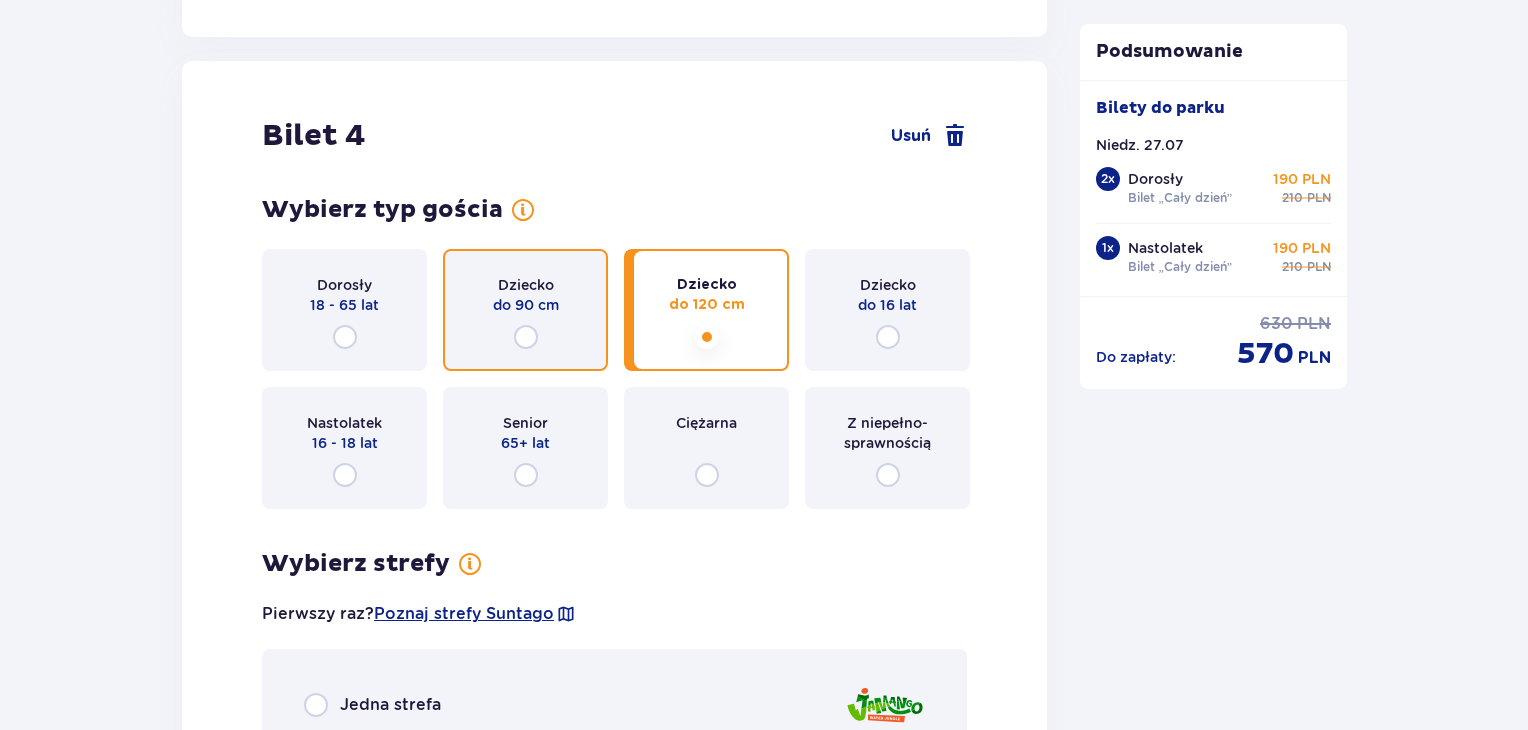 click at bounding box center [526, 337] 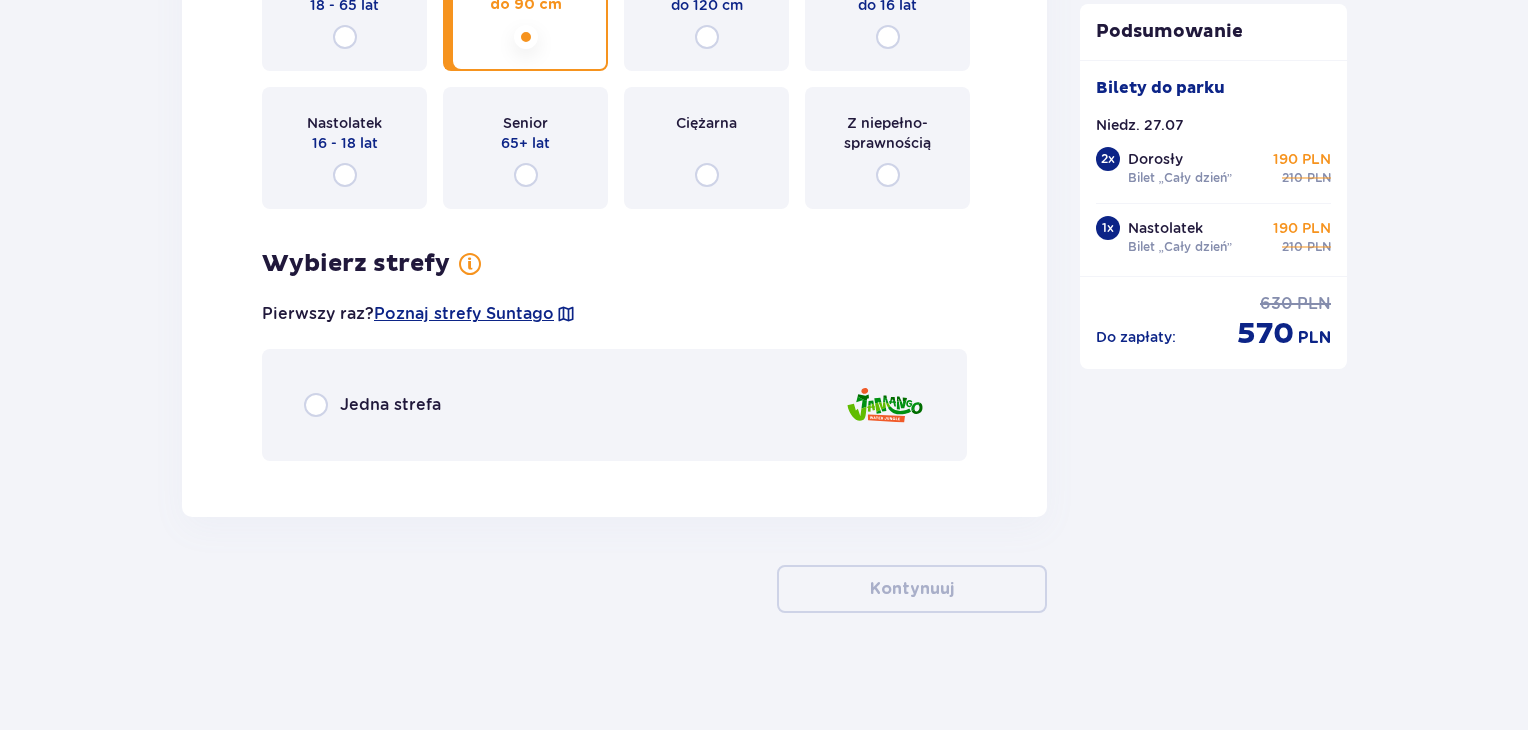 scroll, scrollTop: 5906, scrollLeft: 0, axis: vertical 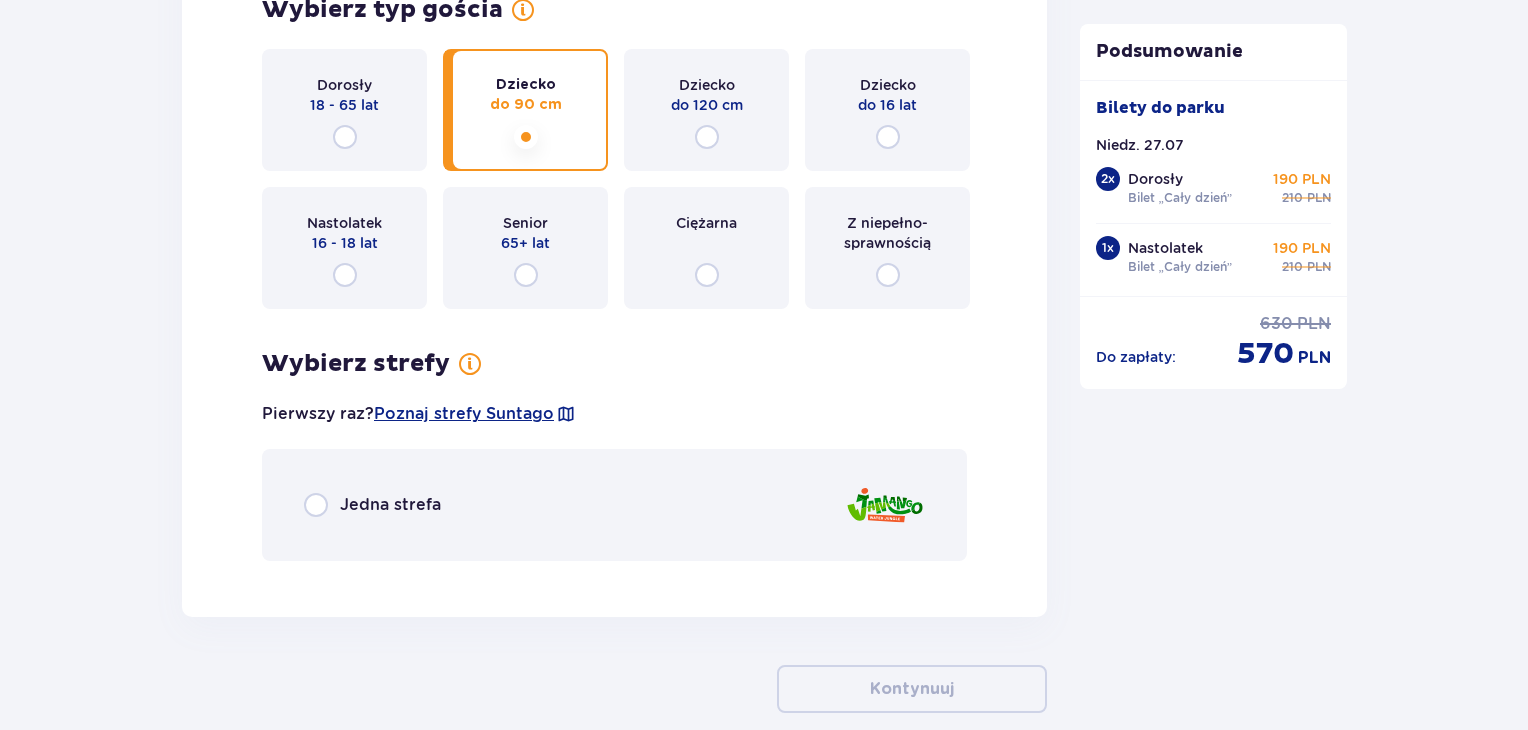 click on "Z niepełno­sprawnością" at bounding box center (887, 248) 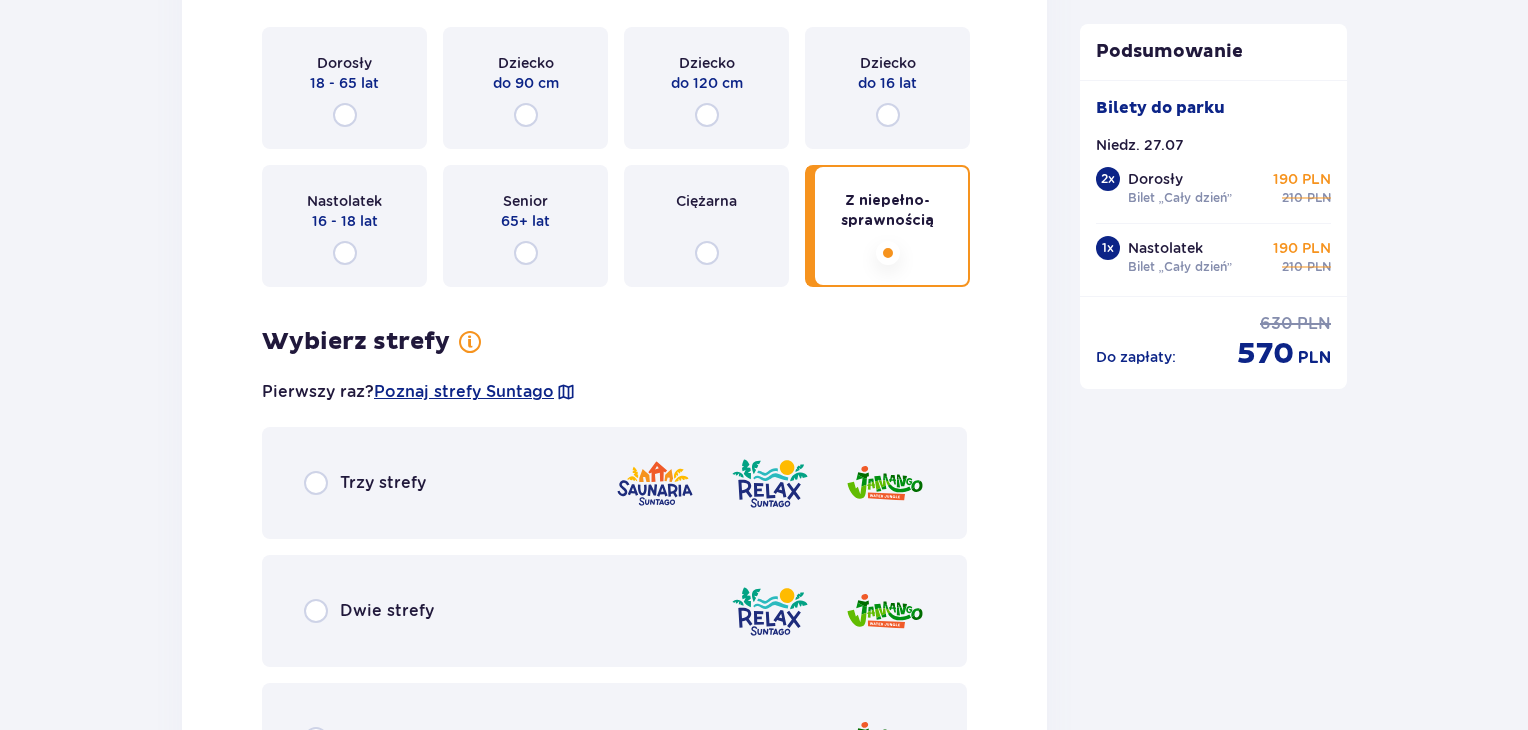 scroll, scrollTop: 5828, scrollLeft: 0, axis: vertical 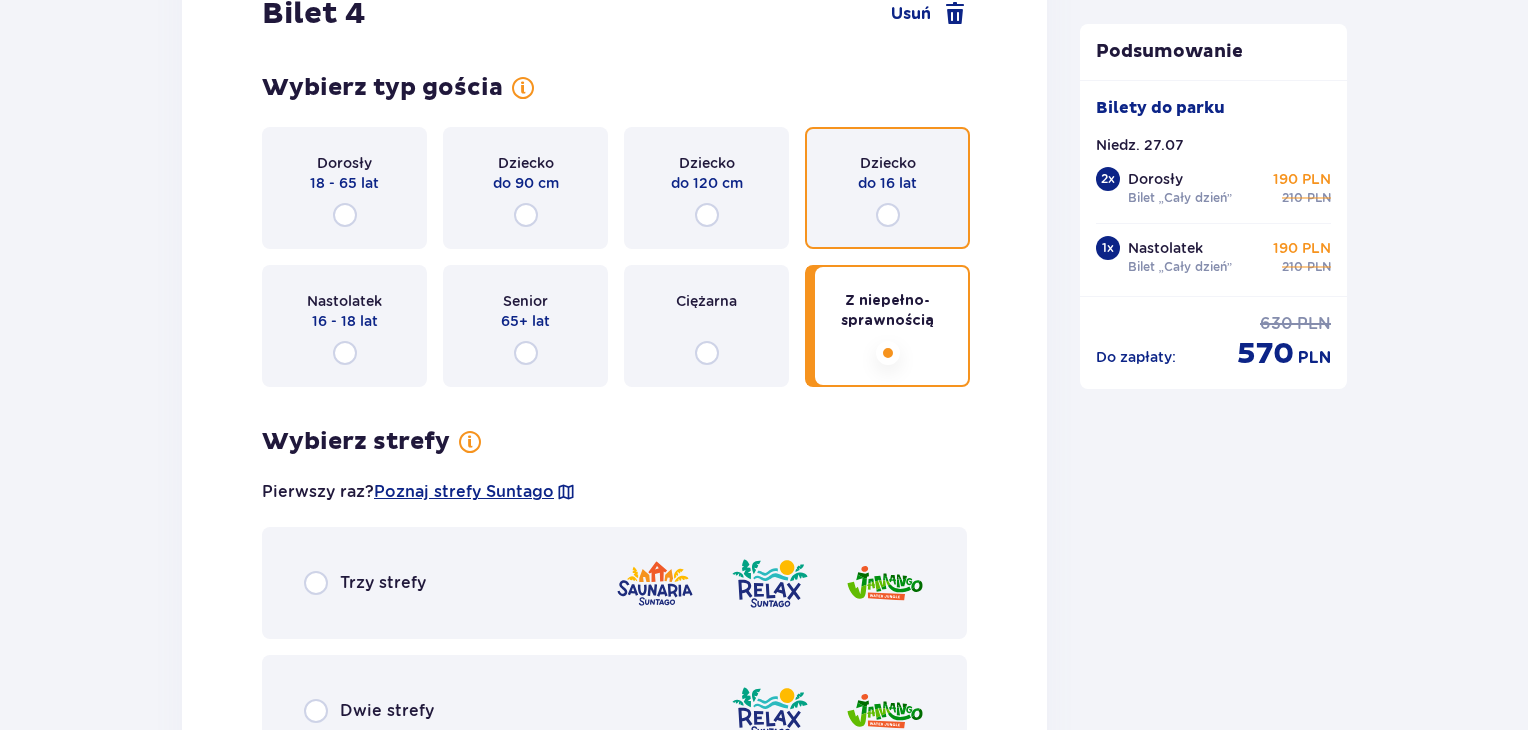 click at bounding box center (888, 215) 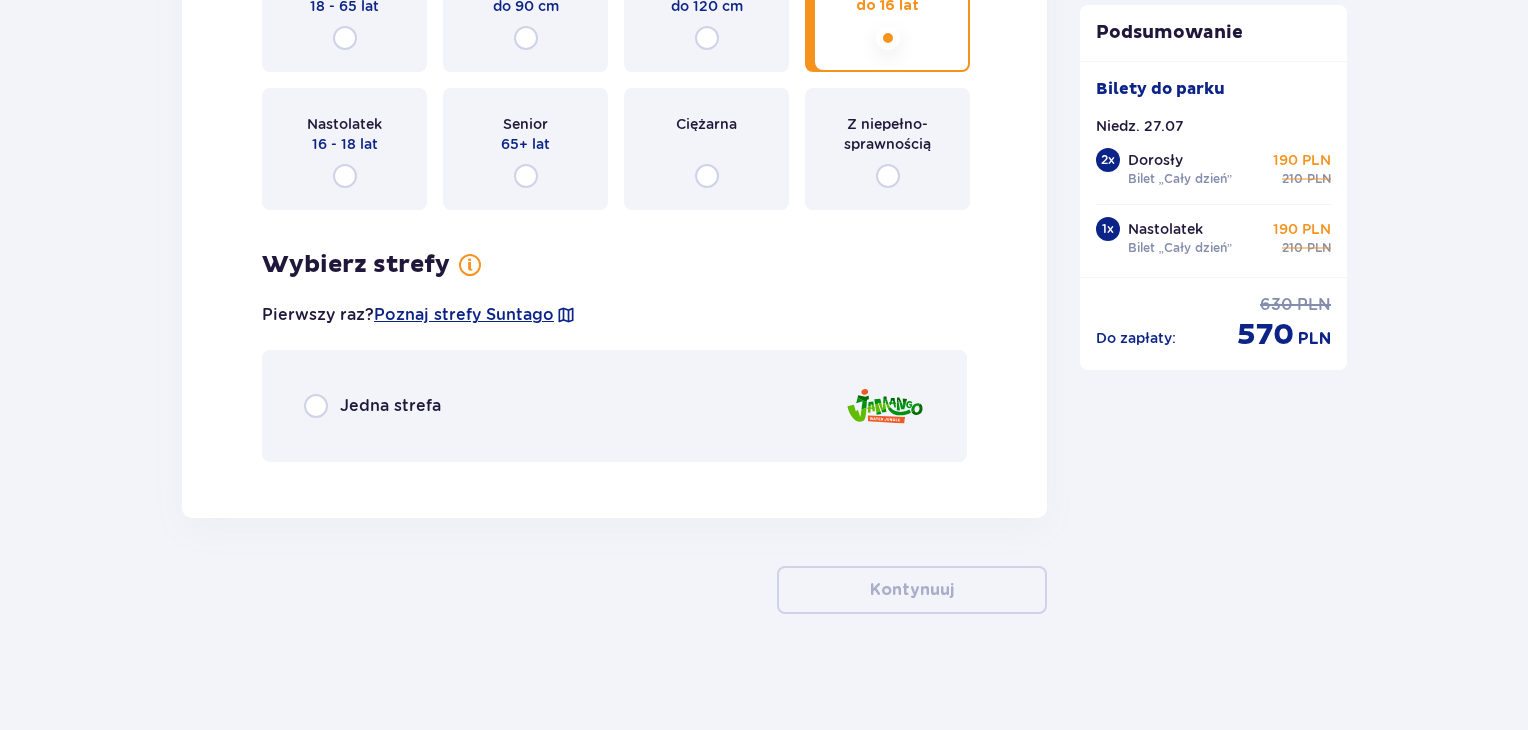scroll, scrollTop: 6006, scrollLeft: 0, axis: vertical 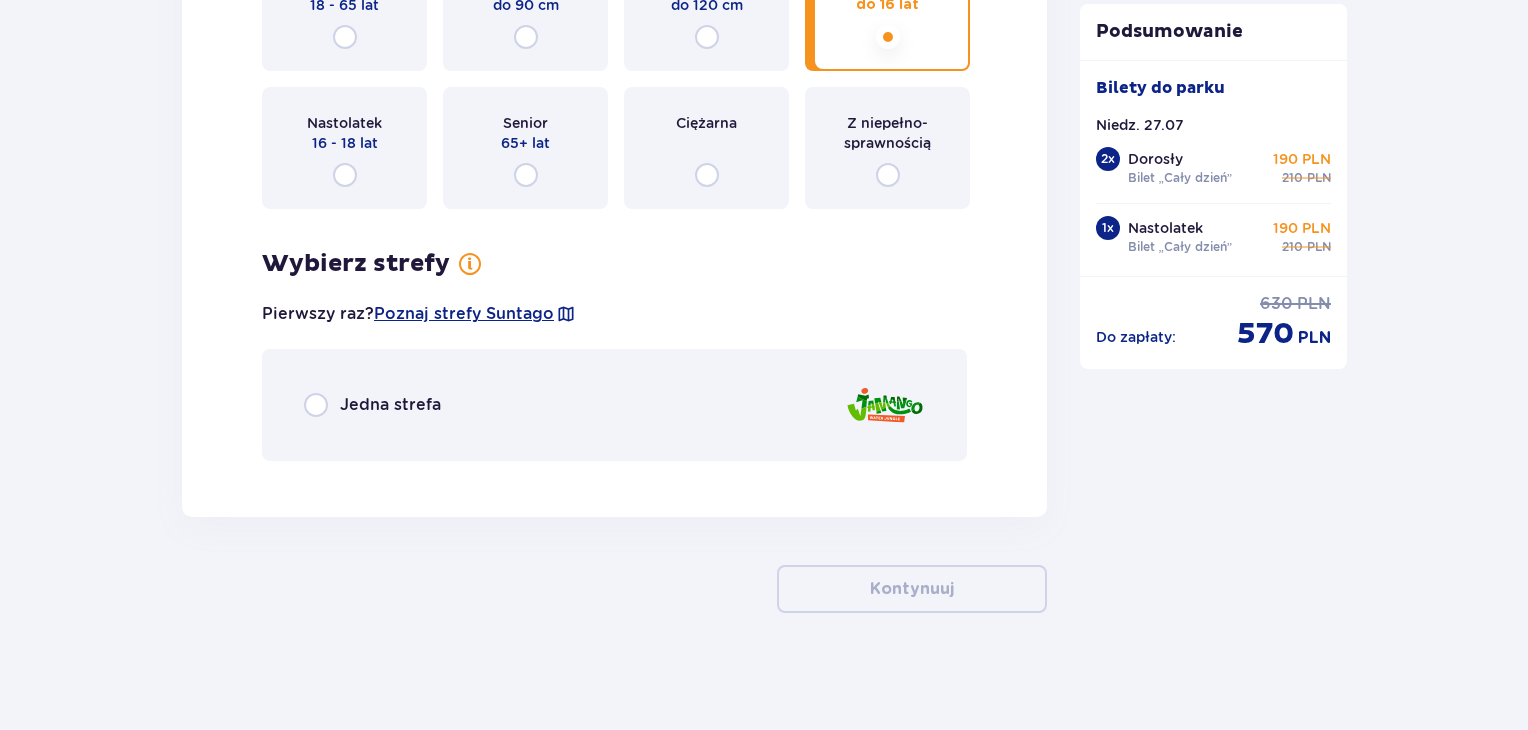 click on "Jedna strefa" at bounding box center (614, 405) 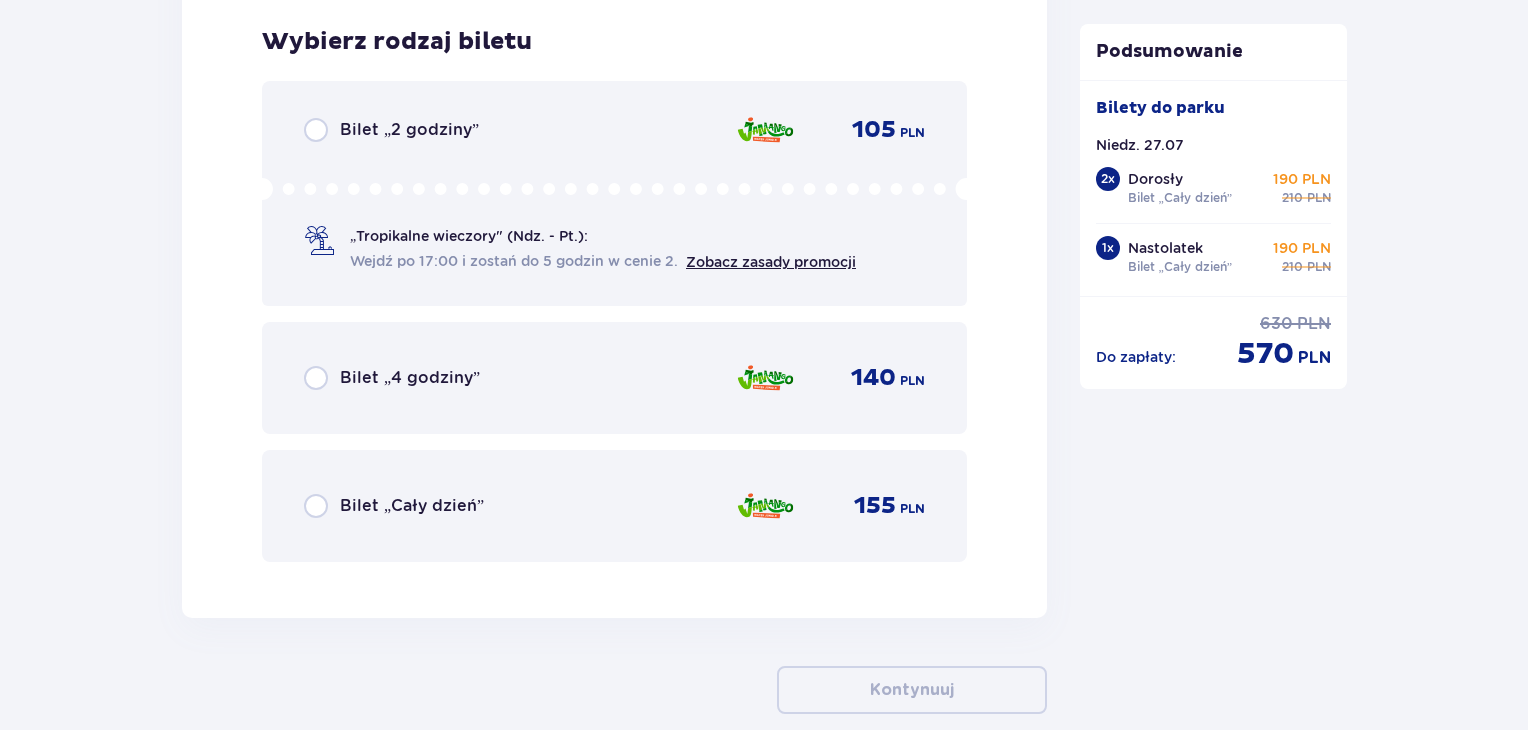 scroll, scrollTop: 6580, scrollLeft: 0, axis: vertical 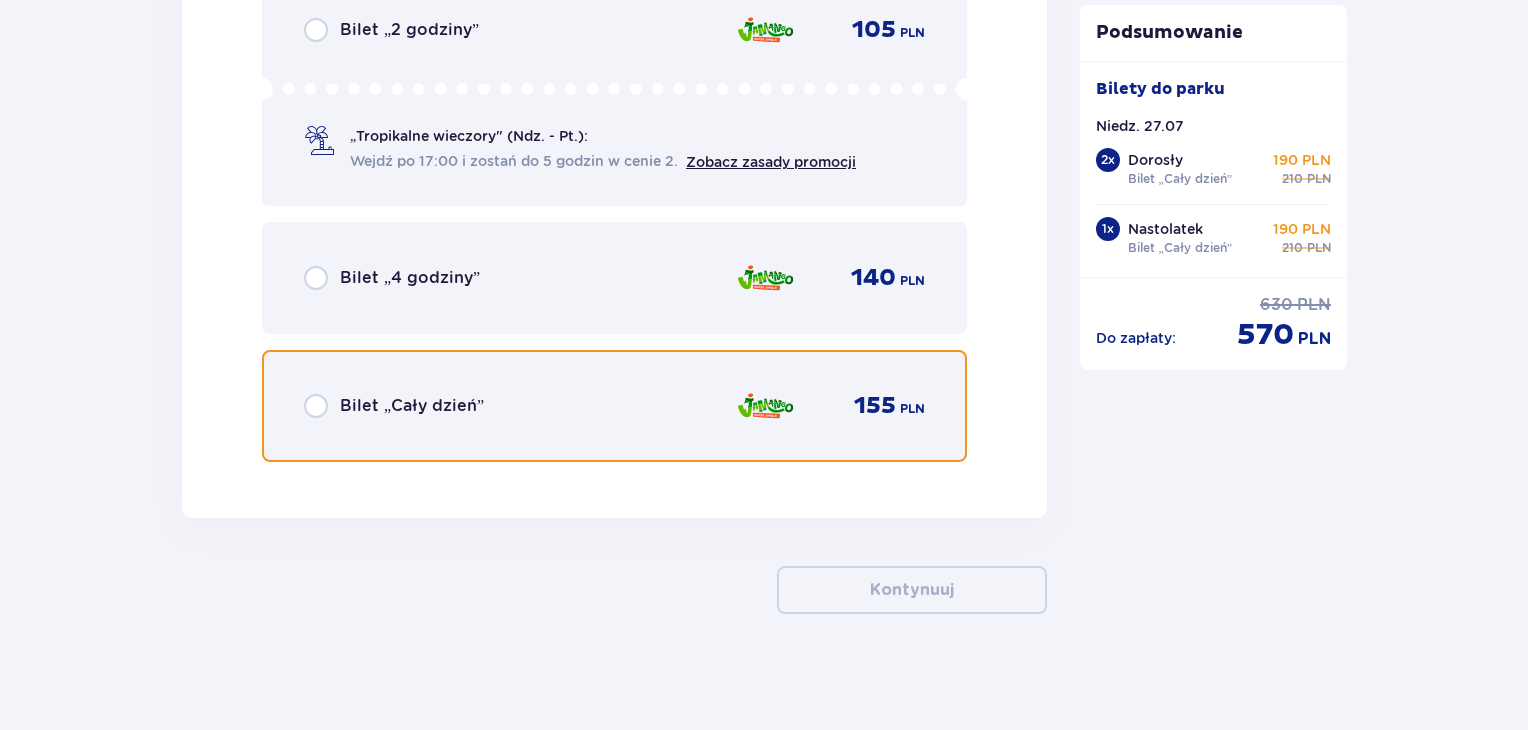 click at bounding box center (316, 406) 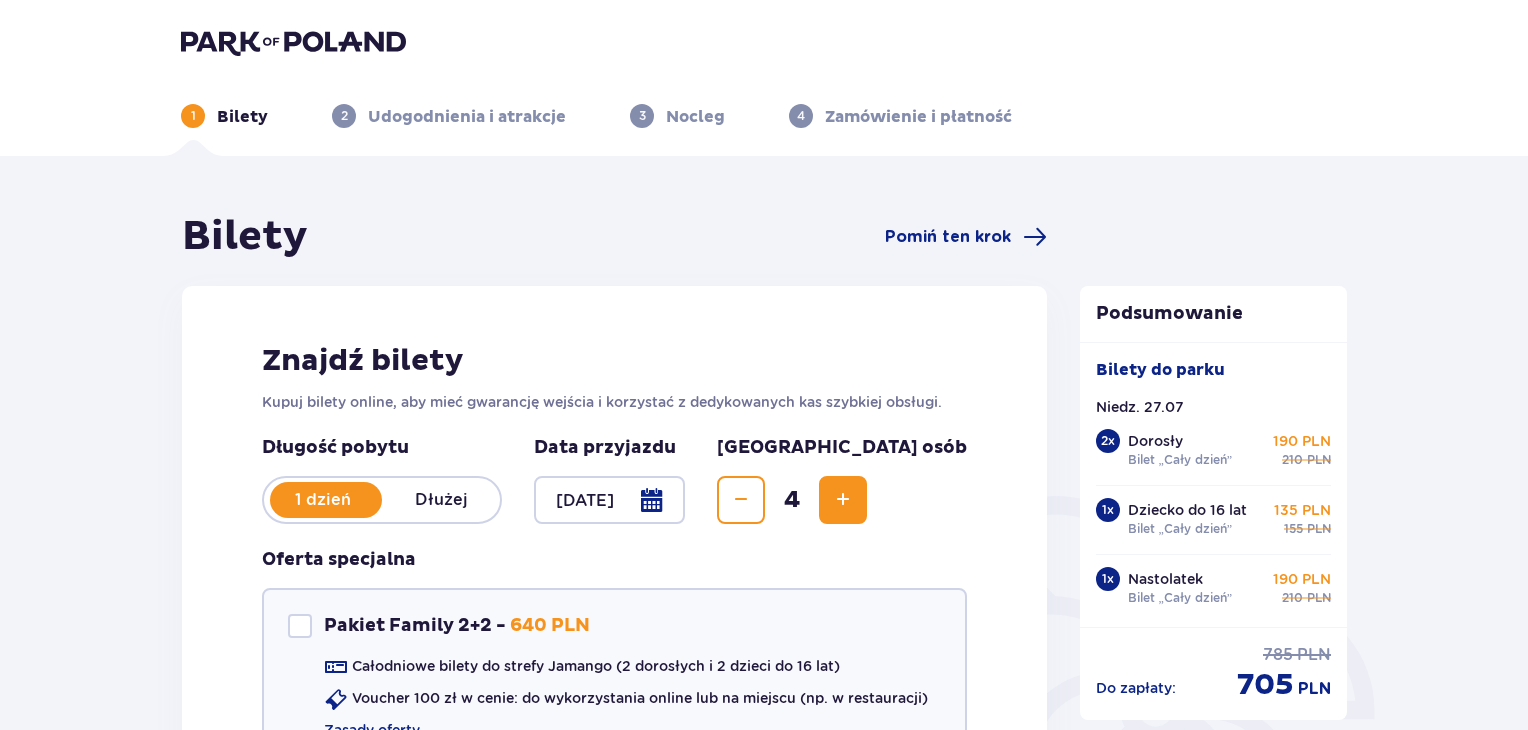 scroll, scrollTop: 300, scrollLeft: 0, axis: vertical 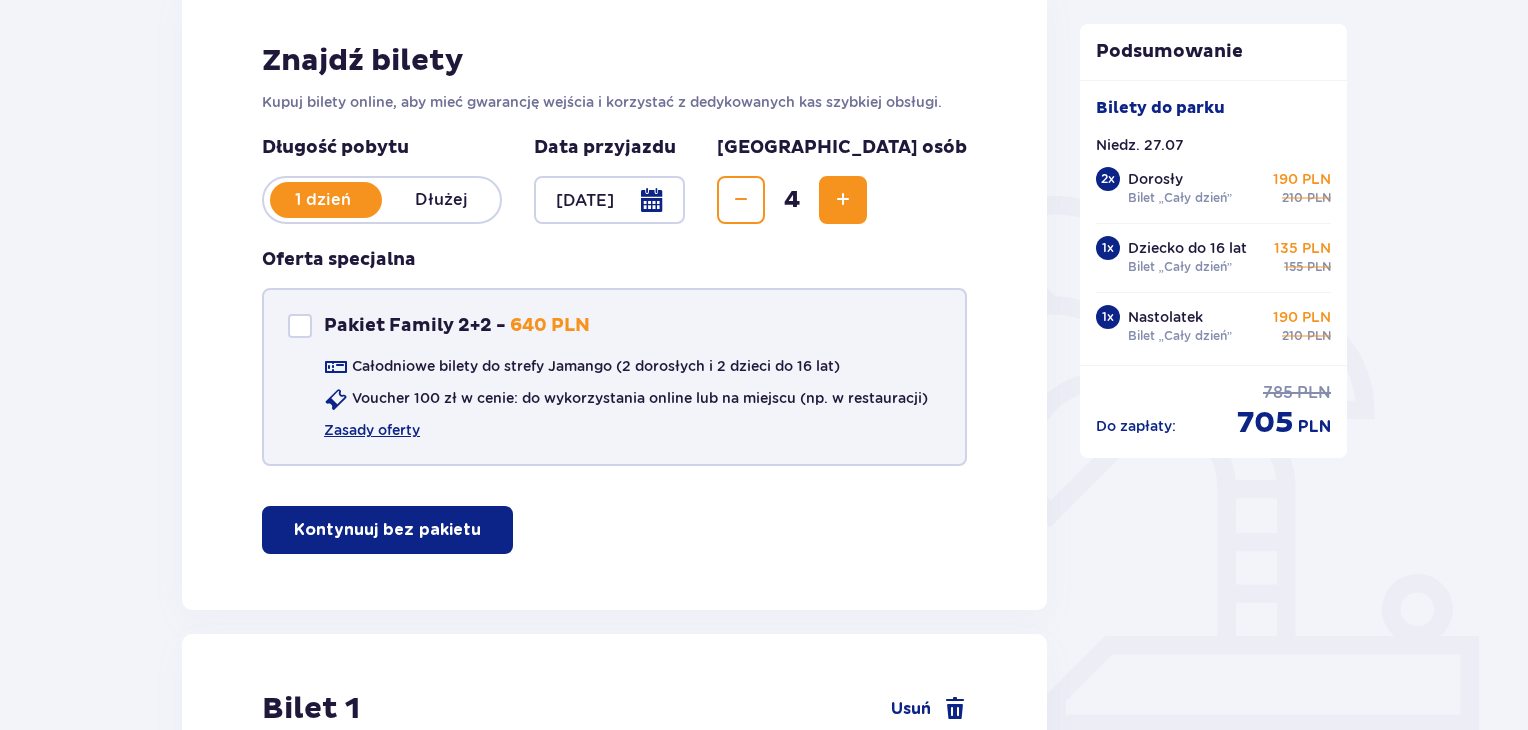 click at bounding box center (300, 326) 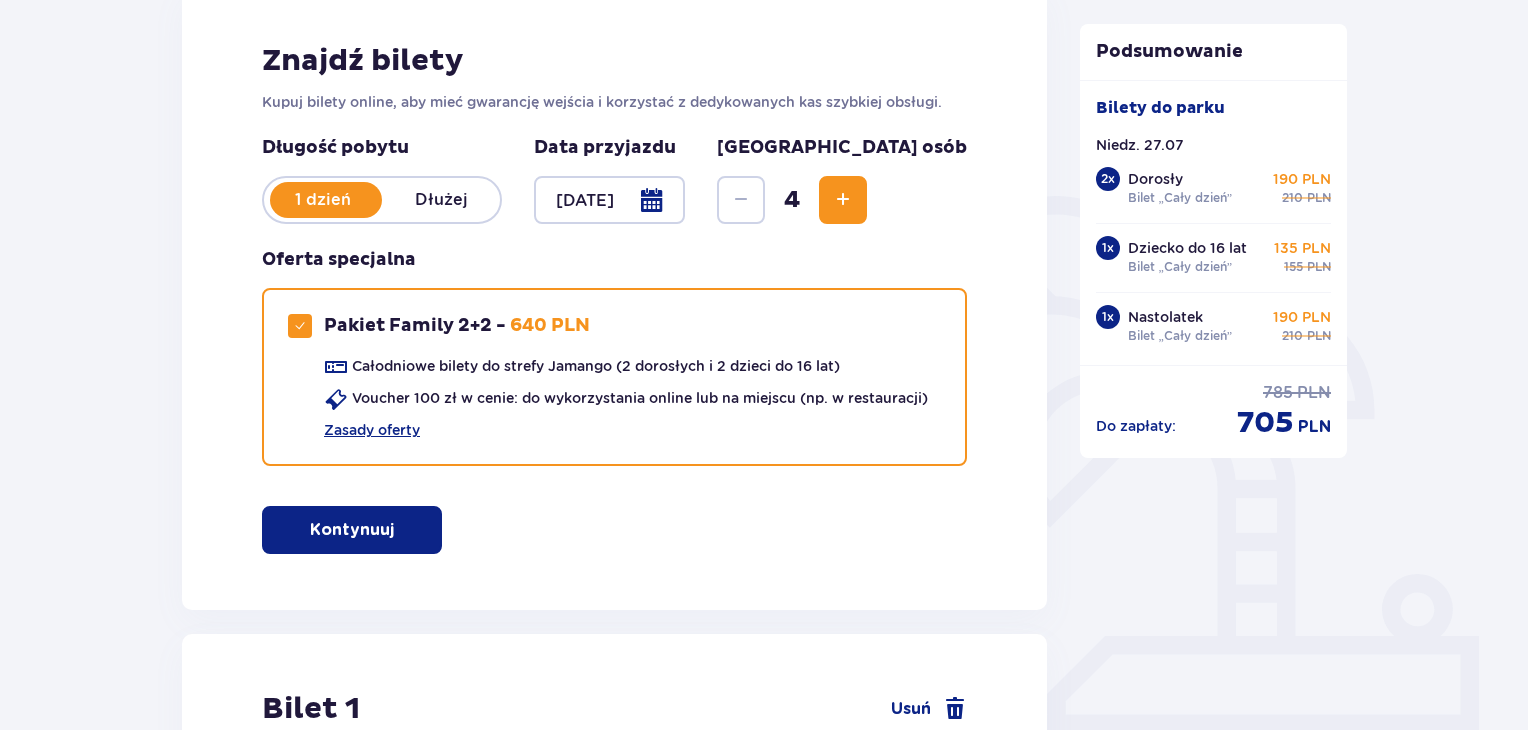 click at bounding box center [398, 530] 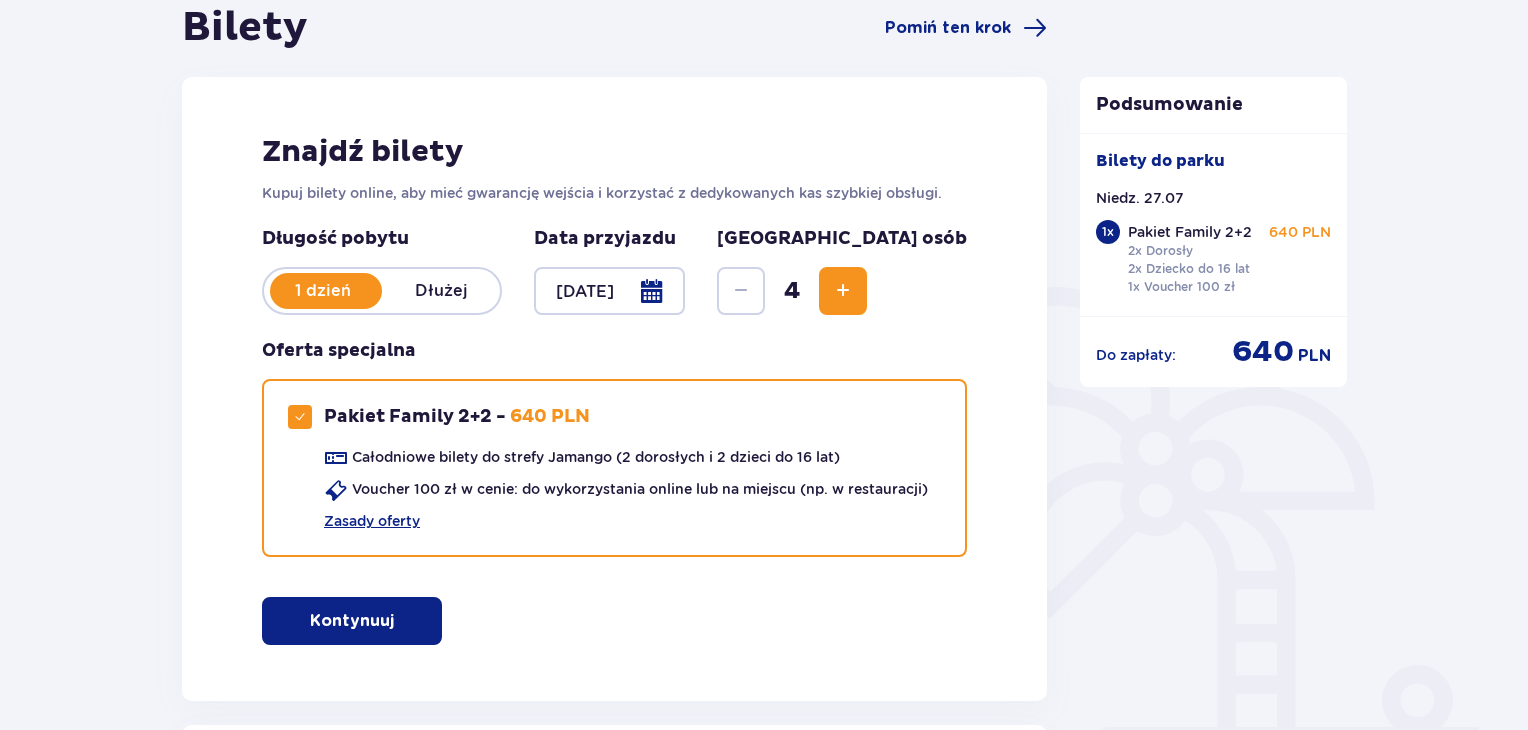 scroll, scrollTop: 309, scrollLeft: 0, axis: vertical 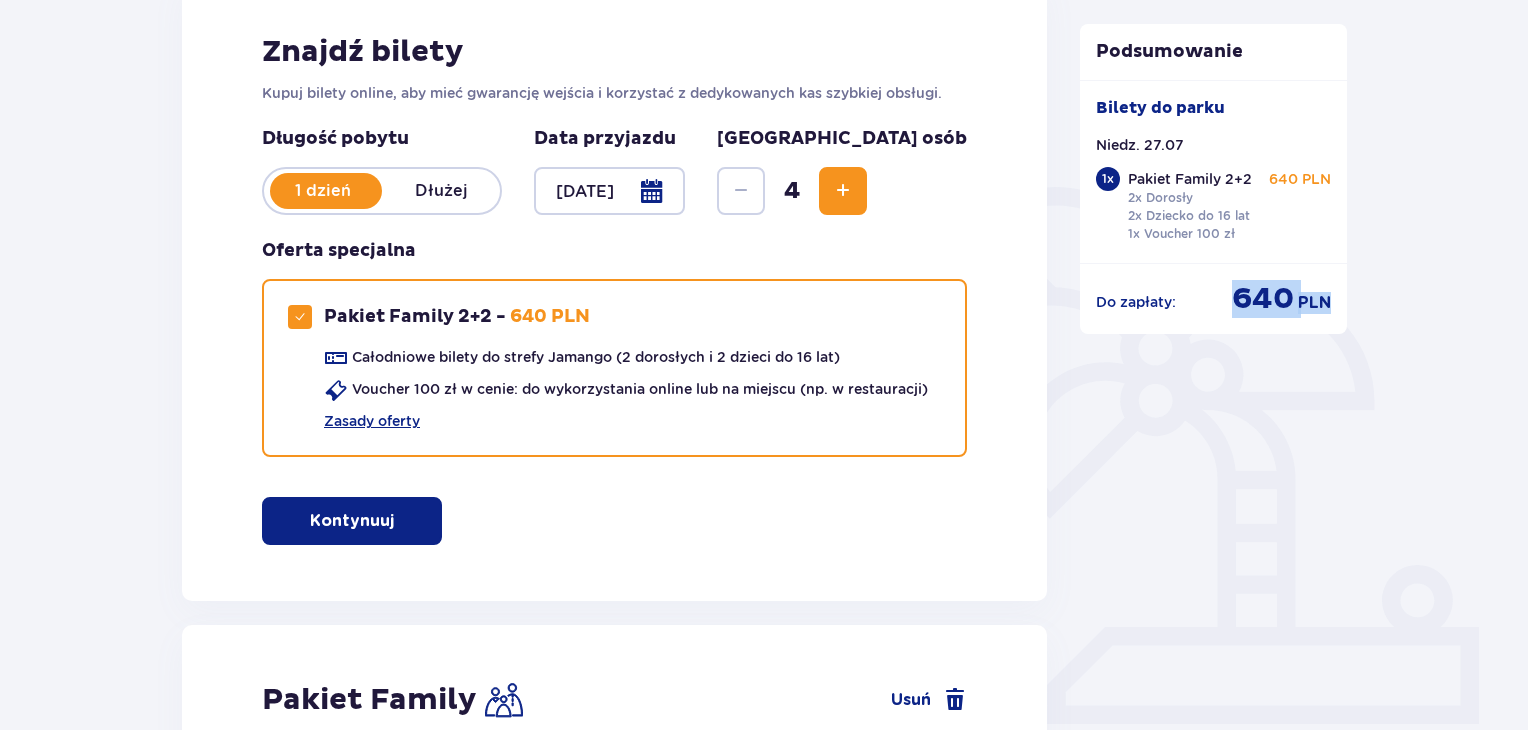 drag, startPoint x: 1237, startPoint y: 298, endPoint x: 1344, endPoint y: 305, distance: 107.22873 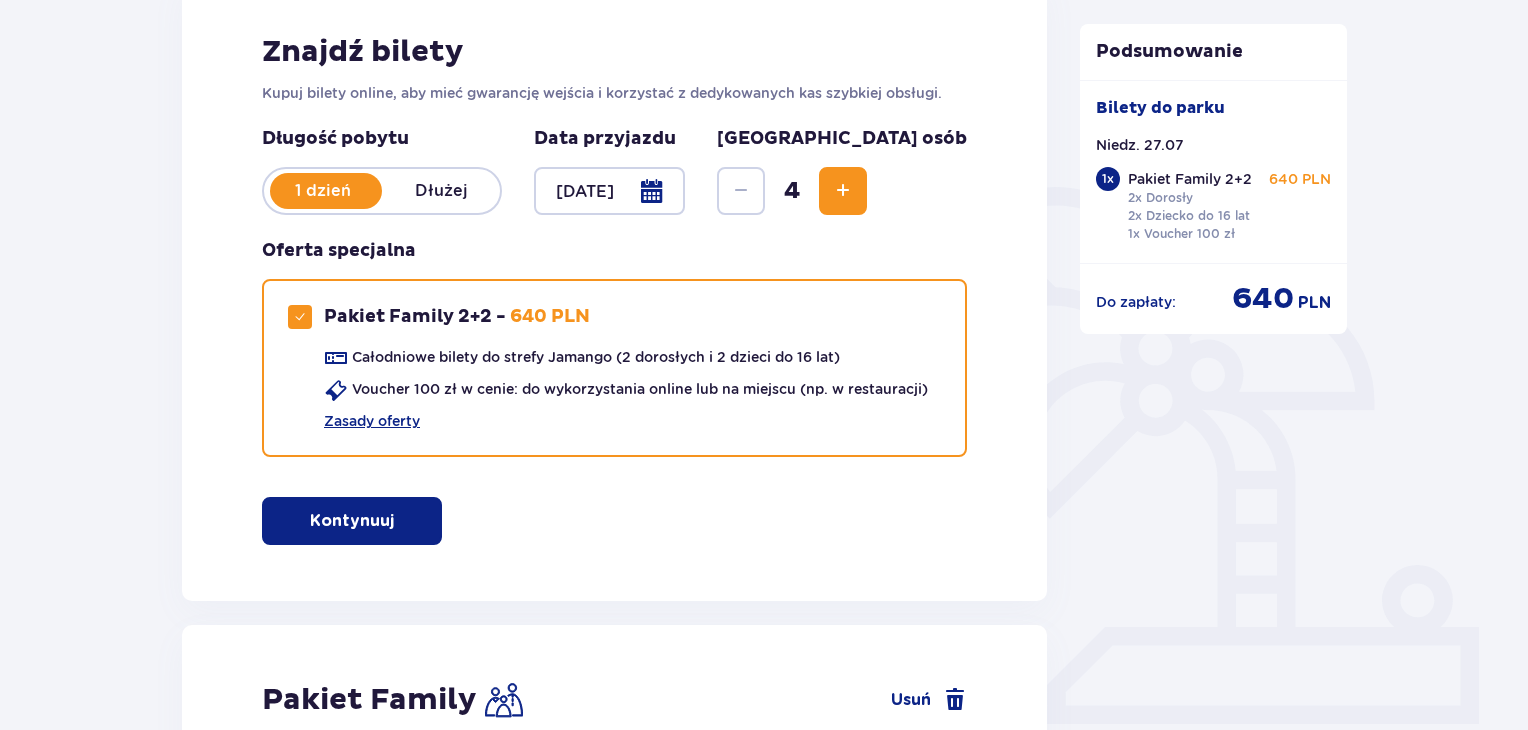 scroll, scrollTop: 509, scrollLeft: 0, axis: vertical 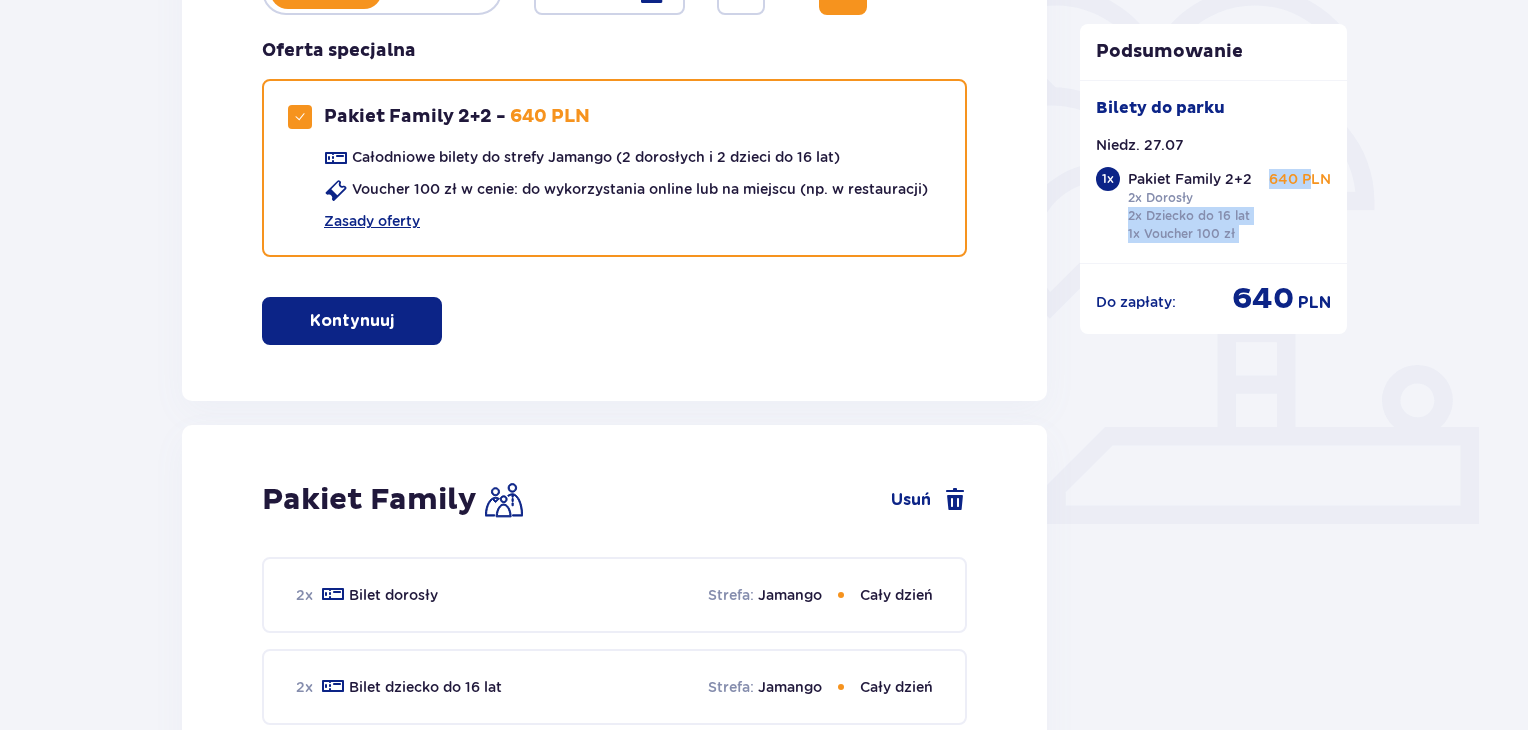 drag, startPoint x: 1125, startPoint y: 214, endPoint x: 1316, endPoint y: 220, distance: 191.09422 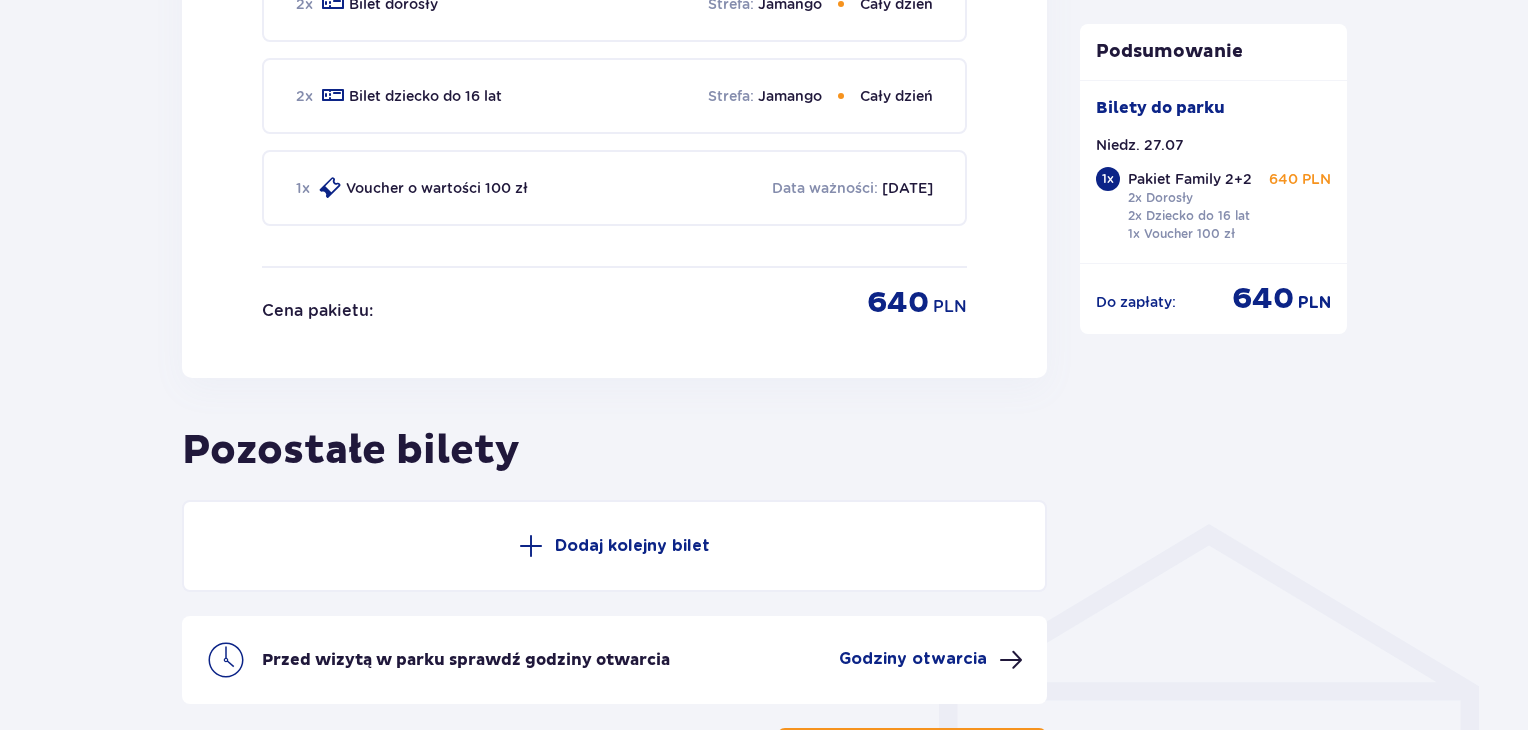 scroll, scrollTop: 1200, scrollLeft: 0, axis: vertical 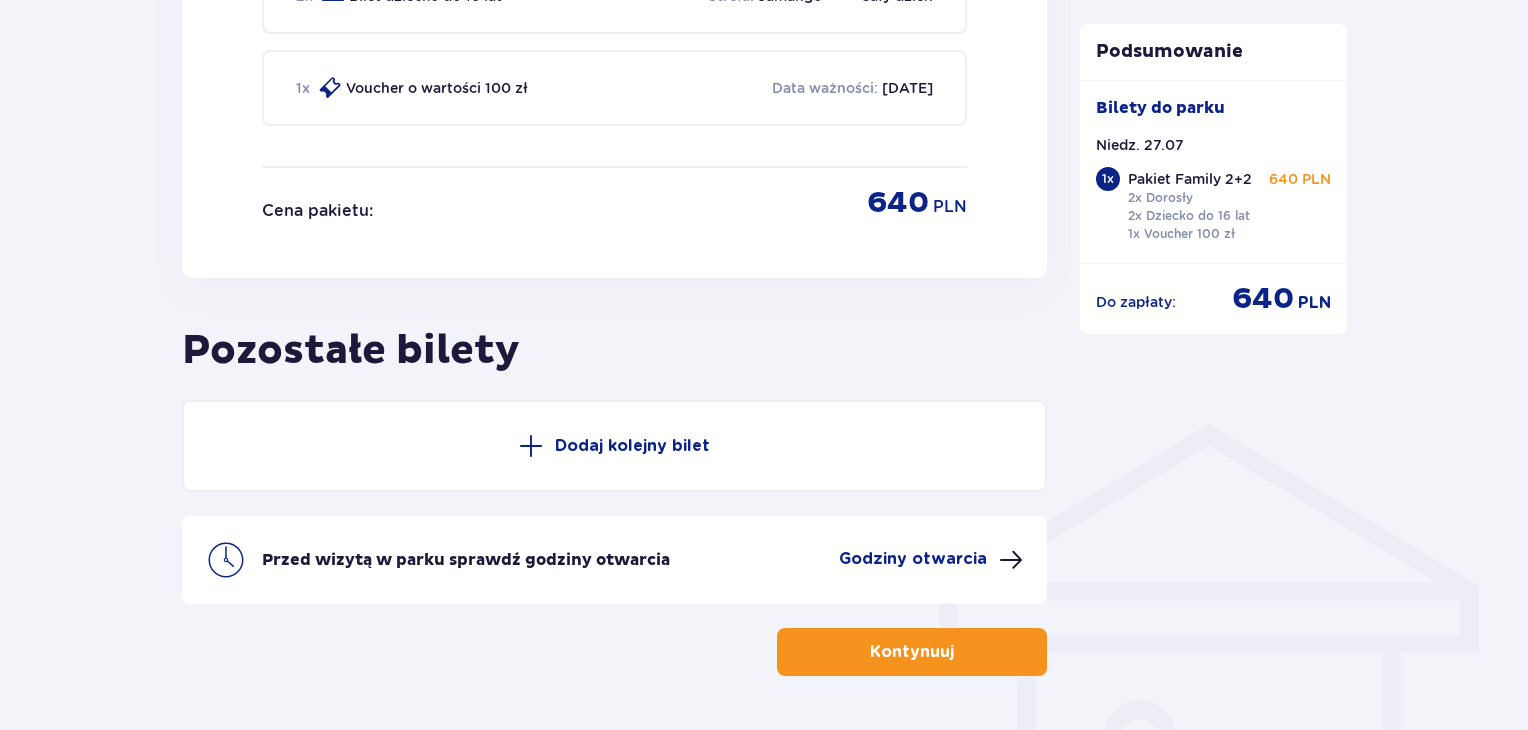 click on "Kontynuuj" at bounding box center [912, 652] 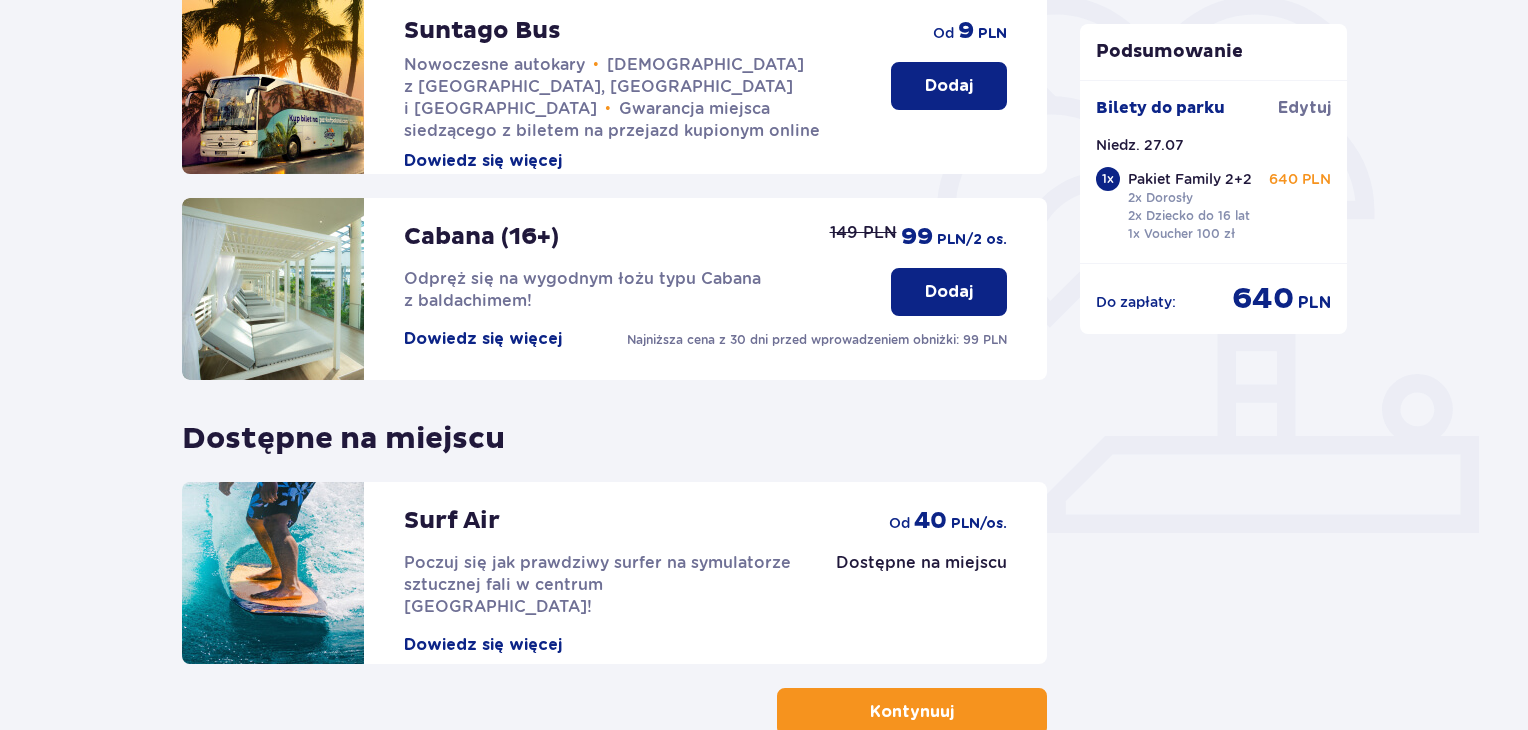 scroll, scrollTop: 600, scrollLeft: 0, axis: vertical 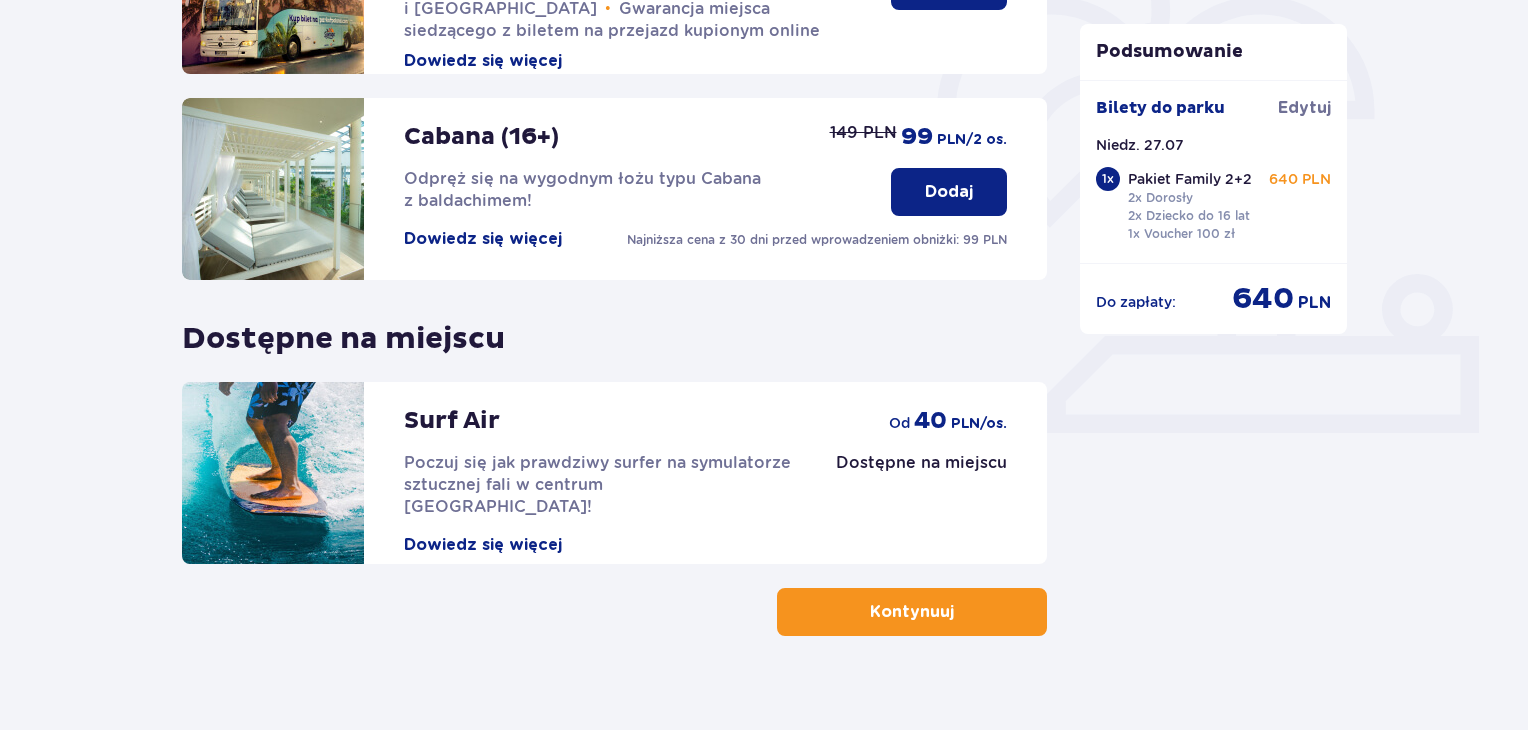 click on "Dowiedz się więcej" at bounding box center [483, 545] 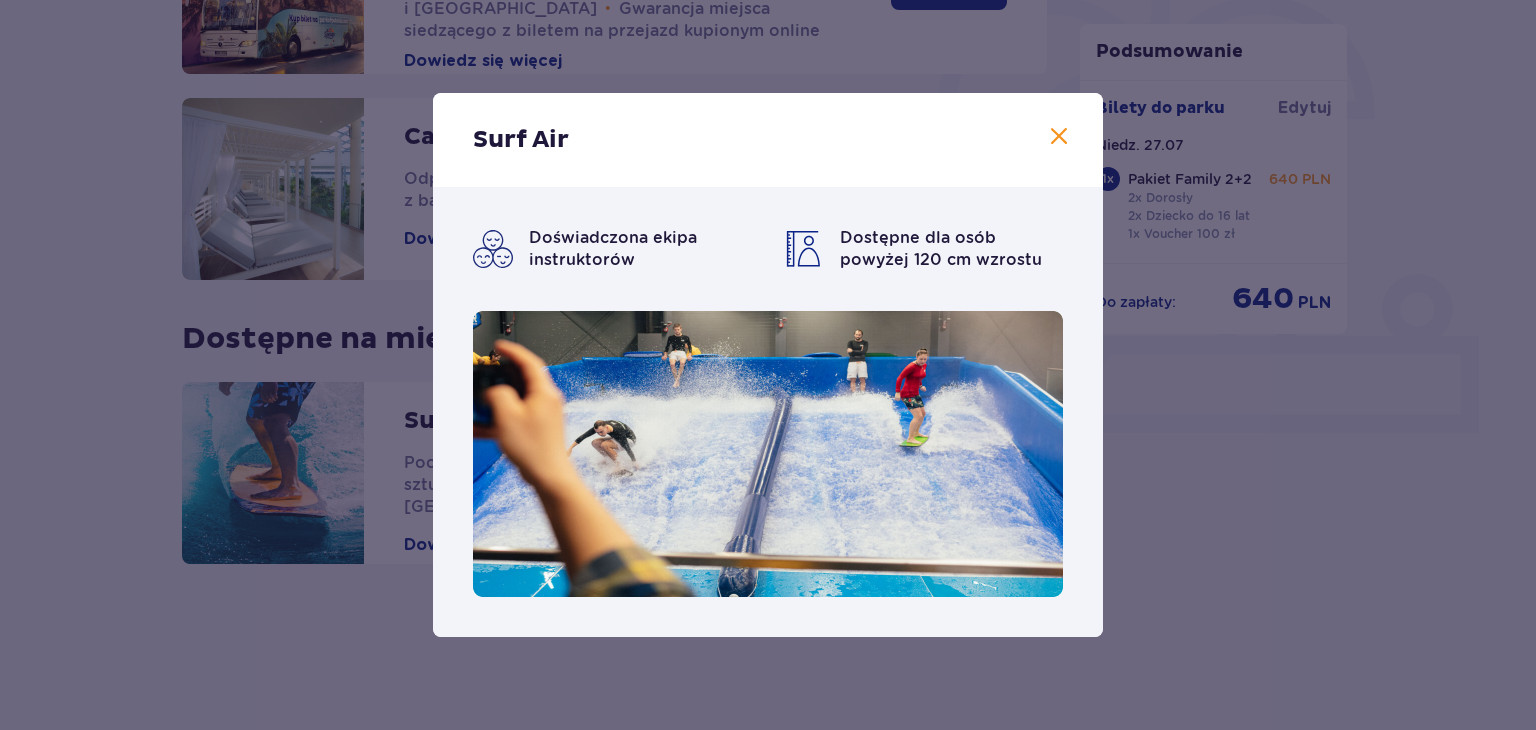 click at bounding box center (1059, 137) 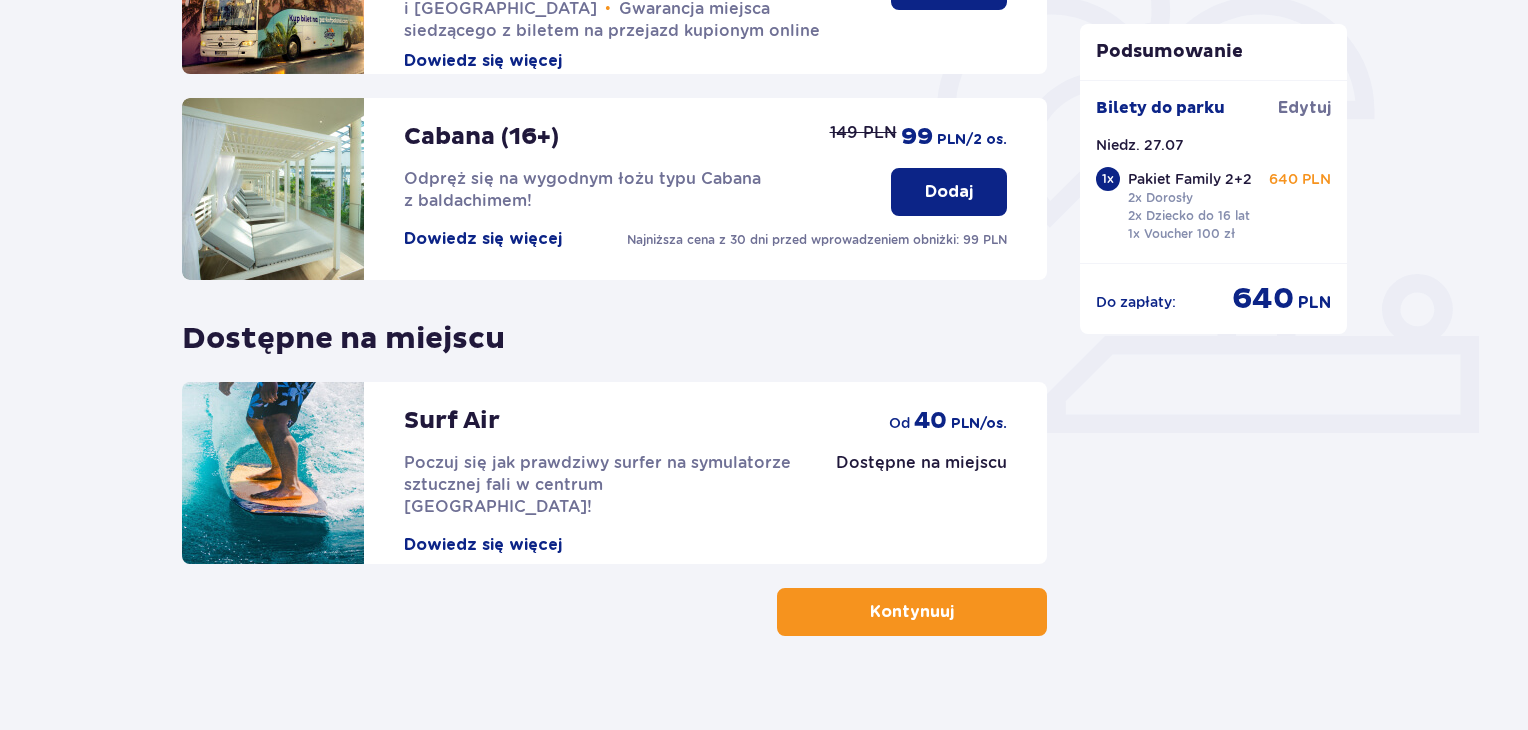 scroll, scrollTop: 0, scrollLeft: 0, axis: both 